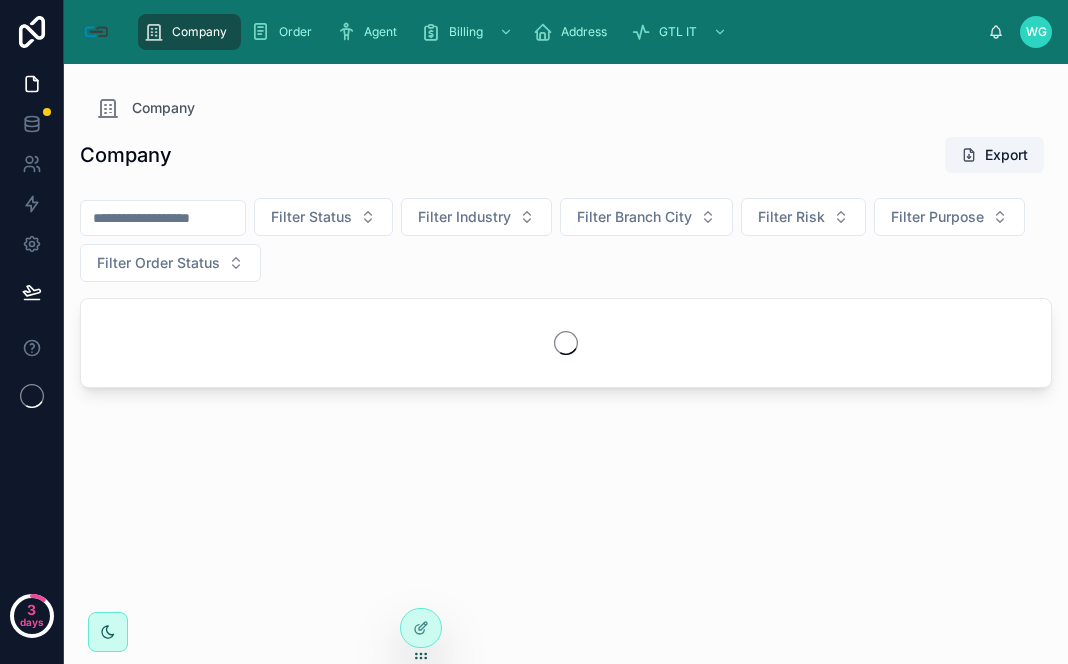 drag, startPoint x: 0, startPoint y: 0, endPoint x: 146, endPoint y: 223, distance: 266.5427 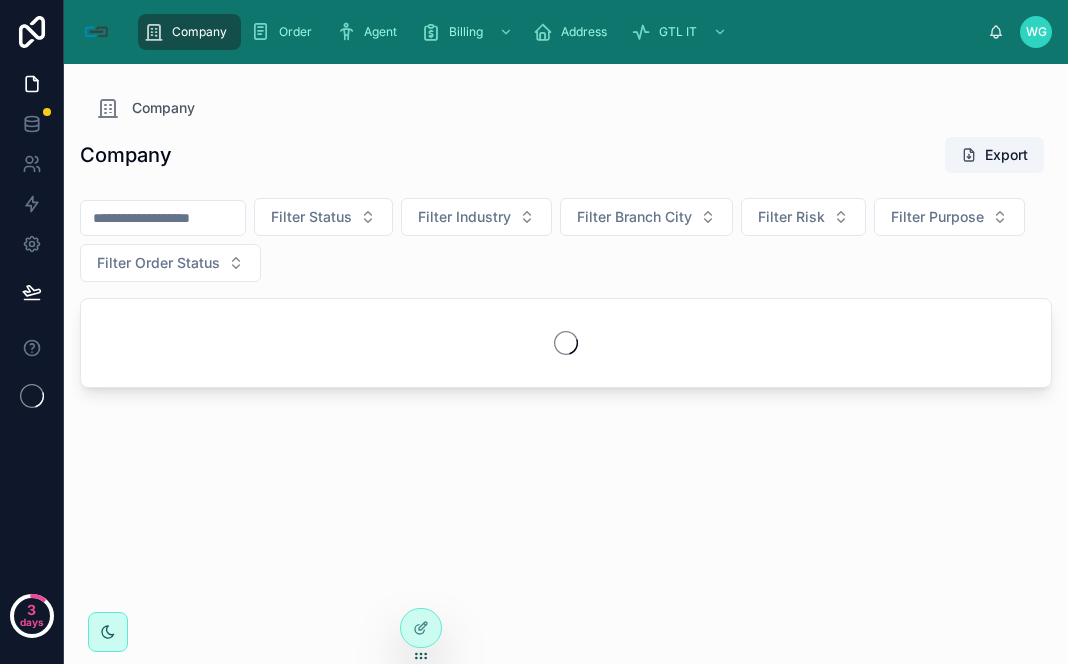 click at bounding box center [163, 218] 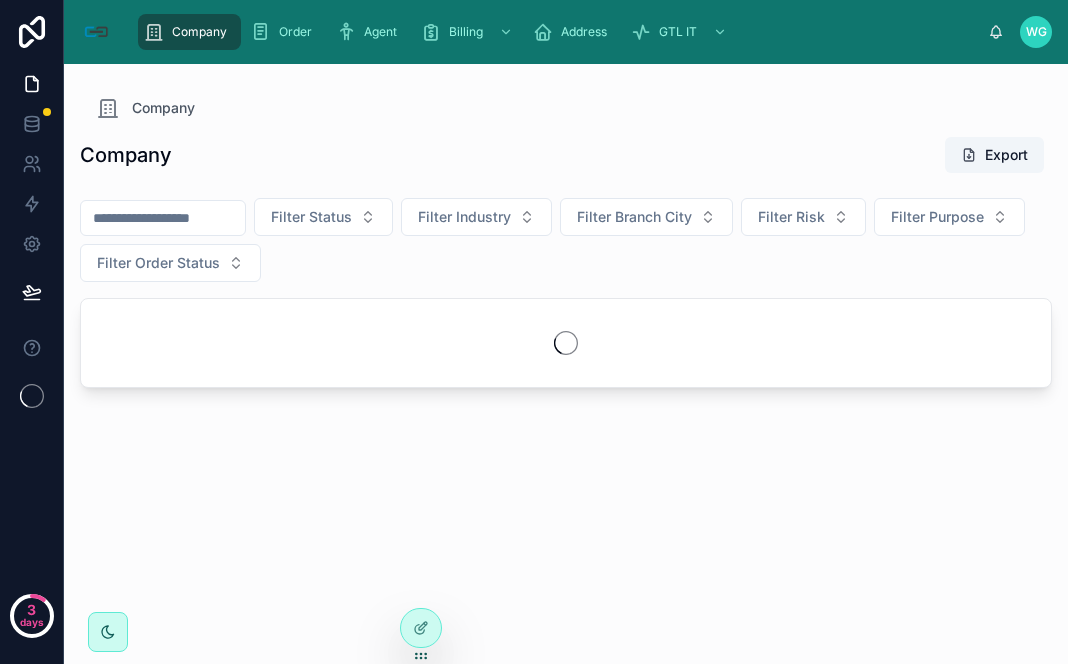scroll, scrollTop: 0, scrollLeft: 0, axis: both 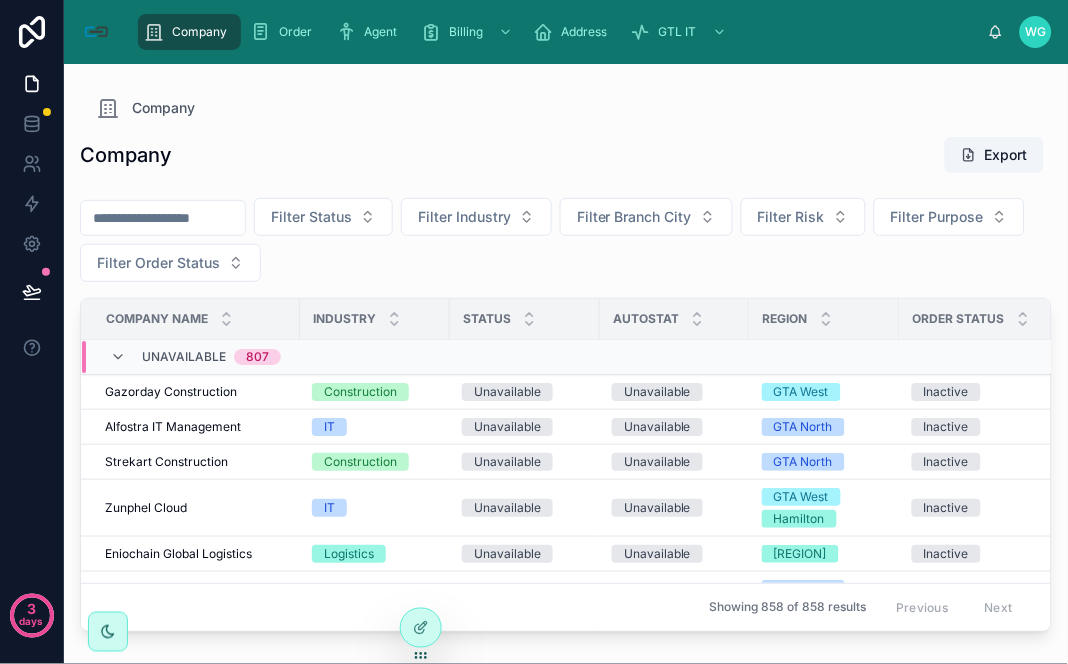 click at bounding box center (163, 218) 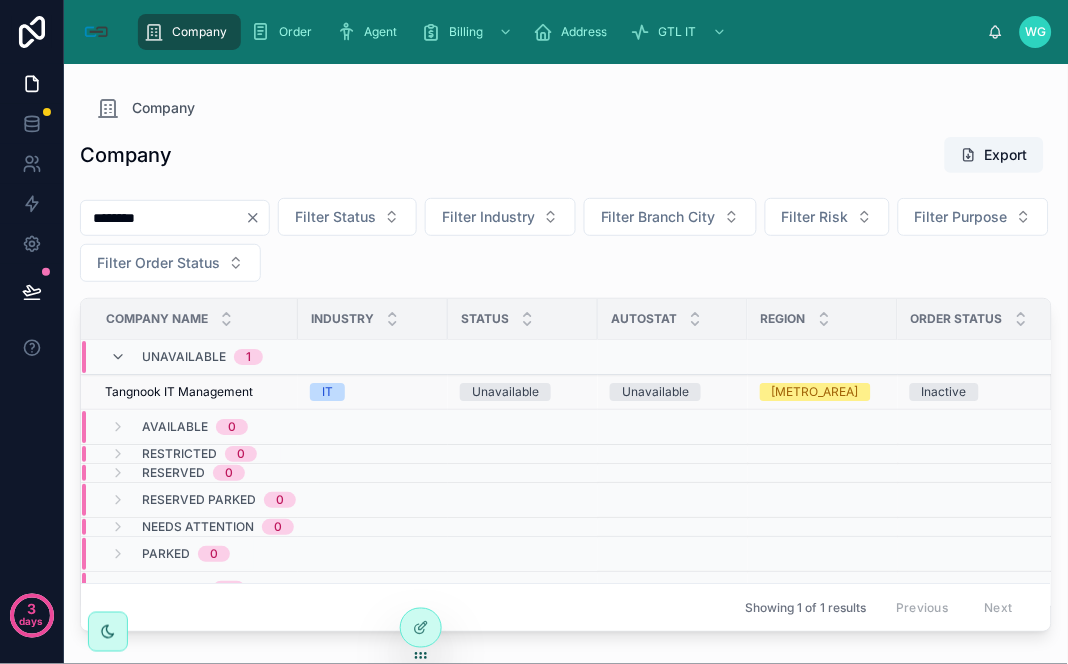 type on "********" 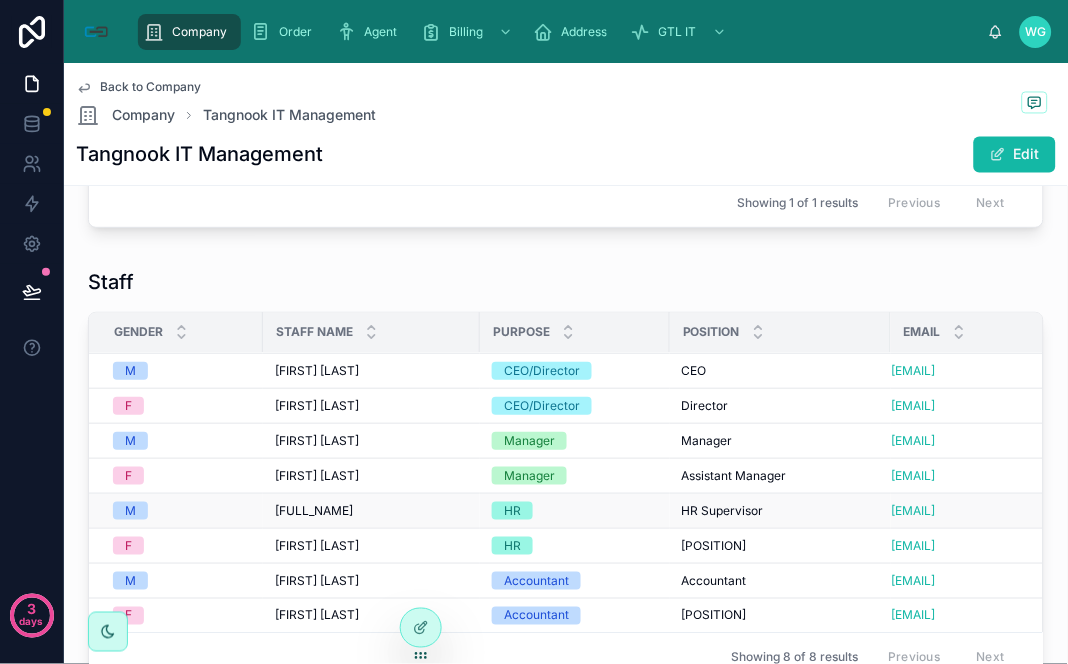 scroll, scrollTop: 666, scrollLeft: 0, axis: vertical 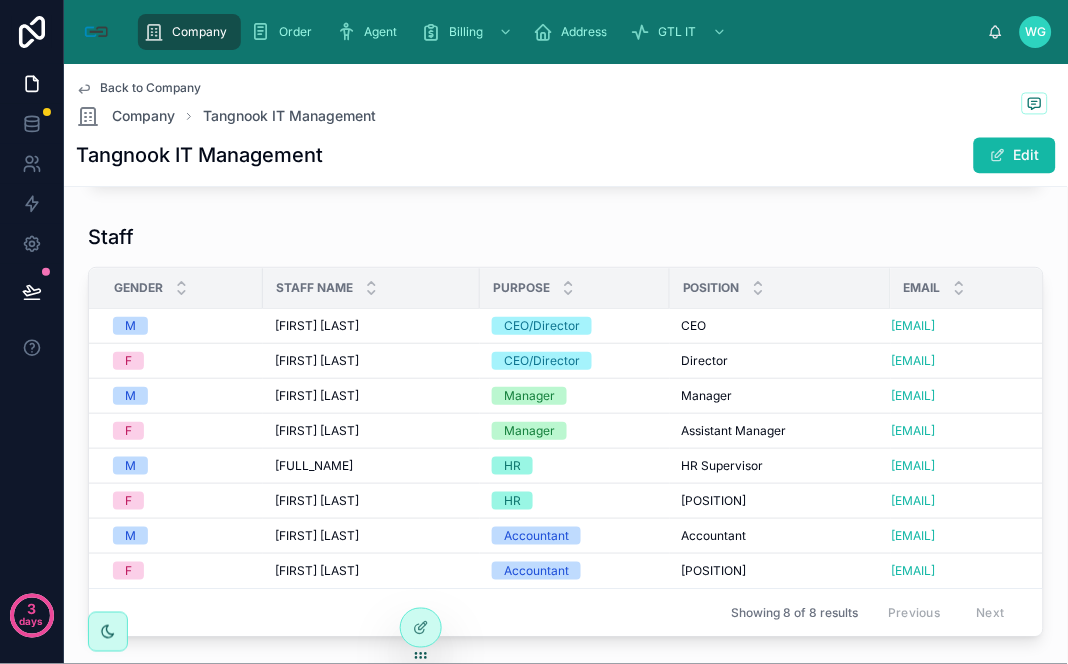 click on "Staff" at bounding box center [566, 237] 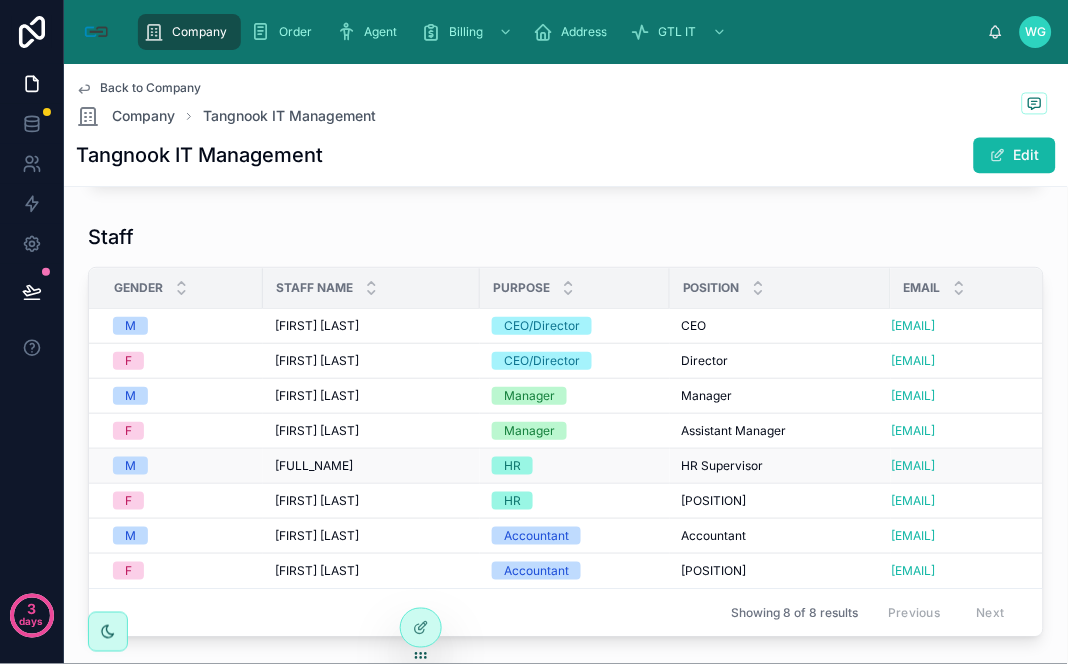 click on "[FULL_NAME]" at bounding box center [314, 466] 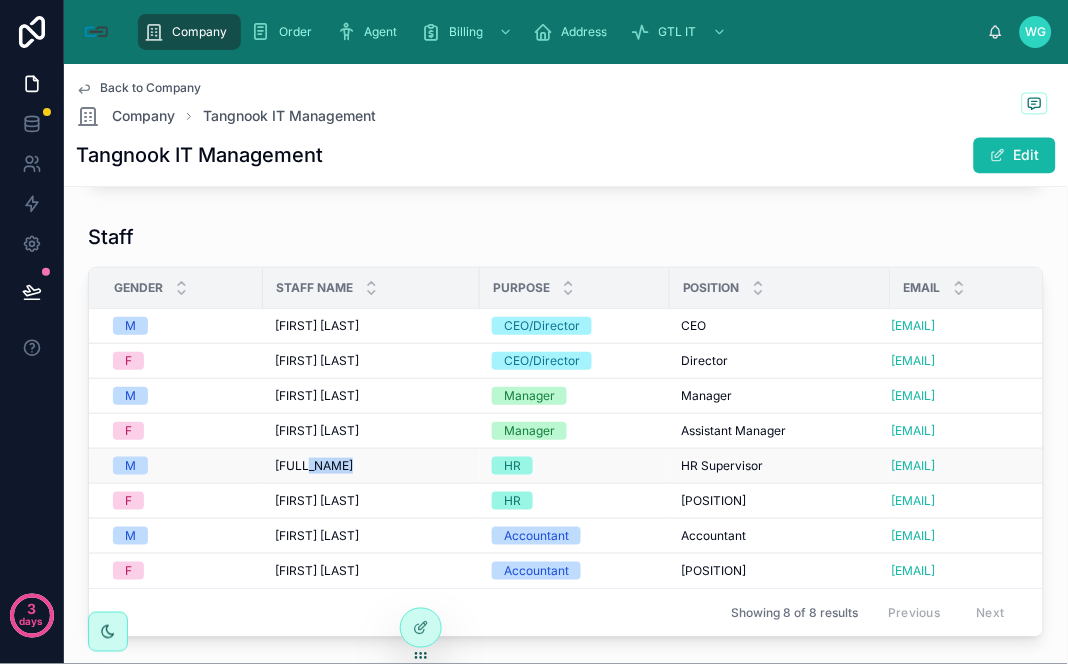 click on "[FULL_NAME]" at bounding box center (314, 466) 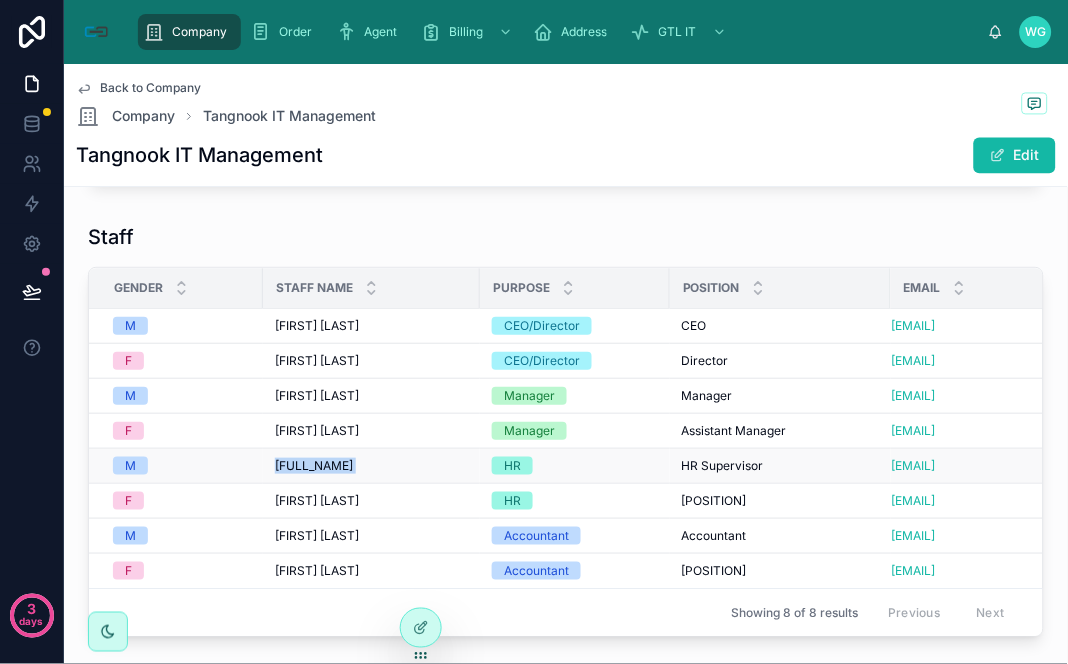 click on "[FULL_NAME]" at bounding box center [314, 466] 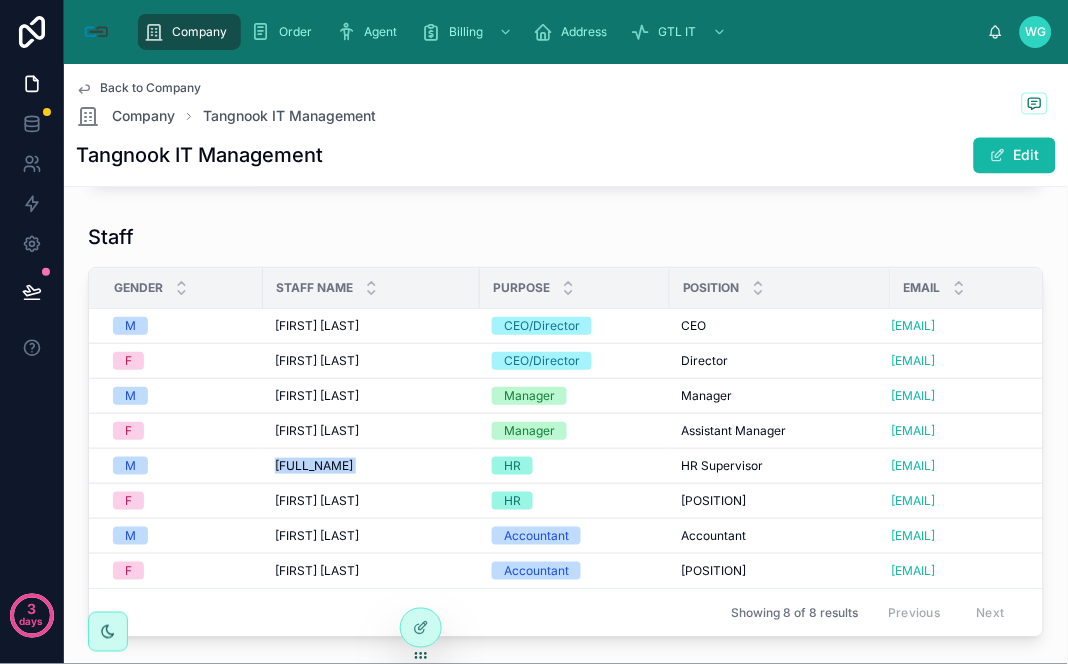 copy on "[FULL_NAME] [FULL_NAME]" 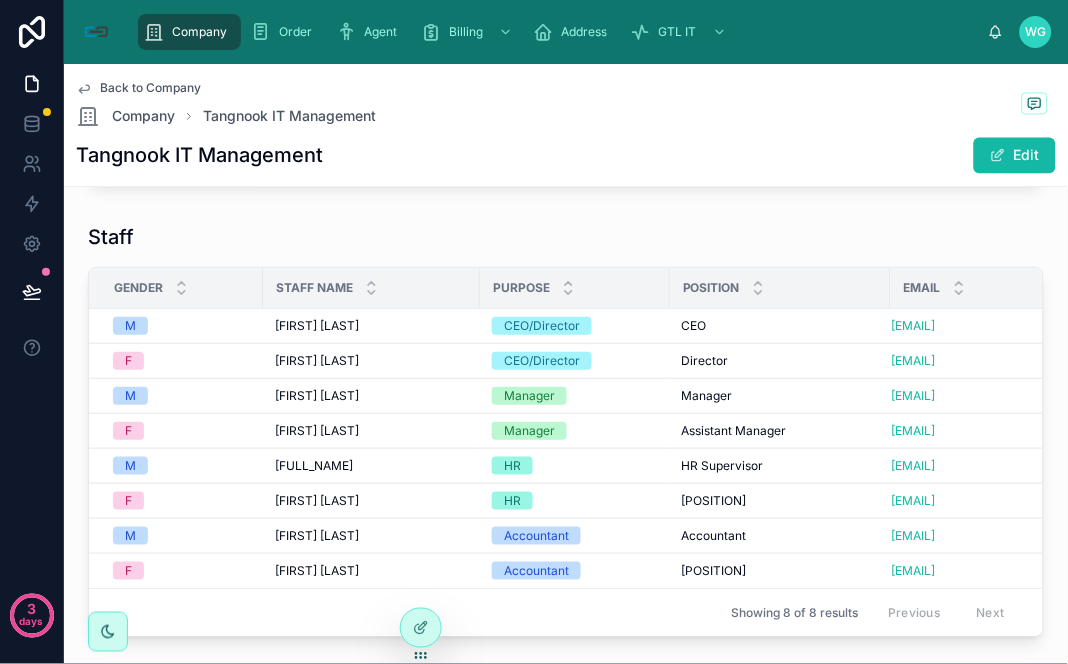 click on "Staff" at bounding box center (566, 237) 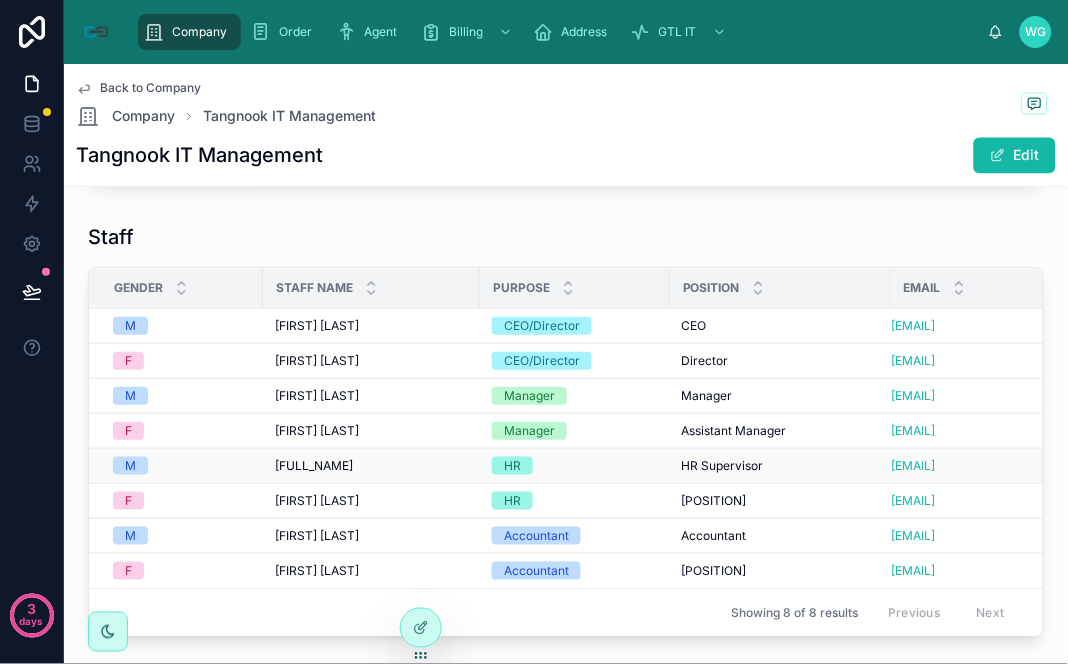 click on "HR Supervisor" at bounding box center [723, 466] 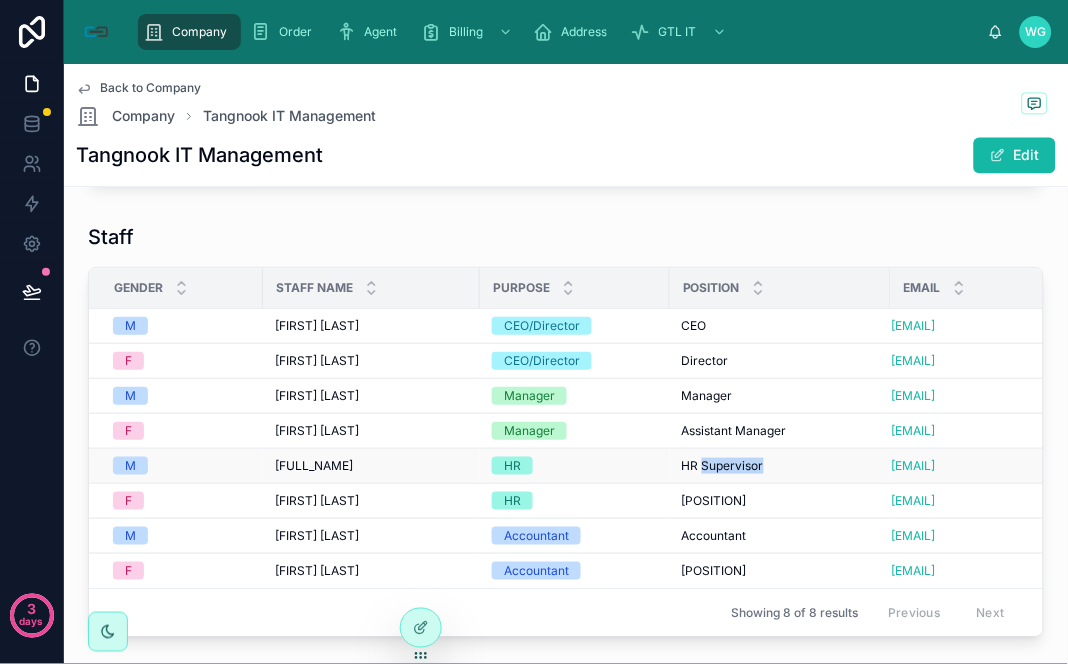 click on "HR Supervisor" at bounding box center [723, 466] 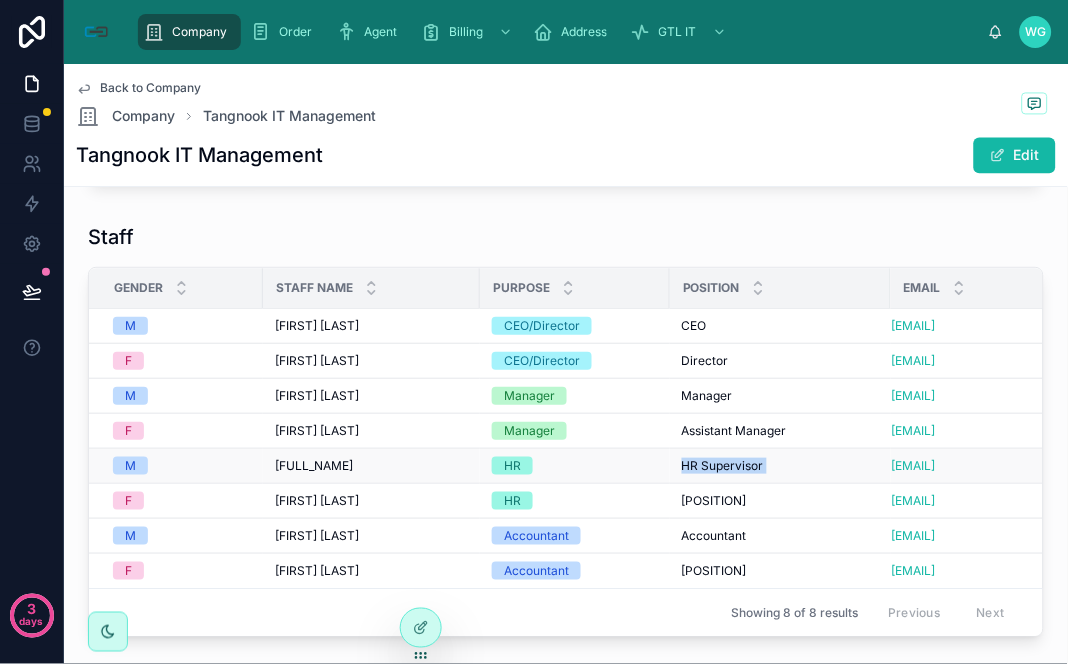 click on "HR Supervisor" at bounding box center [723, 466] 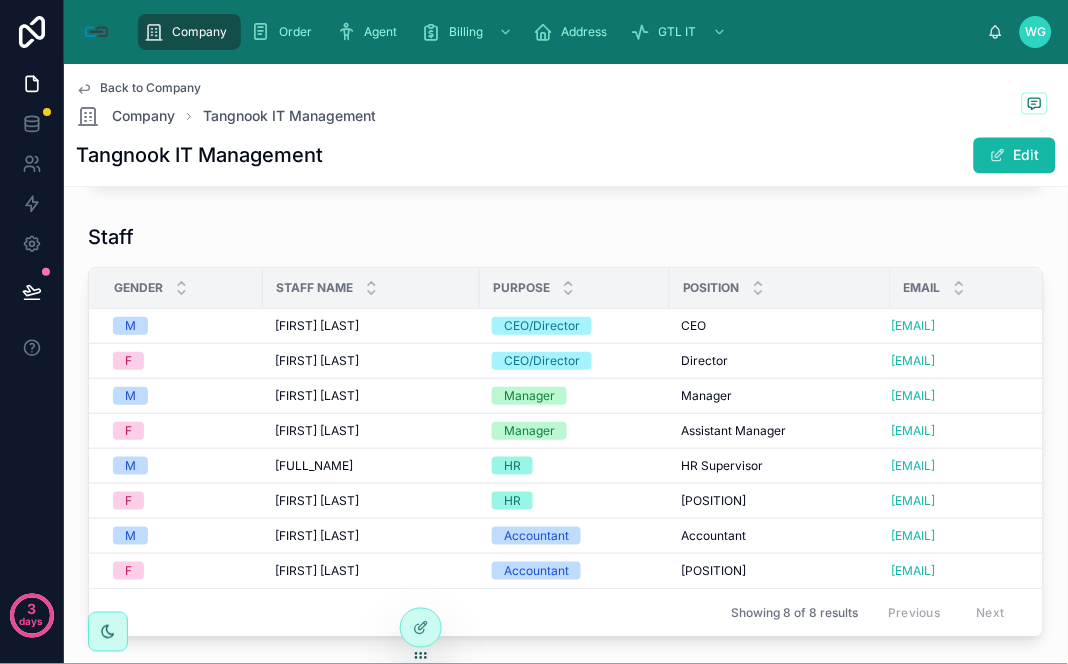 click on "Tangnook IT Management Edit" at bounding box center (566, 155) 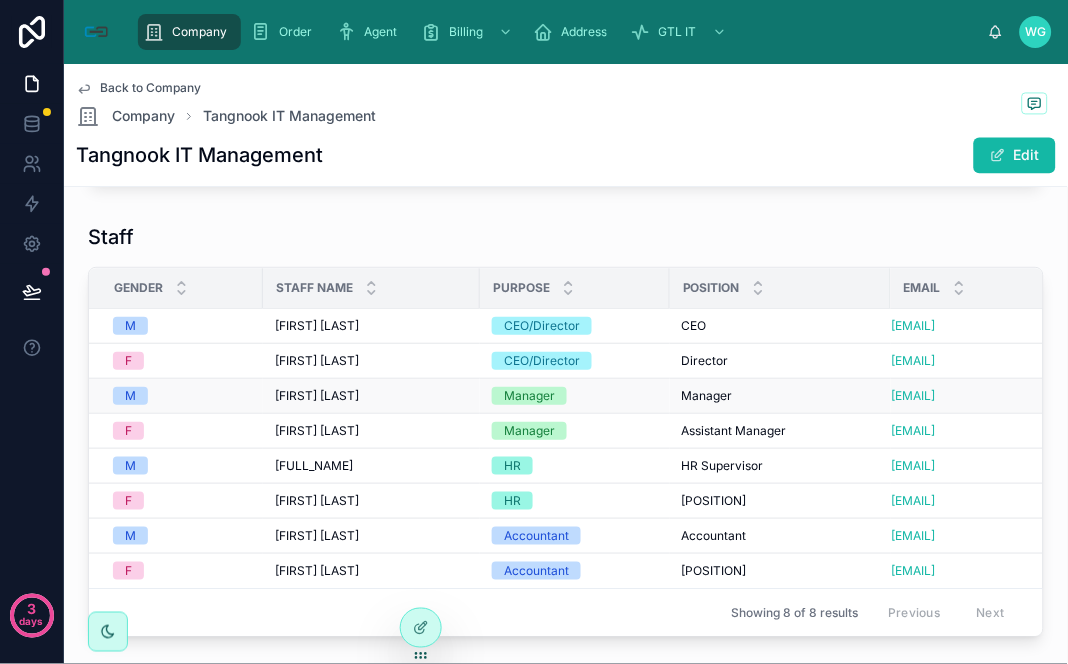 scroll, scrollTop: 222, scrollLeft: 0, axis: vertical 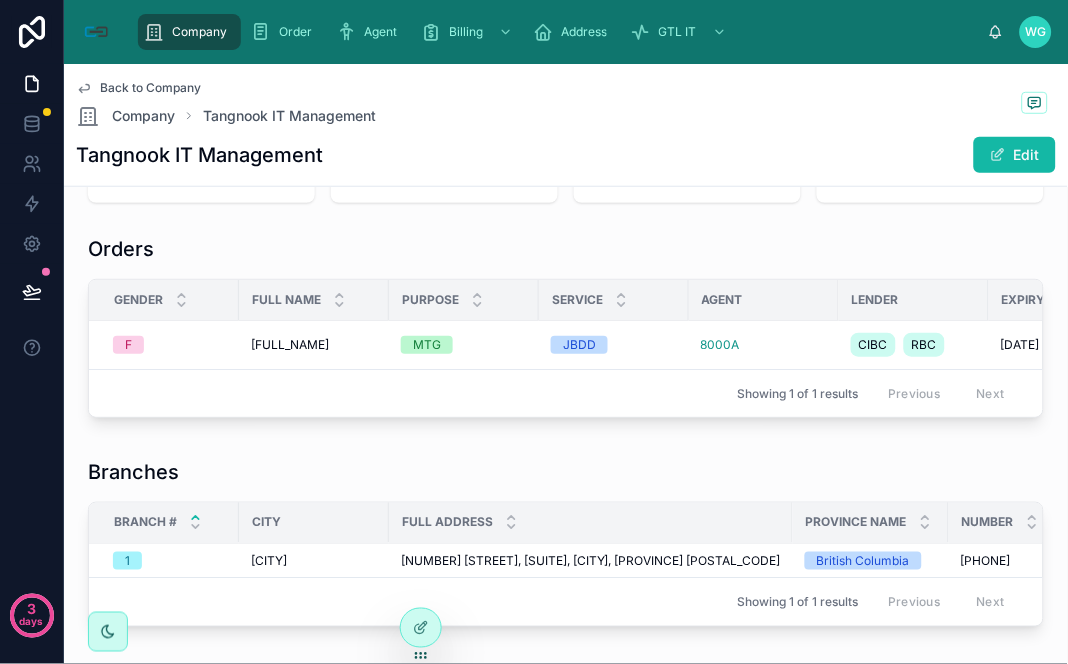 click on "Back to Company Company Tangnook IT Management" at bounding box center (566, 104) 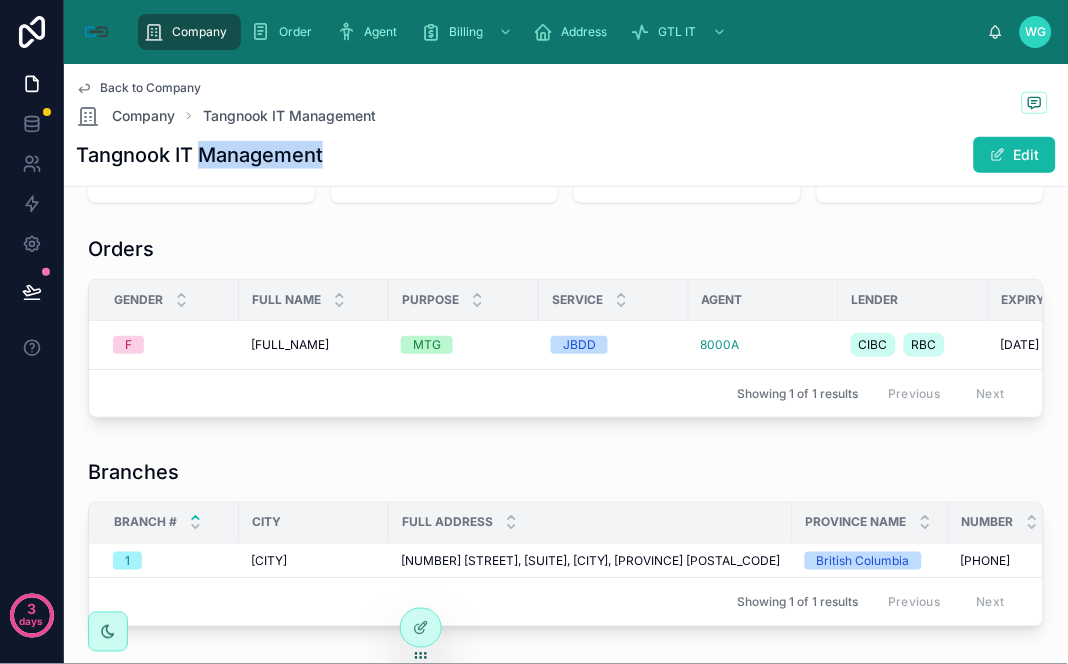 click on "Tangnook IT Management" at bounding box center [199, 155] 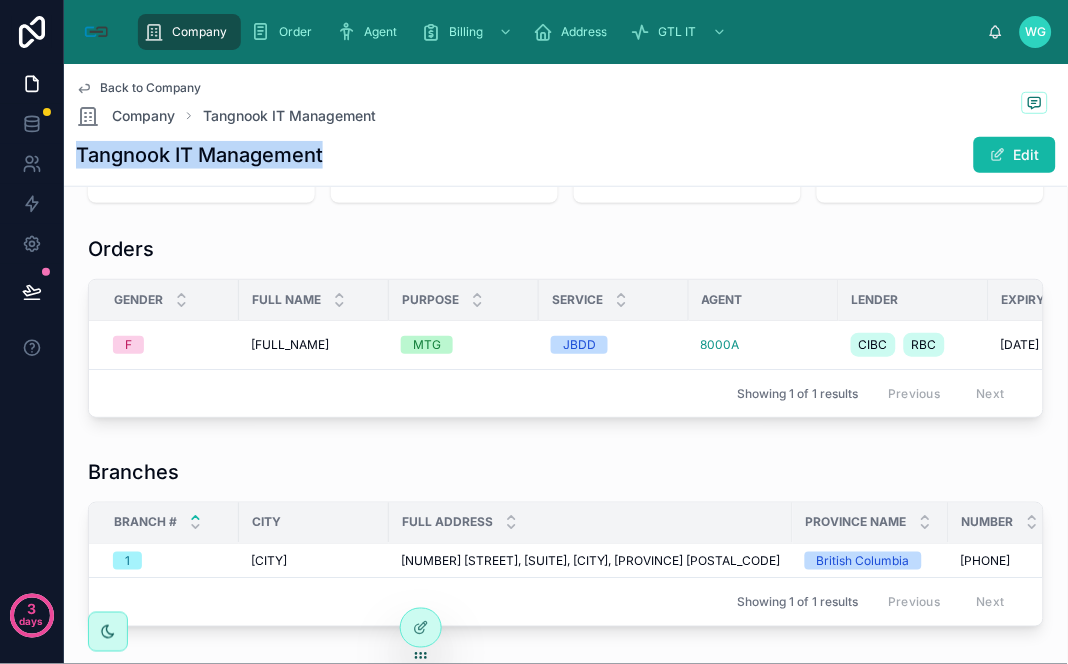 click on "Tangnook IT Management" at bounding box center (199, 155) 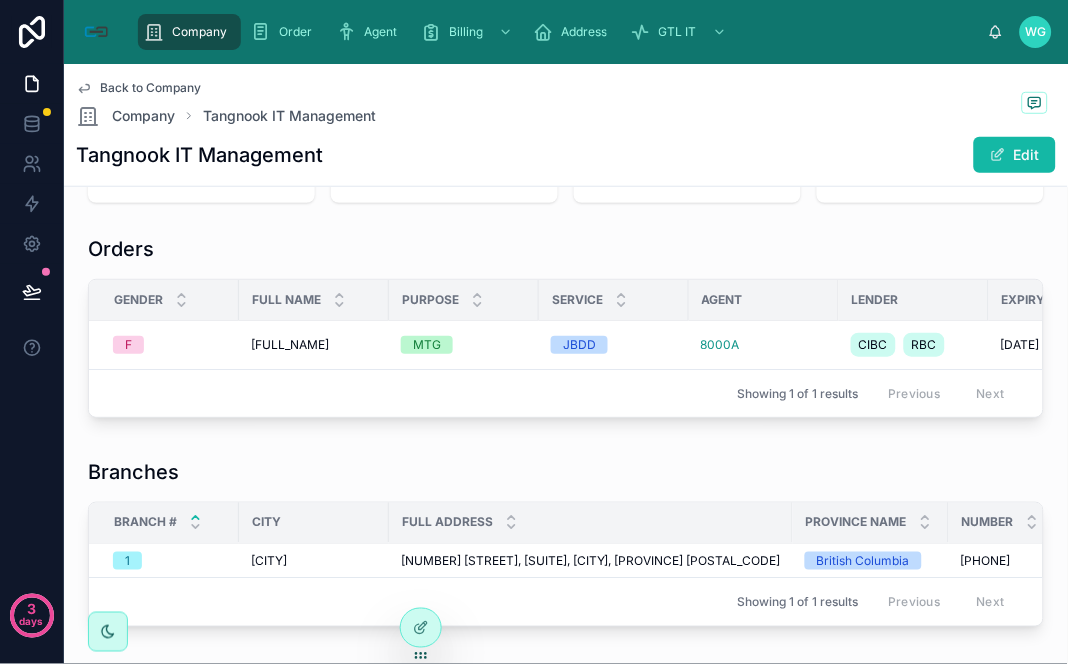 click on "Branches Branch # City Full Address Province Name Number Phone Status 1 New Westminster 713 Columbia Street, Suite 219A, New Westminster, BC V3M 1B2 713 Columbia Street, Suite 219A, New Westminster, BC V3M 1B2 British Columbia [PHONE] [PHONE] NoPhone Showing 1 of 1 results Previous Next Staff Gender Staff Name Purpose Position Email M [FIRST] [LAST] [FIRST] [LAST] CEO/Director CEO CEO [EMAIL] F [FIRST] [LAST] [FIRST] [LAST] CEO/Director Director Director [EMAIL] M [FIRST] [LAST] [FIRST] [LAST] Manager Manager Manager [EMAIL] F [FIRST] [LAST] [FIRST] [LAST] Manager Assistant Manager Assistant Manager [EMAIL] M HR" at bounding box center (566, 1173) 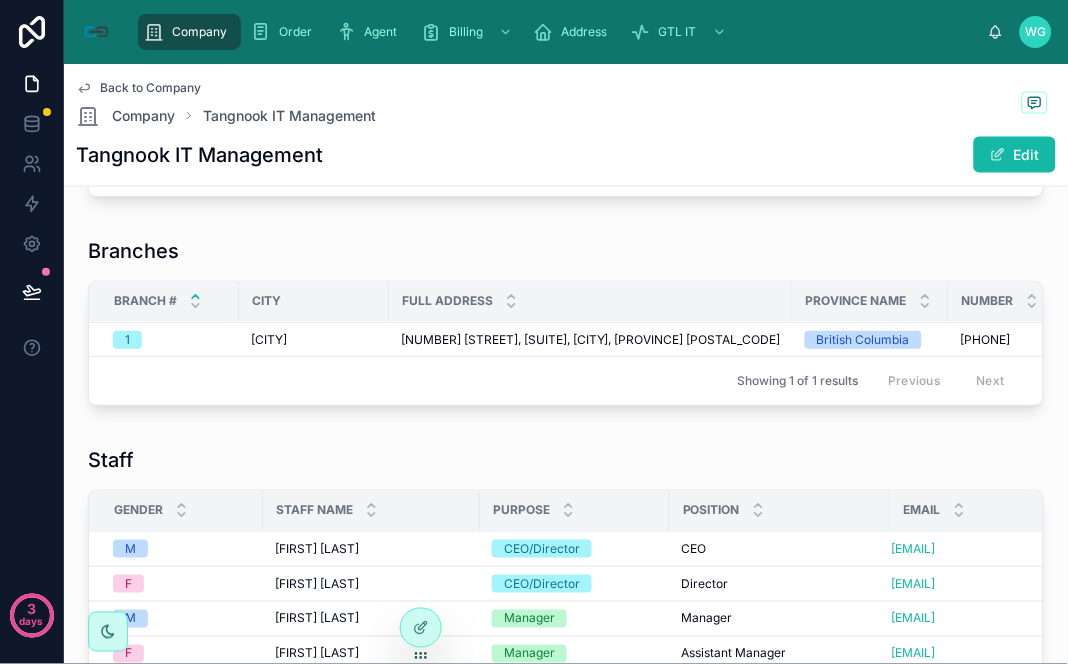 scroll, scrollTop: 444, scrollLeft: 0, axis: vertical 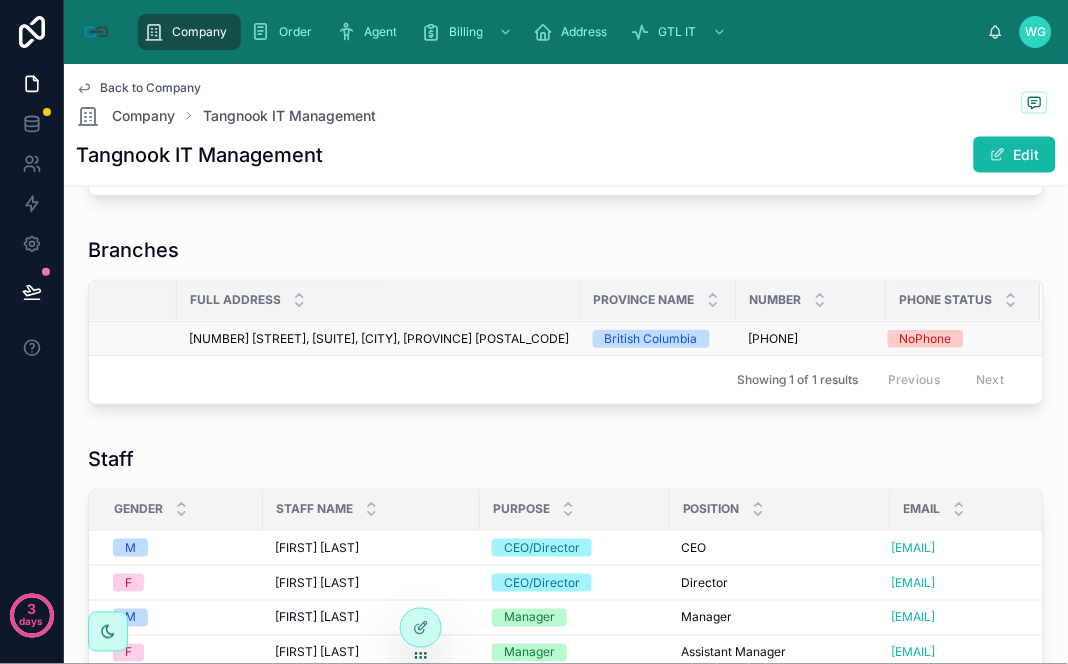 drag, startPoint x: 836, startPoint y: 371, endPoint x: 826, endPoint y: 358, distance: 16.40122 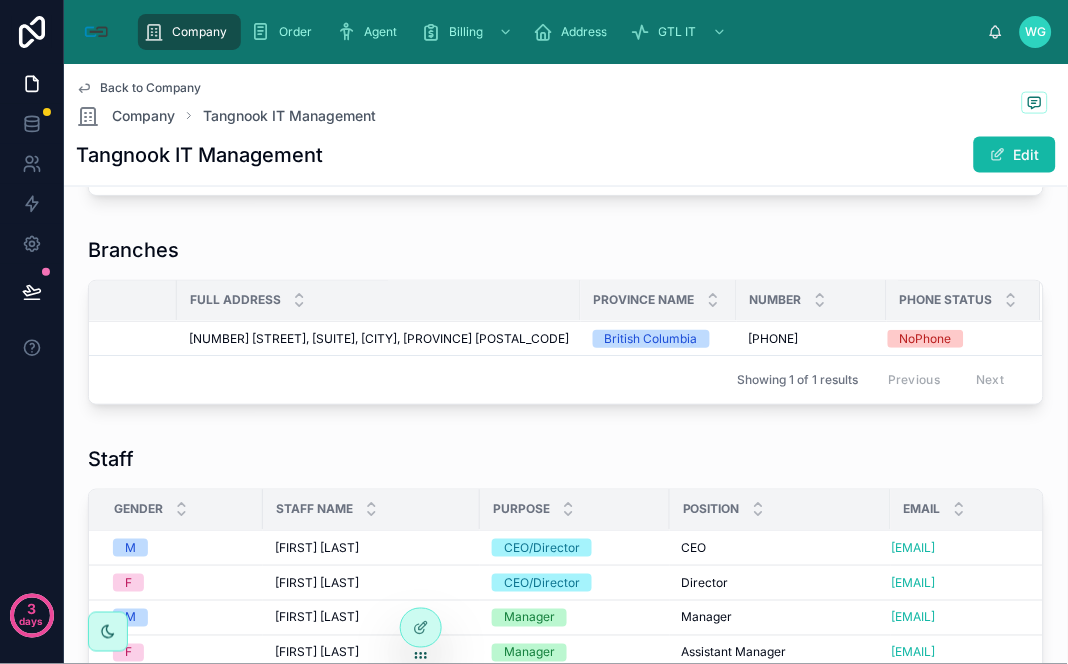 click on "Branches Branch # City Full Address Province Name Number Phone Status 1 New Westminster 713 Columbia Street, Suite 219A, New Westminster, BC V3M 1B2 713 Columbia Street, Suite 219A, New Westminster, BC V3M 1B2 British Columbia [PHONE] [PHONE] NoPhone Showing 1 of 1 results Previous Next Staff Gender Staff Name Purpose Position Email M [FIRST] [LAST] [FIRST] [LAST] CEO/Director CEO CEO [EMAIL] F [FIRST] [LAST] [FIRST] [LAST] CEO/Director Director Director [EMAIL] M [FIRST] [LAST] [FIRST] [LAST] Manager Manager Manager [EMAIL] F [FIRST] [LAST] [FIRST] [LAST] Manager Assistant Manager Assistant Manager [EMAIL] M HR" at bounding box center [566, 951] 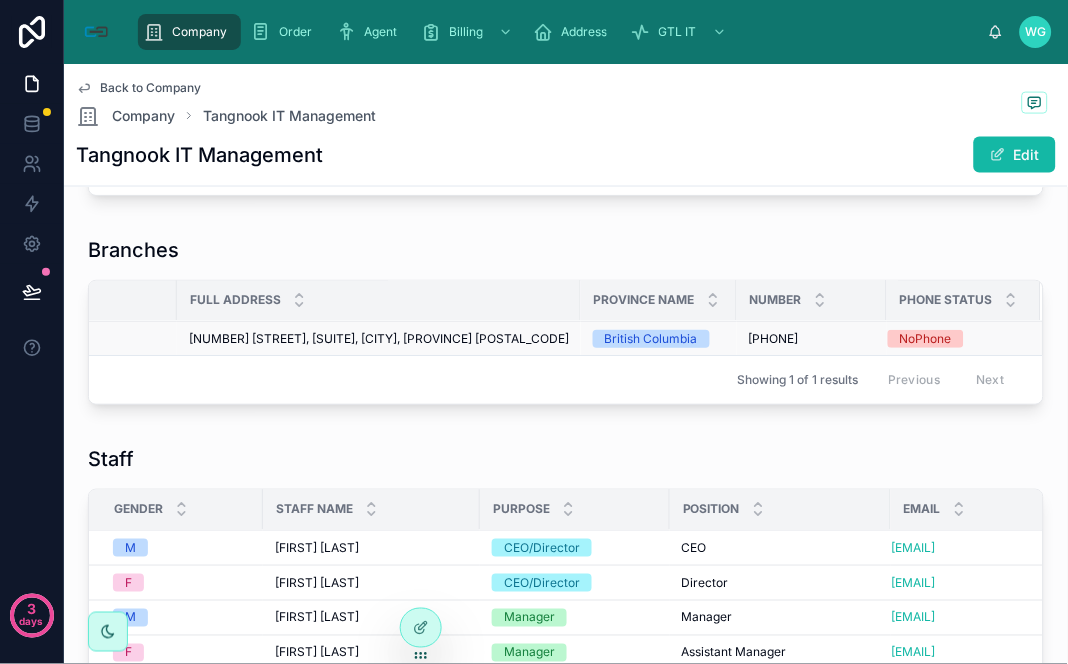 click on "[PHONE]" at bounding box center (774, 339) 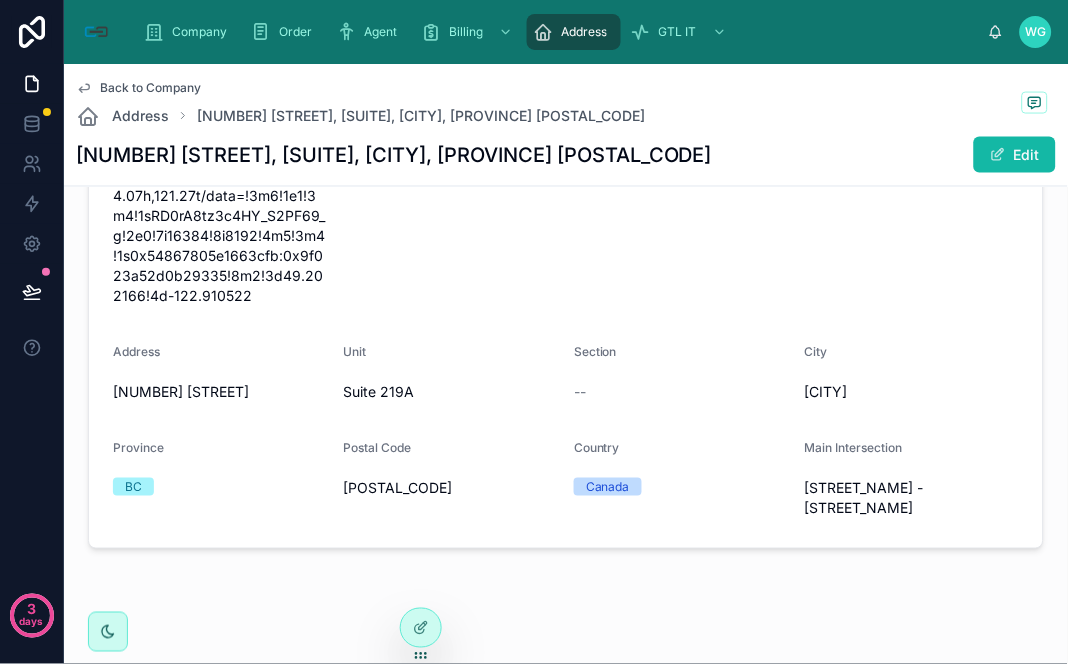 scroll, scrollTop: 0, scrollLeft: 0, axis: both 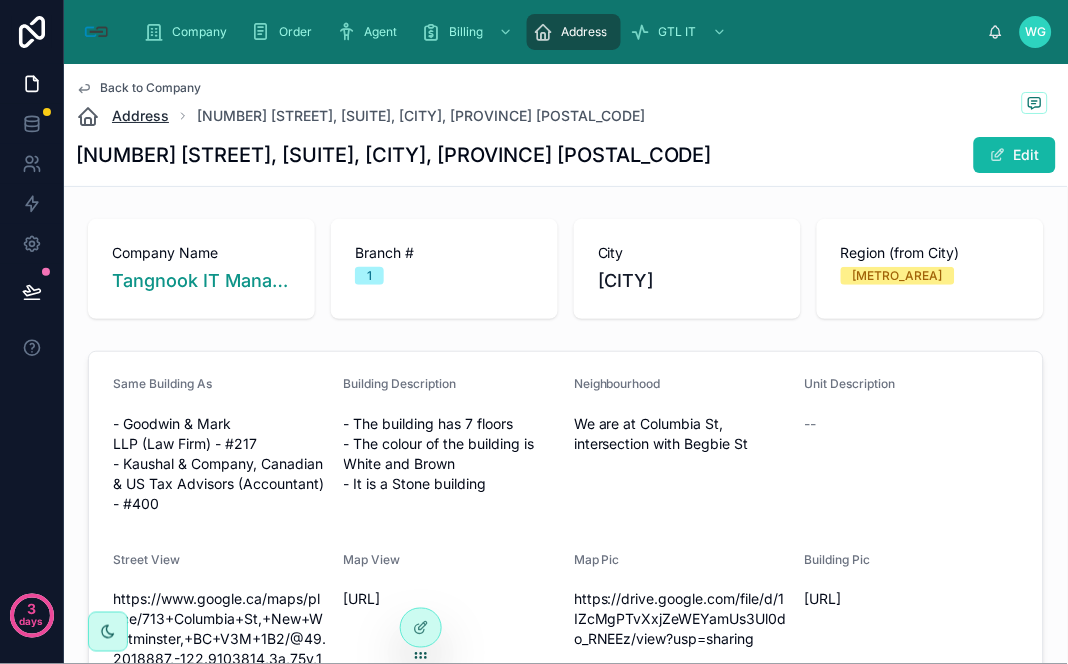 click on "Address" at bounding box center [140, 116] 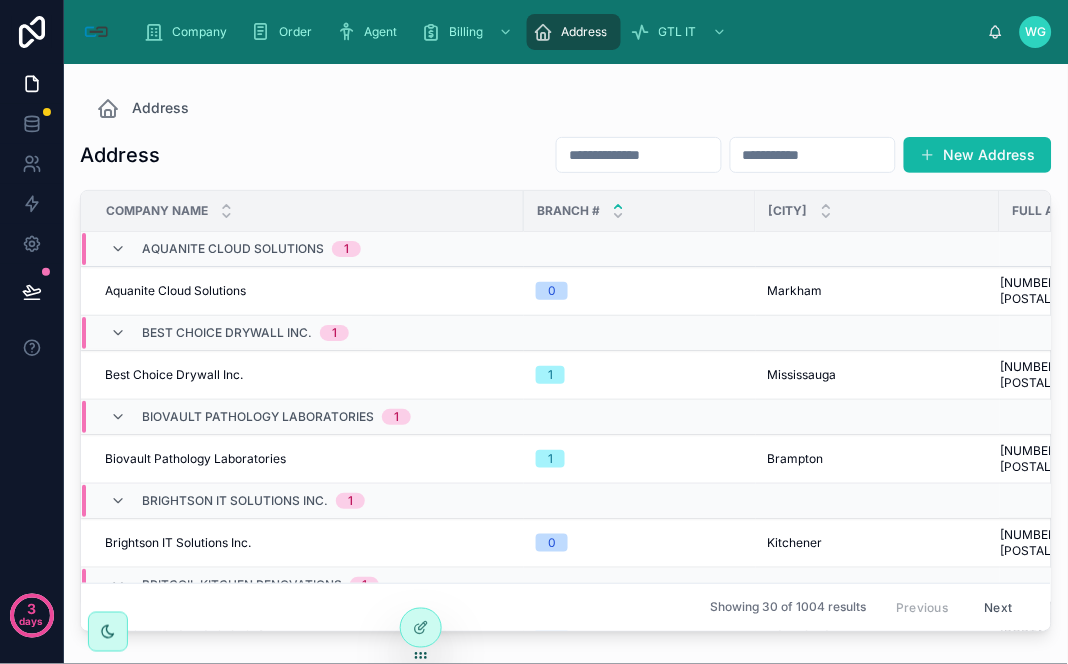 click at bounding box center [639, 155] 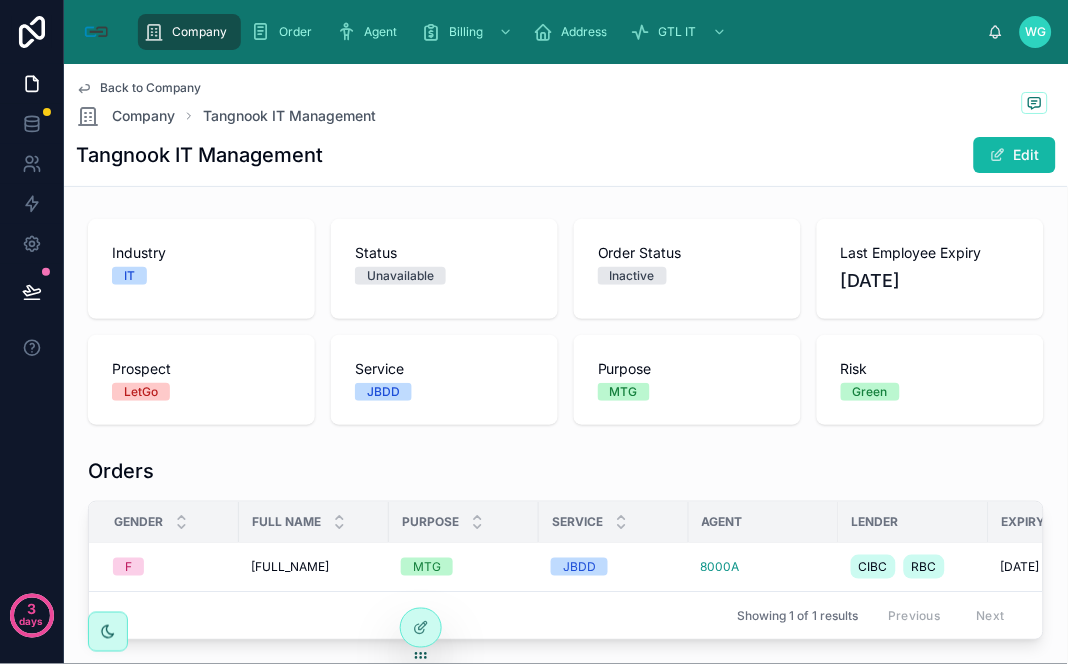 scroll, scrollTop: 0, scrollLeft: 256, axis: horizontal 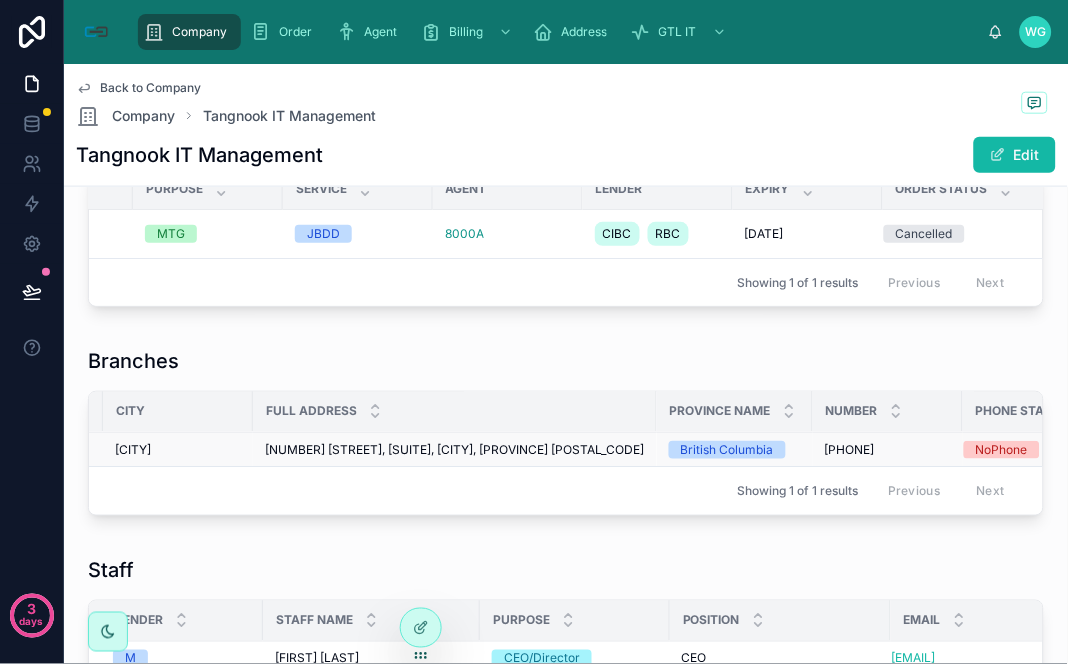 drag, startPoint x: 803, startPoint y: 473, endPoint x: 900, endPoint y: 473, distance: 97 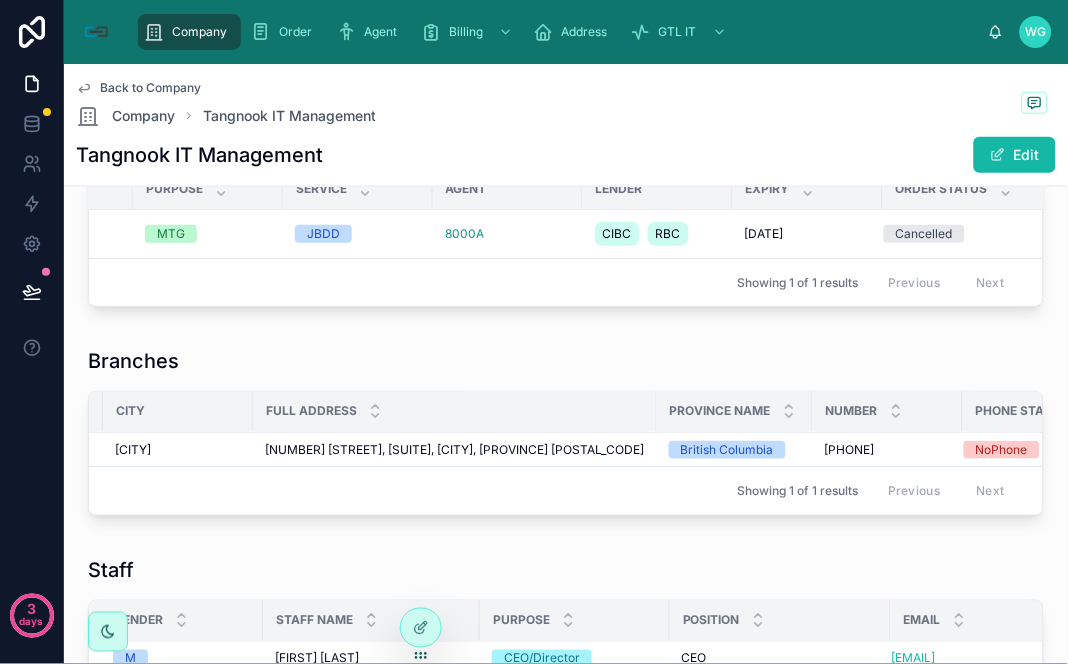 click on "Branches Branch # City Full Address Province Name Number Phone Status 1 New Westminster 713 Columbia Street, Suite 219A, New Westminster, BC V3M 1B2 713 Columbia Street, Suite 219A, New Westminster, BC V3M 1B2 British Columbia [PHONE] [PHONE] NoPhone Showing 1 of 1 results Previous Next Staff Gender Staff Name Purpose Position Email M [FIRST] [LAST] [FIRST] [LAST] CEO/Director CEO CEO [EMAIL] F [FIRST] [LAST] [FIRST] [LAST] CEO/Director Director Director [EMAIL] M [FIRST] [LAST] [FIRST] [LAST] Manager Manager Manager [EMAIL] F [FIRST] [LAST] [FIRST] [LAST] Manager Assistant Manager Assistant Manager [EMAIL] M HR" at bounding box center [566, 1062] 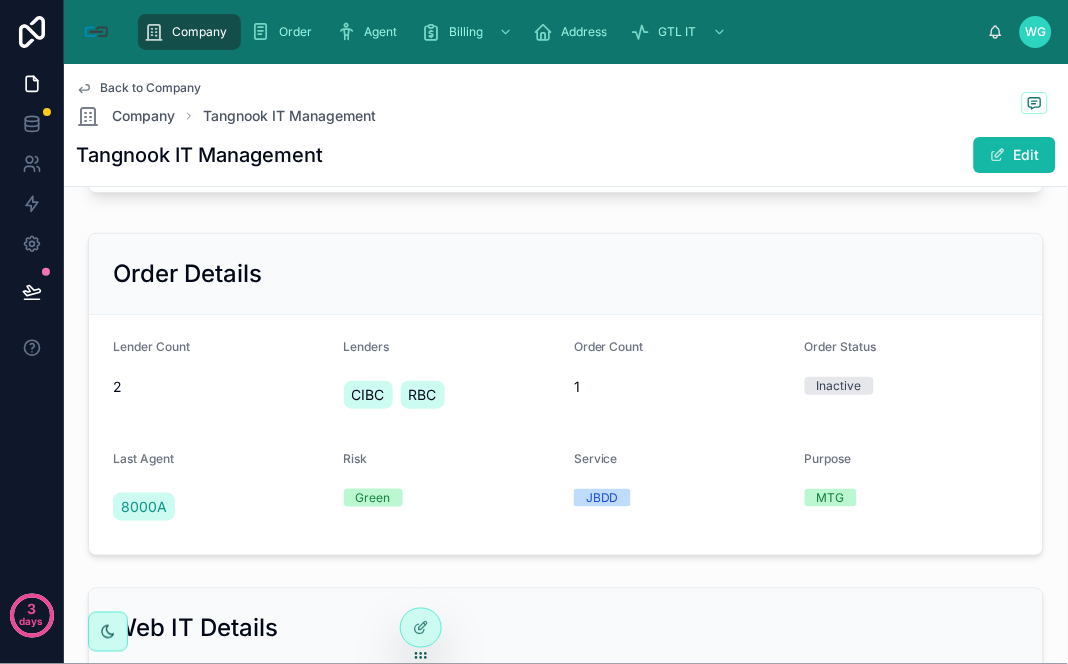 scroll, scrollTop: 776, scrollLeft: 0, axis: vertical 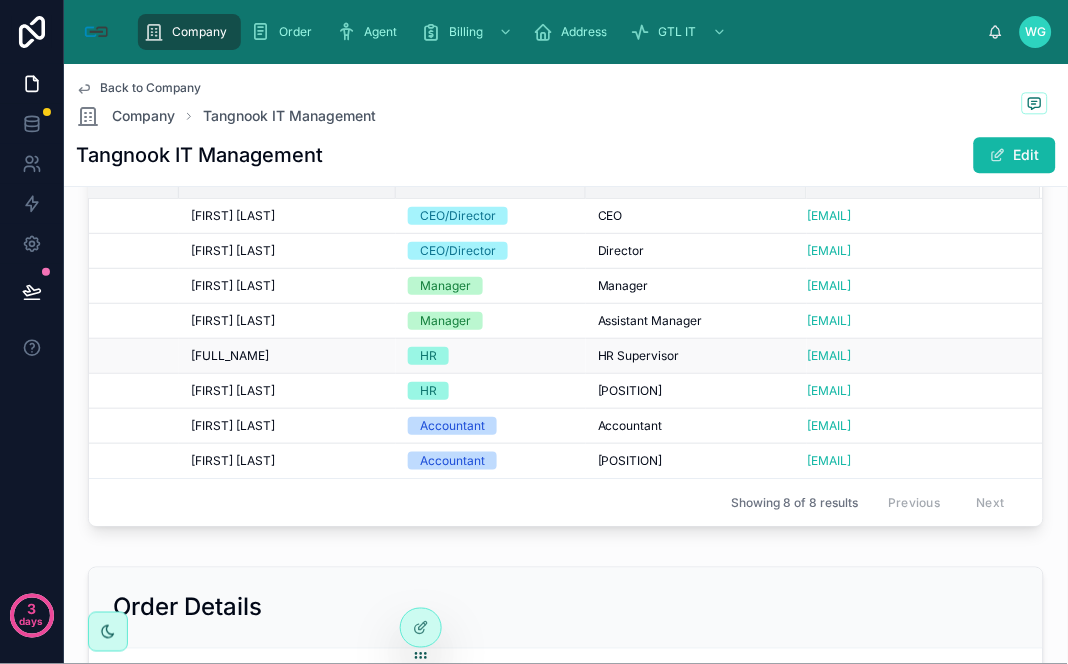 drag, startPoint x: 884, startPoint y: 388, endPoint x: 945, endPoint y: 395, distance: 61.400326 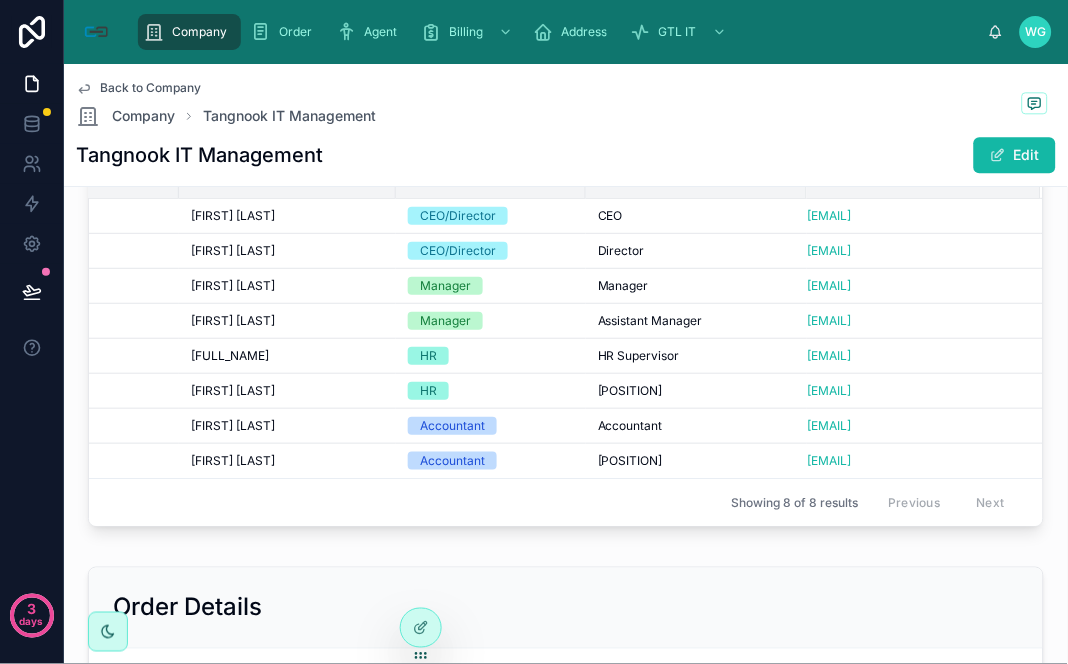 click on "Back to Company Company Tangnook IT Management" at bounding box center [566, 104] 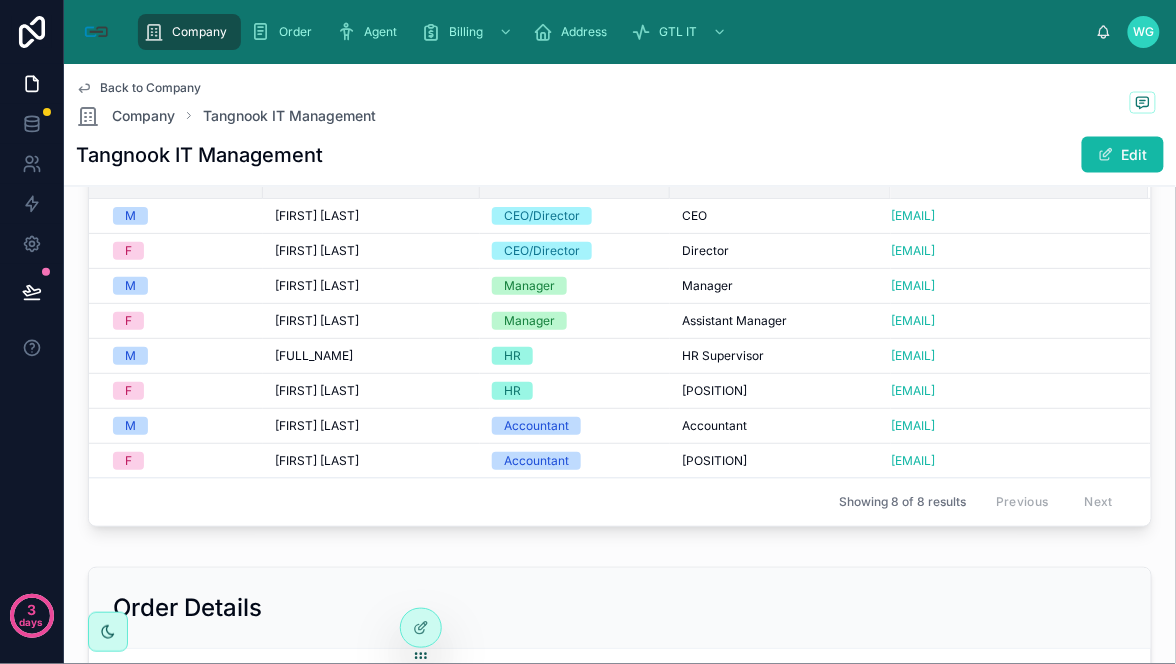 scroll, scrollTop: 0, scrollLeft: 182, axis: horizontal 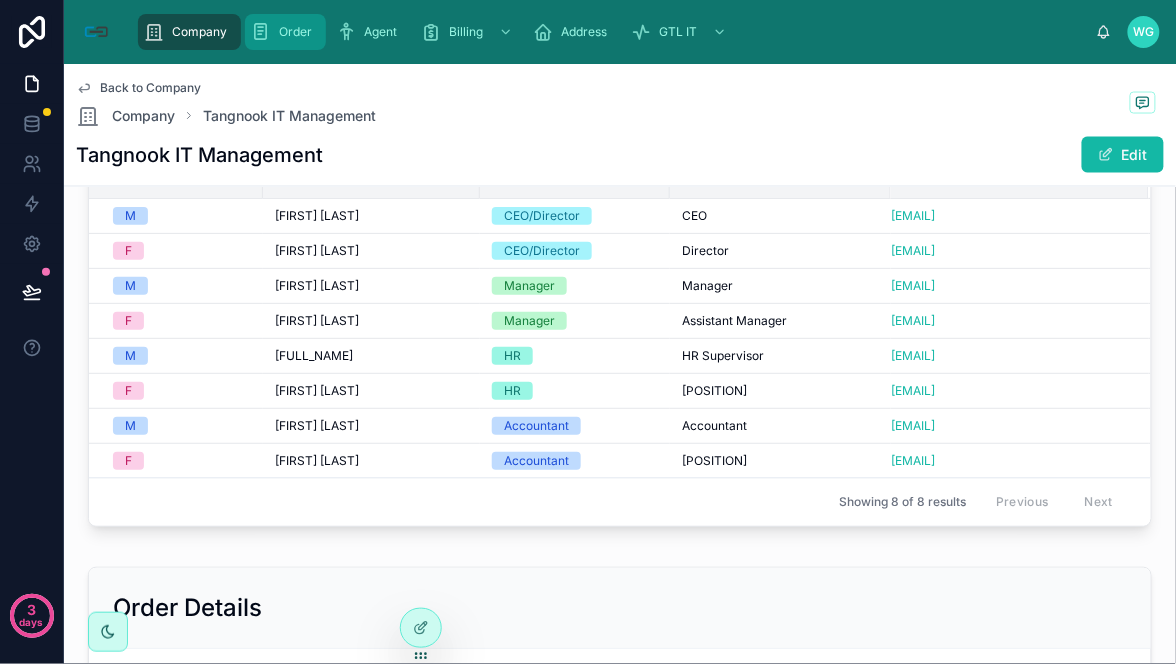 click on "Order" at bounding box center (285, 32) 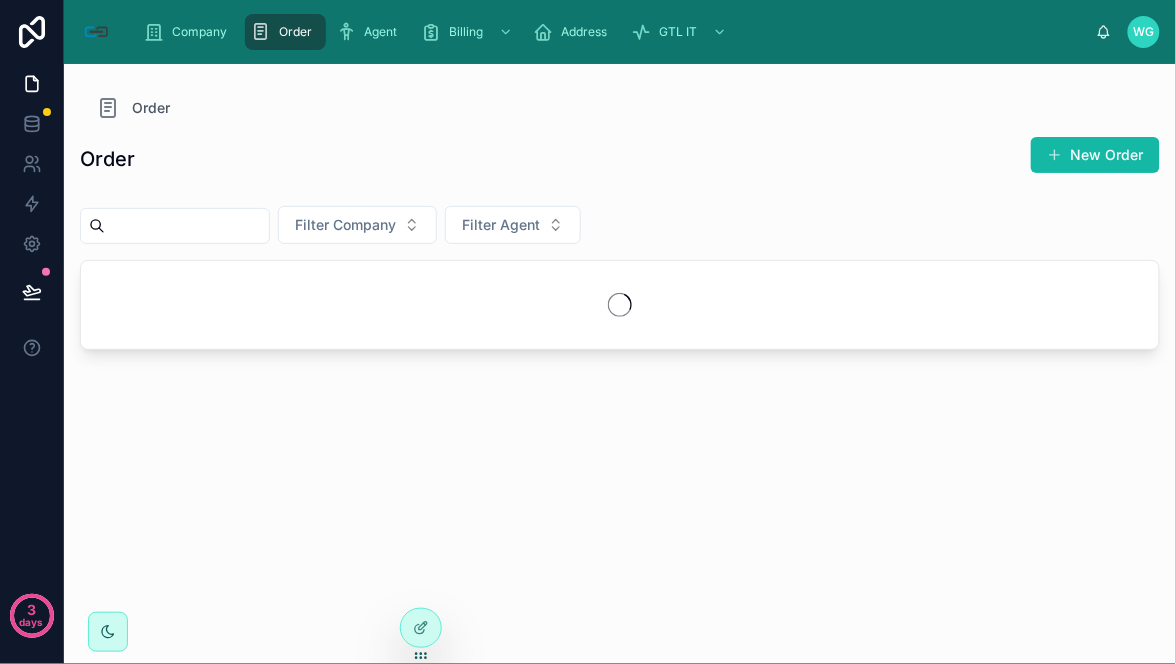 scroll, scrollTop: 0, scrollLeft: 0, axis: both 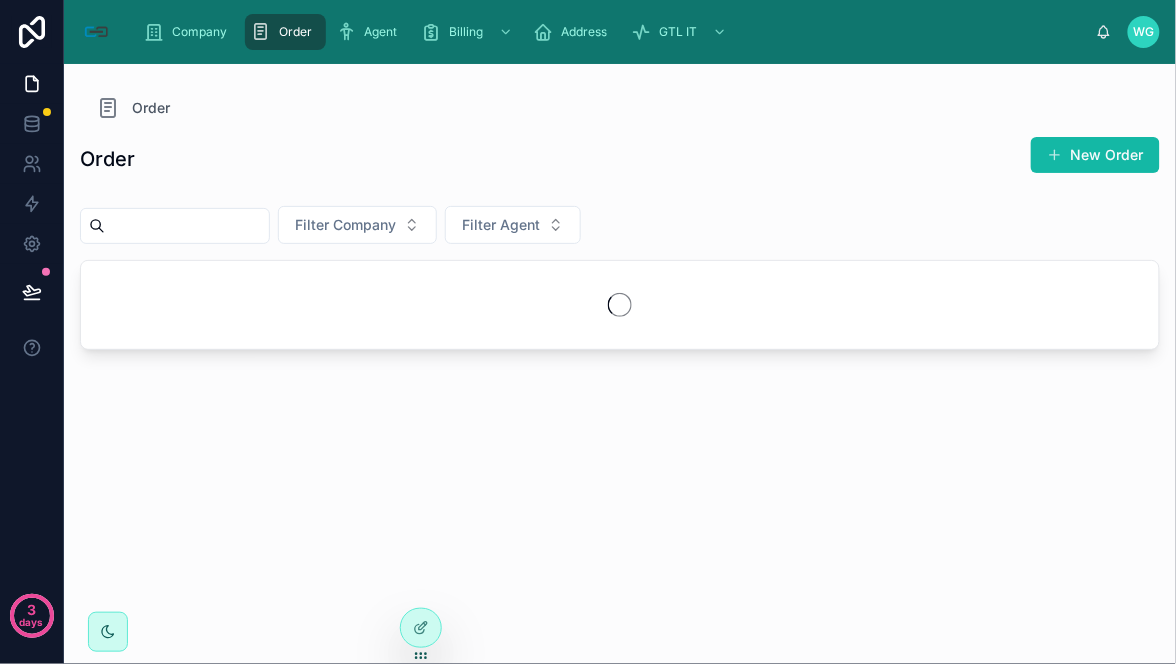 click at bounding box center (187, 226) 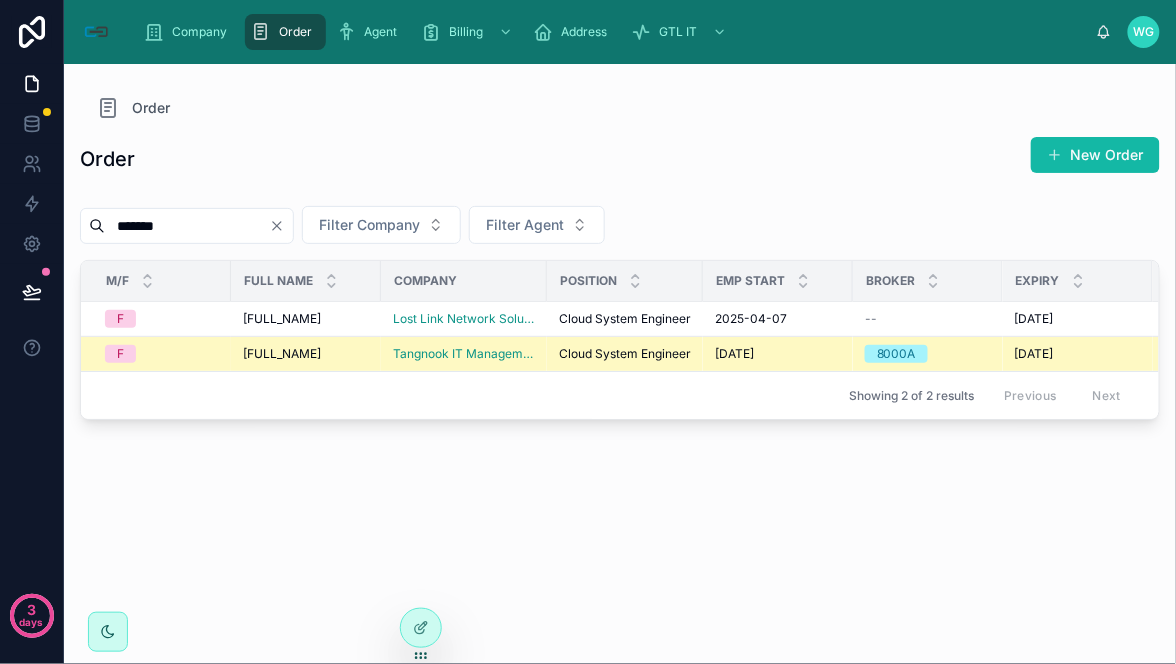 type on "*******" 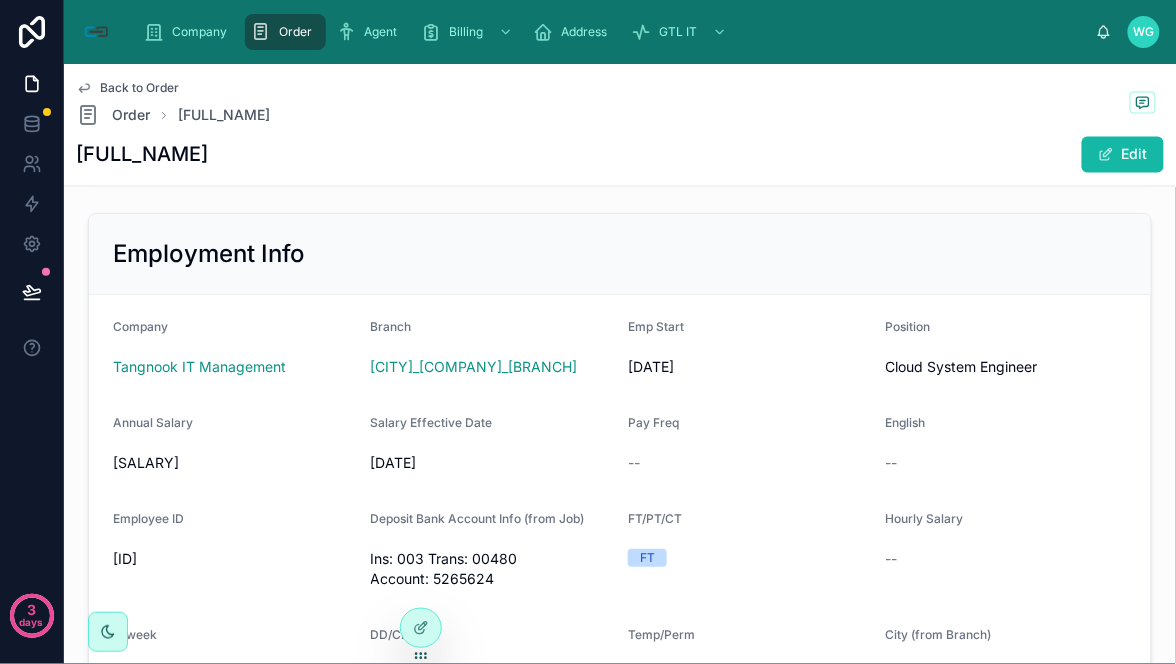 scroll, scrollTop: 888, scrollLeft: 0, axis: vertical 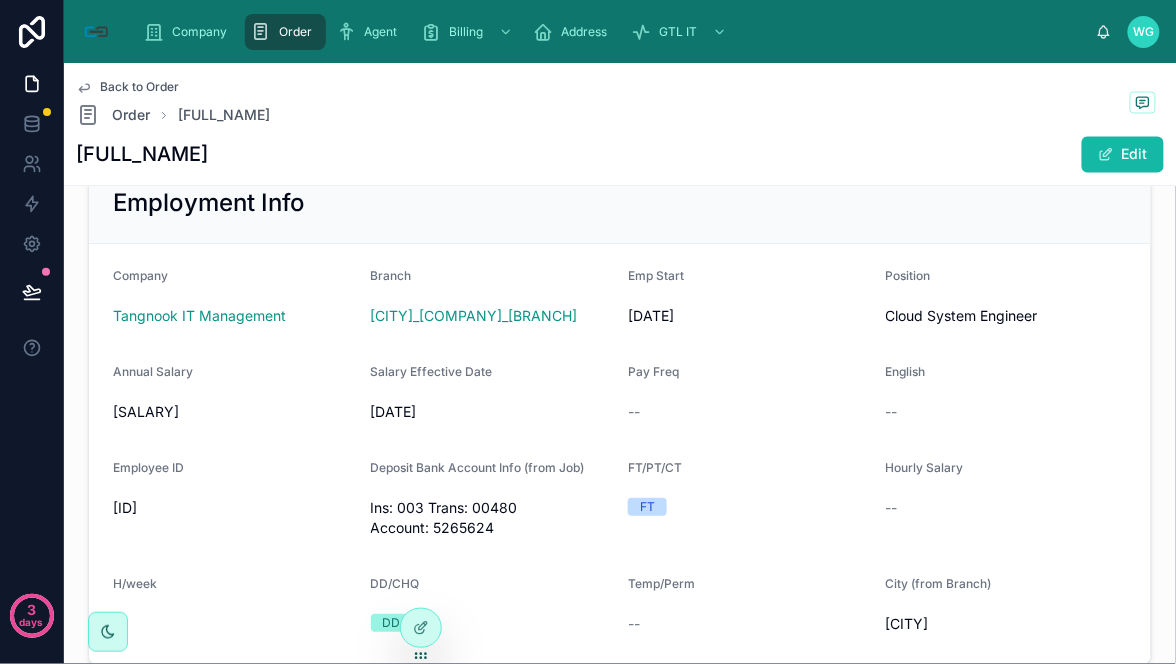 drag, startPoint x: 821, startPoint y: 292, endPoint x: 792, endPoint y: 295, distance: 29.15476 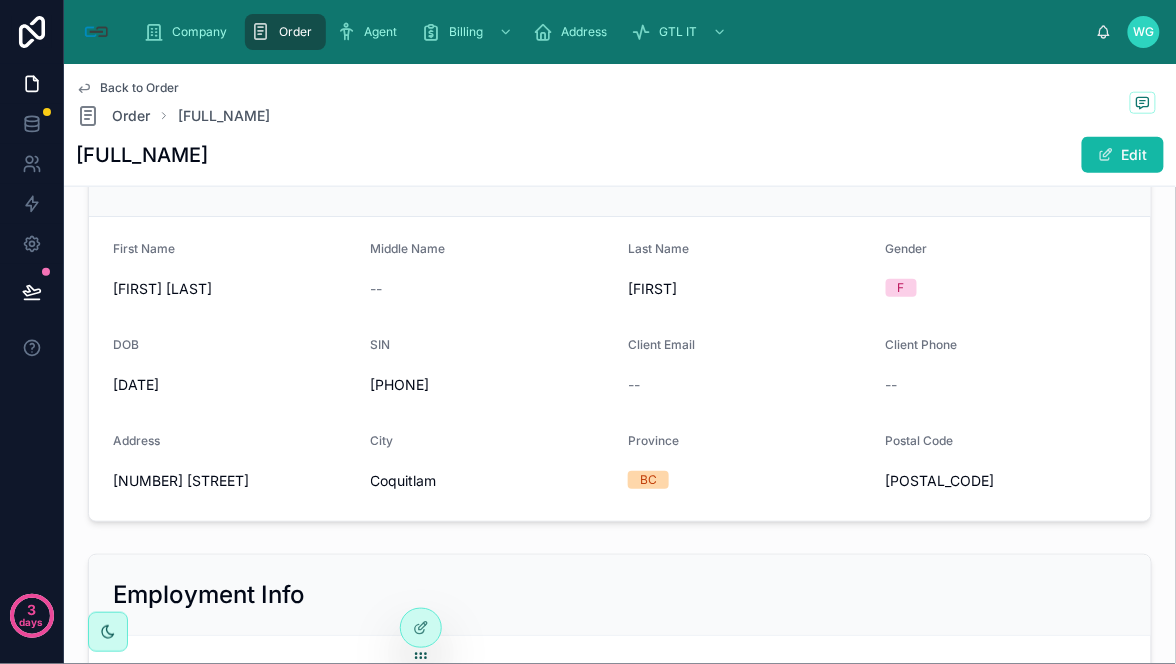 scroll, scrollTop: 444, scrollLeft: 0, axis: vertical 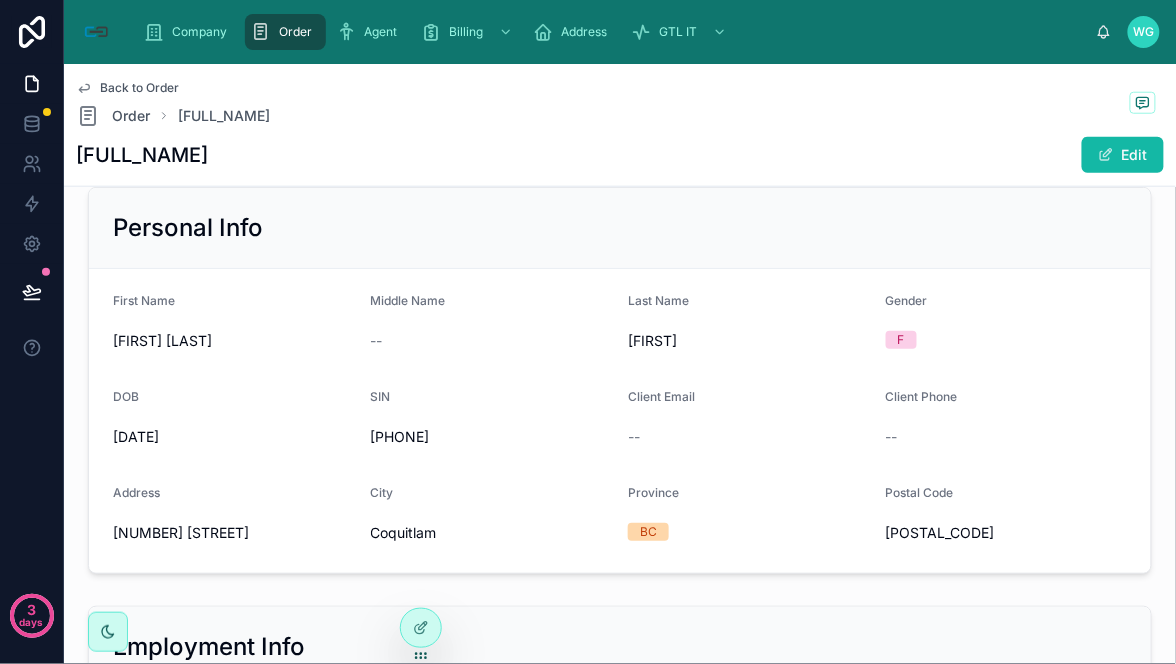 click on "[FULL_NAME]" at bounding box center [142, 155] 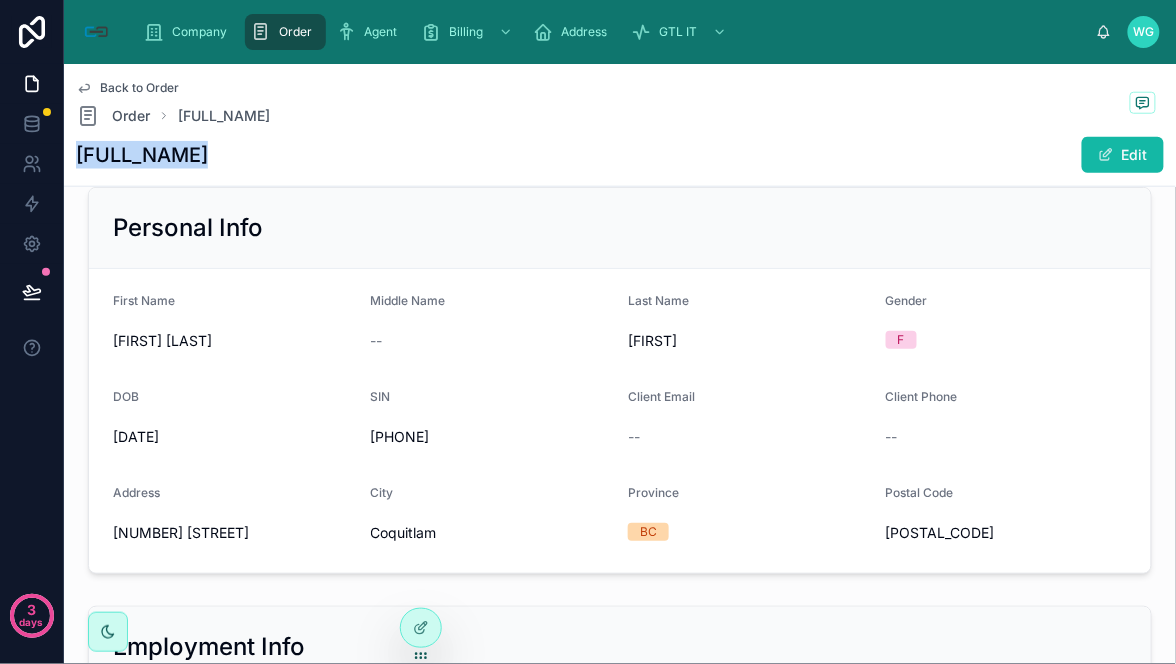 click on "[FULL_NAME]" at bounding box center [142, 155] 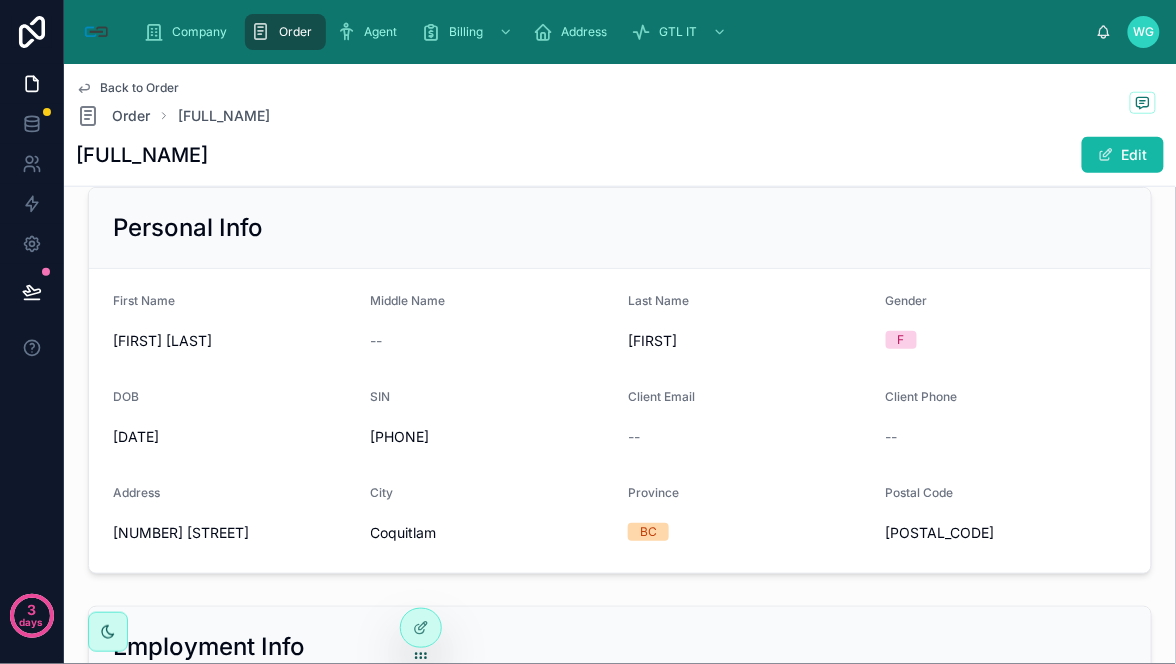 click on "First Name [FULL_NAME] Middle Name -- Last Name [LAST_NAME] Gender F DOB [DATE] SIN [NUMBER] [NUMBER] [NUMBER] Client Email -- Client Phone -- Address 55-1305 Soball Street City Coquitlam Province BC Postal Code V3E 0E8" at bounding box center (620, 421) 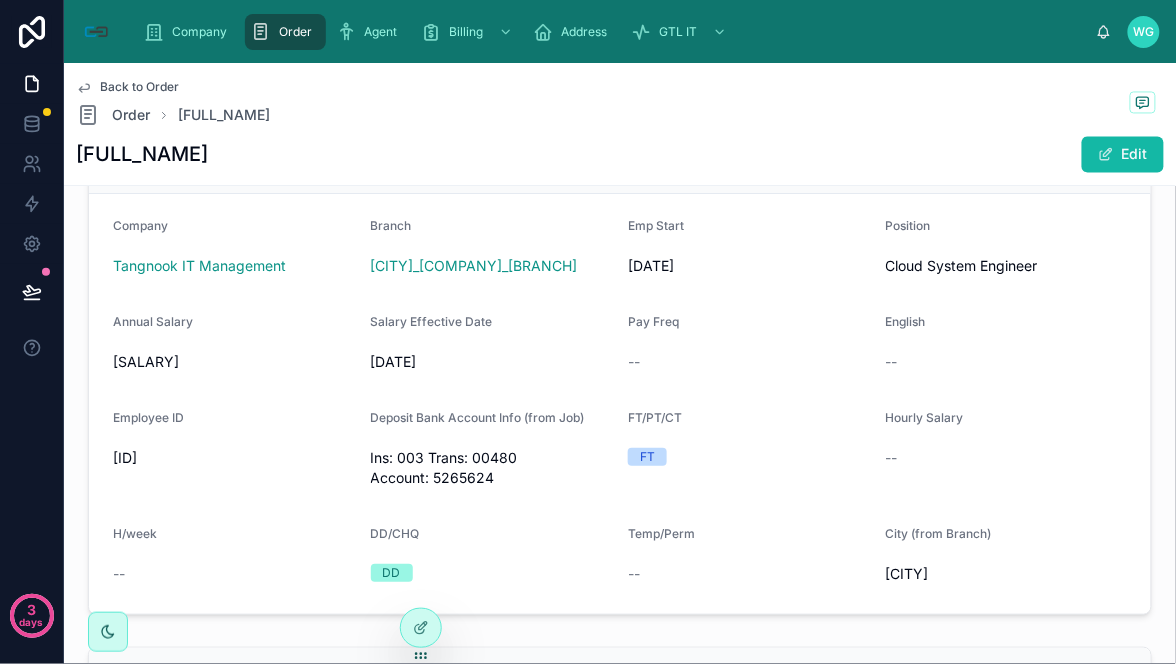 scroll, scrollTop: 1000, scrollLeft: 0, axis: vertical 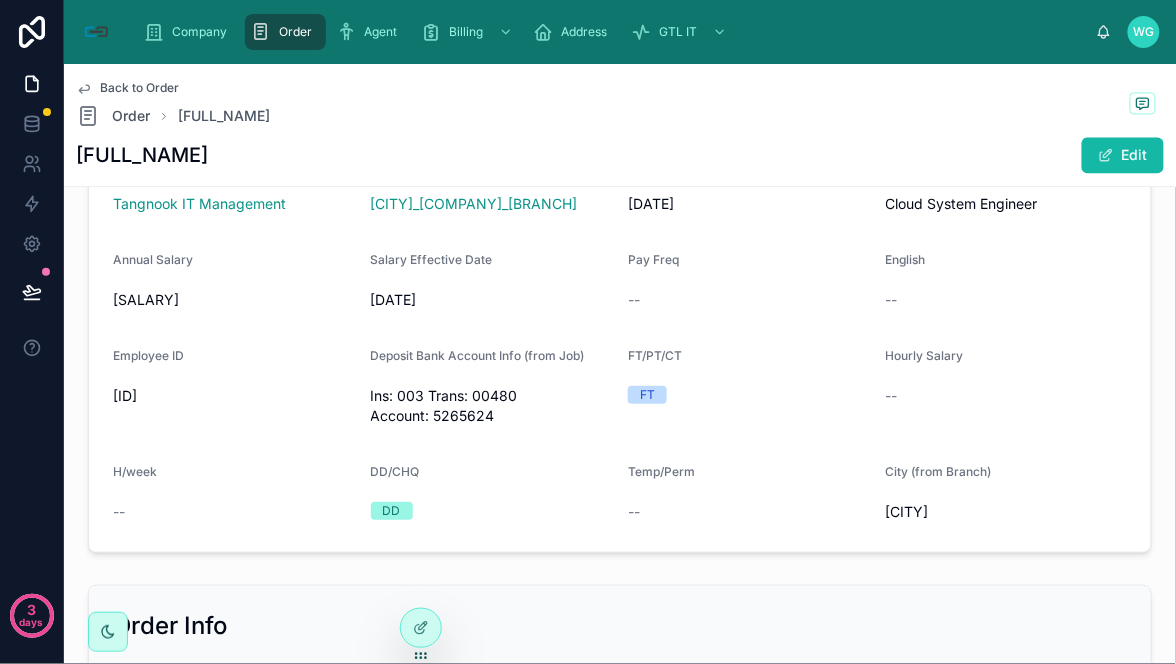 click on "Cloud System Engineer" at bounding box center (1007, 204) 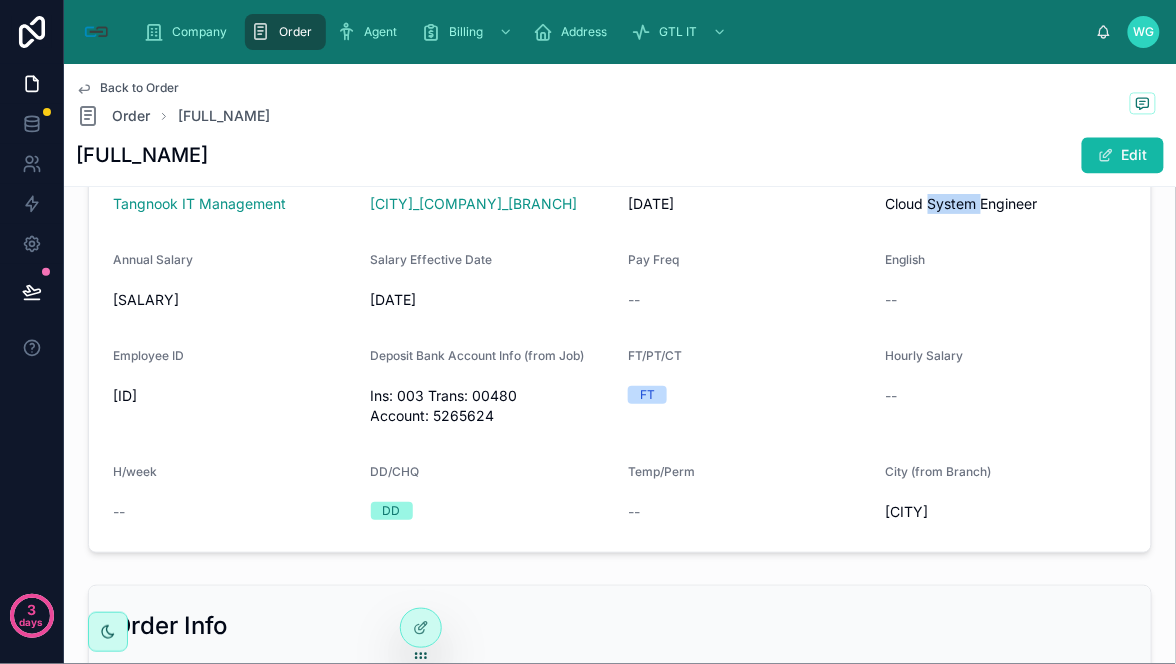 click on "Cloud System Engineer" at bounding box center [1007, 204] 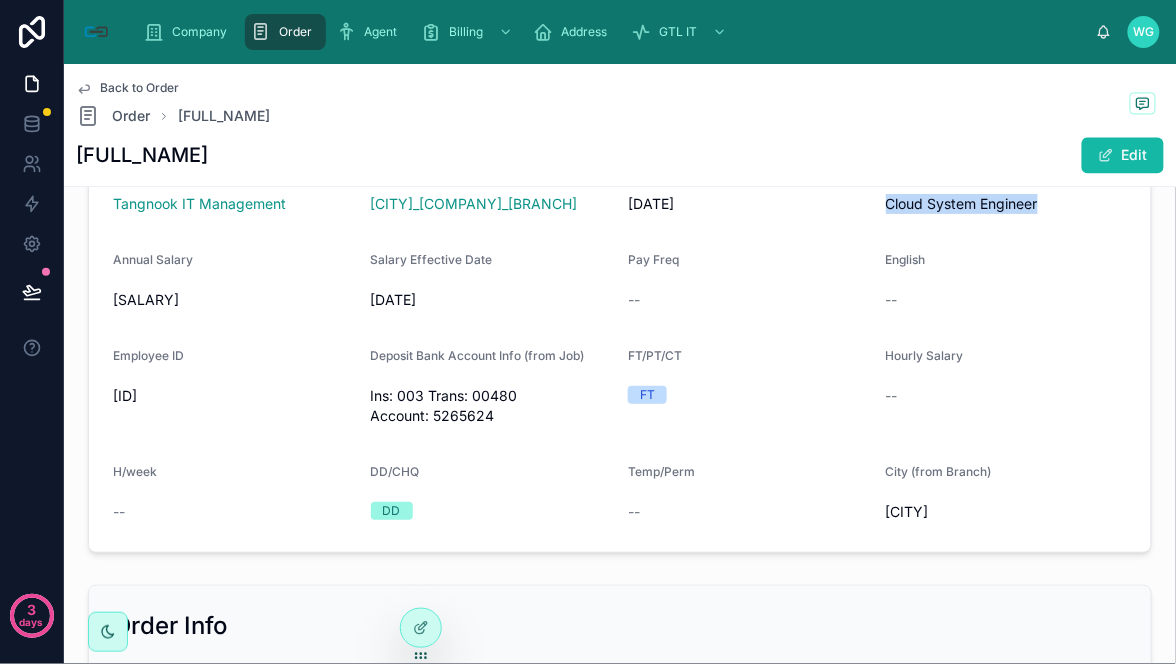 click on "Cloud System Engineer" at bounding box center [1007, 204] 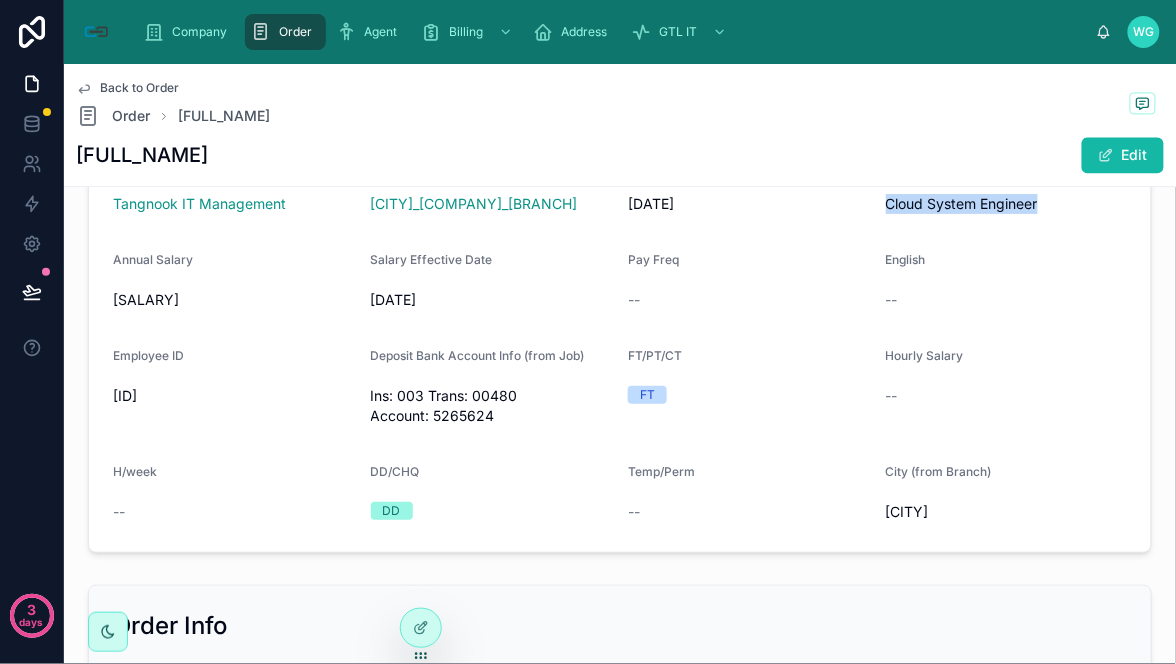 click on "--" at bounding box center [1007, 396] 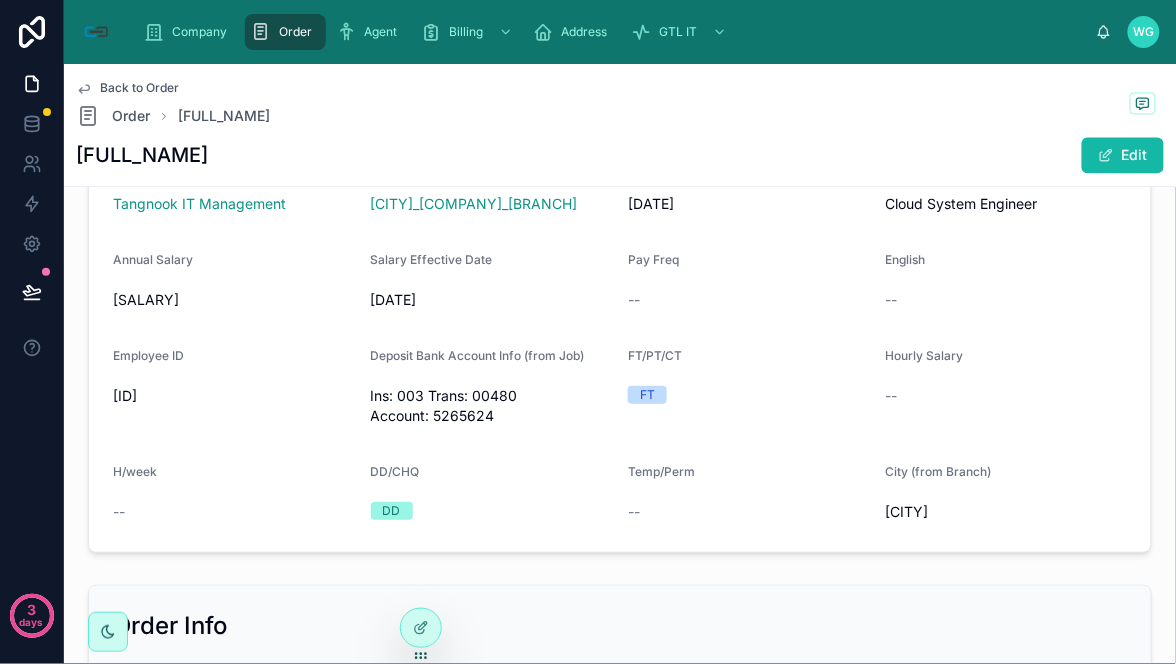scroll, scrollTop: 888, scrollLeft: 0, axis: vertical 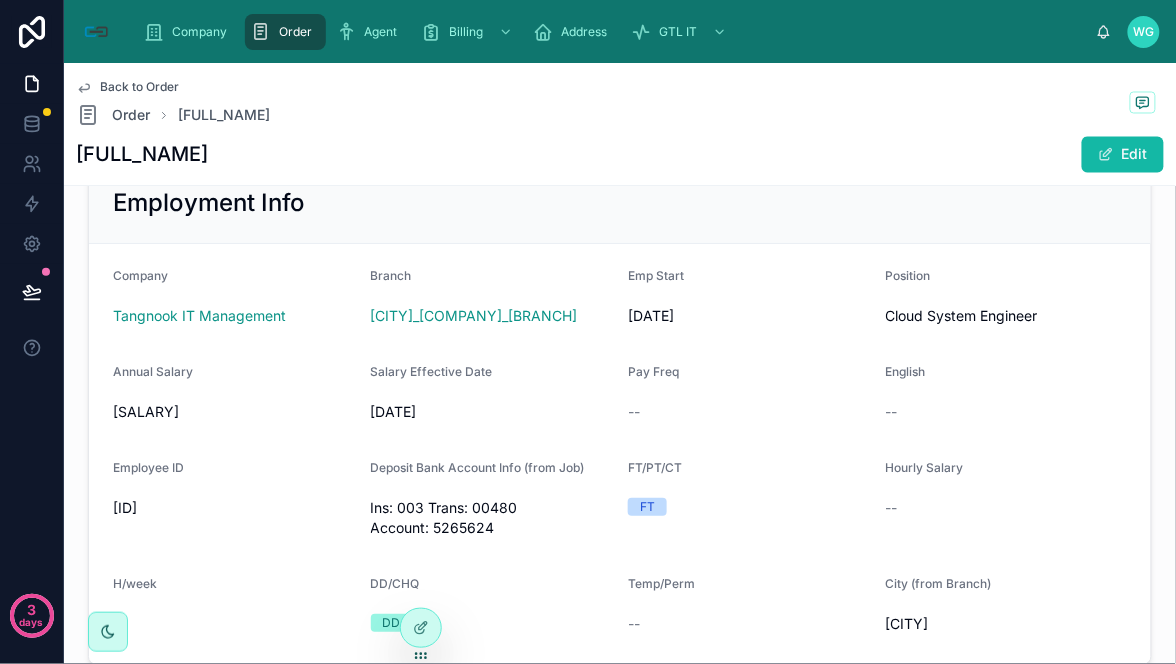 click on "[DATE]" at bounding box center (749, 316) 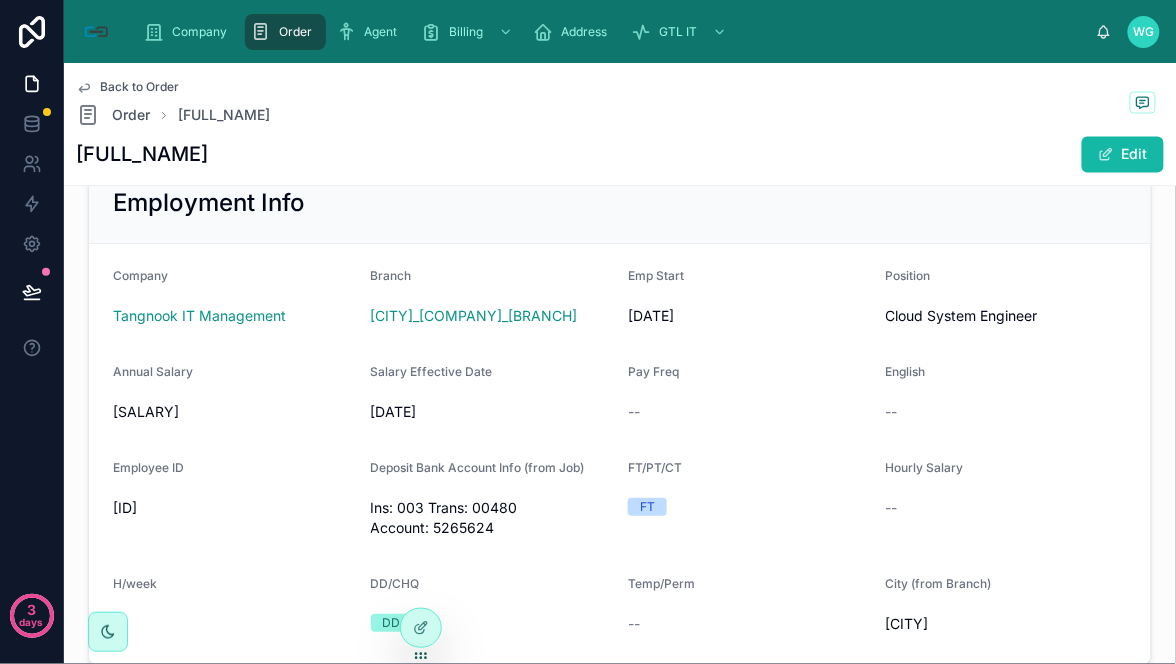 click on "[DATE]" at bounding box center [749, 316] 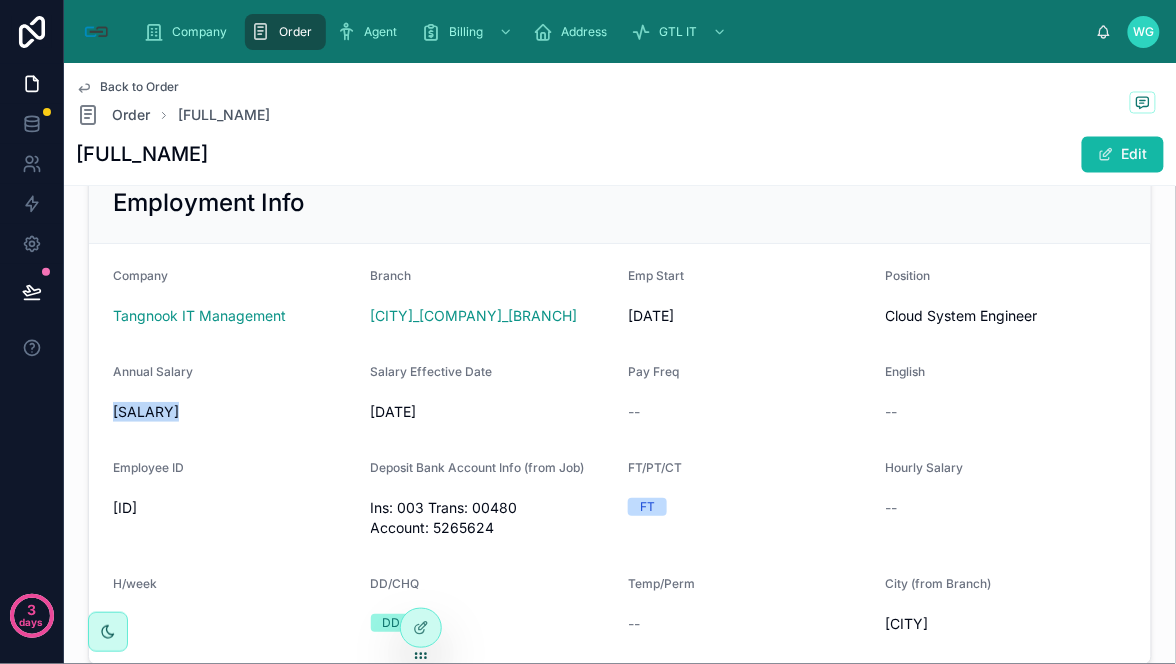 click on "[SALARY]" at bounding box center [234, 412] 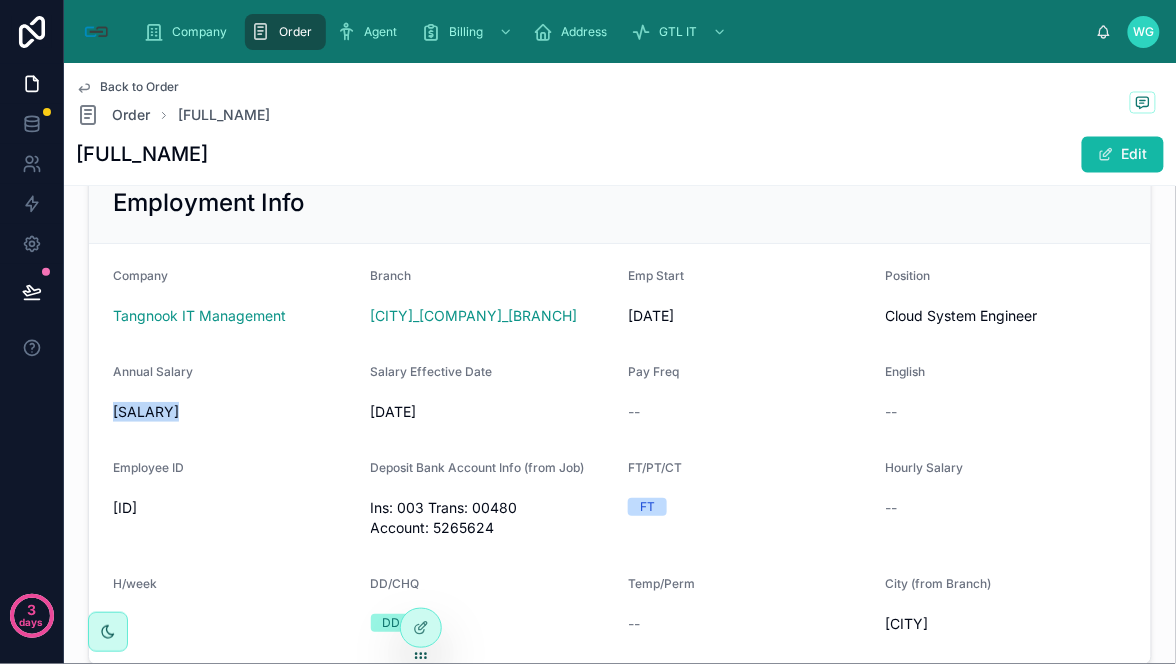 drag, startPoint x: 912, startPoint y: 146, endPoint x: 726, endPoint y: 147, distance: 186.00269 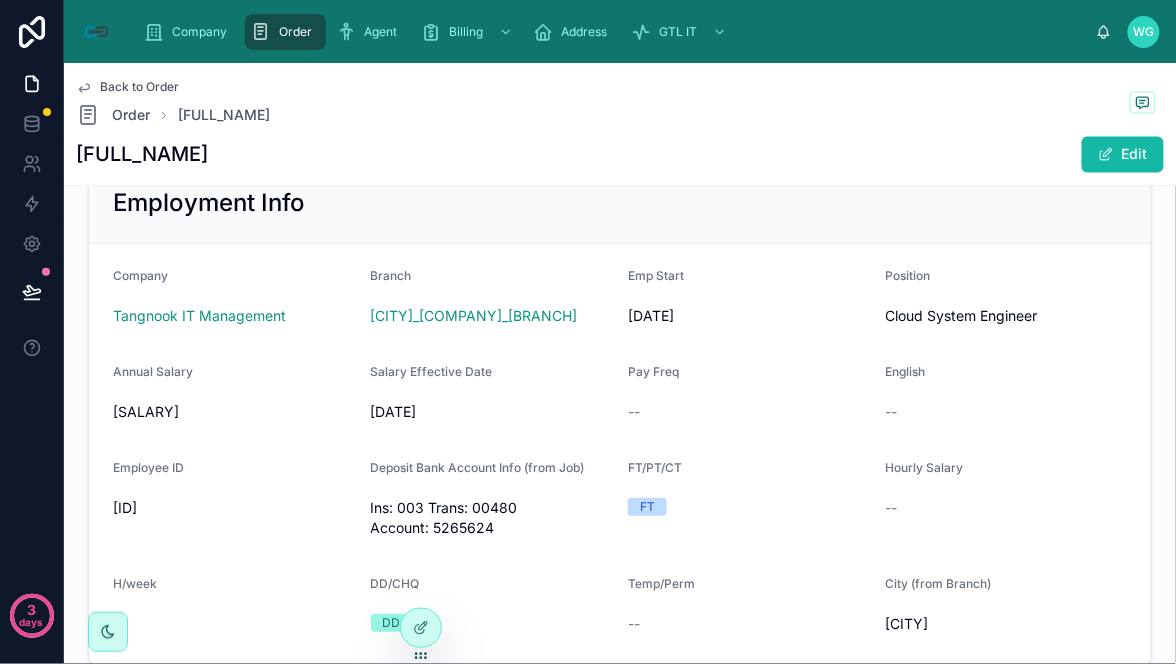 click on "[FULL_NAME]" at bounding box center [142, 155] 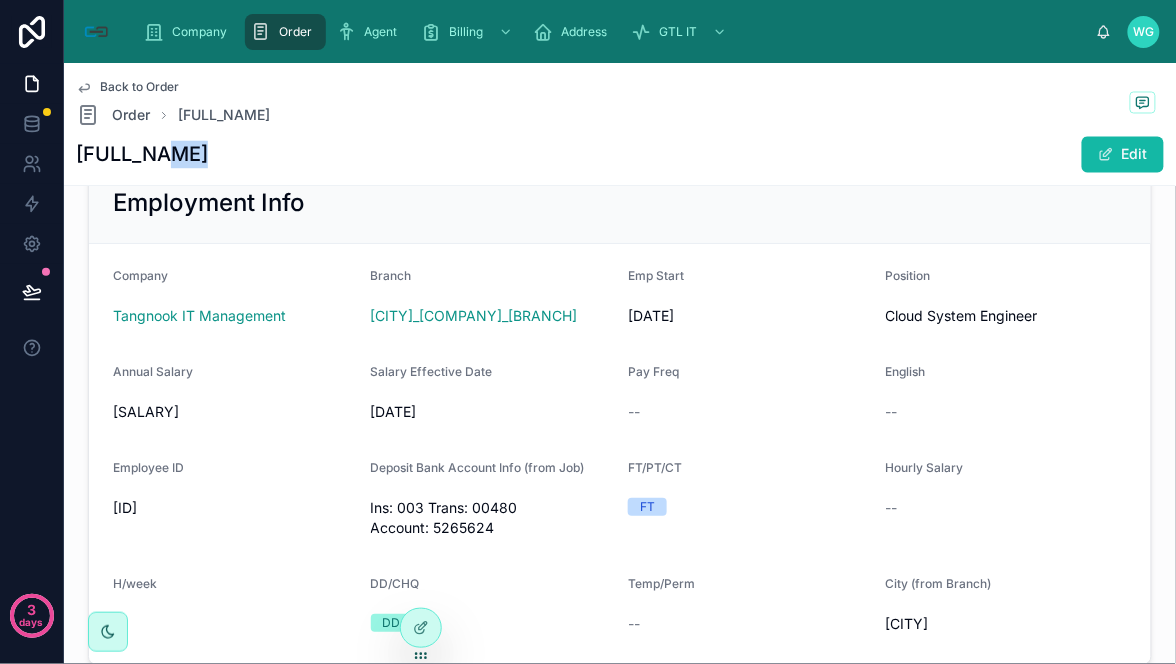 click on "[FULL_NAME]" at bounding box center [142, 155] 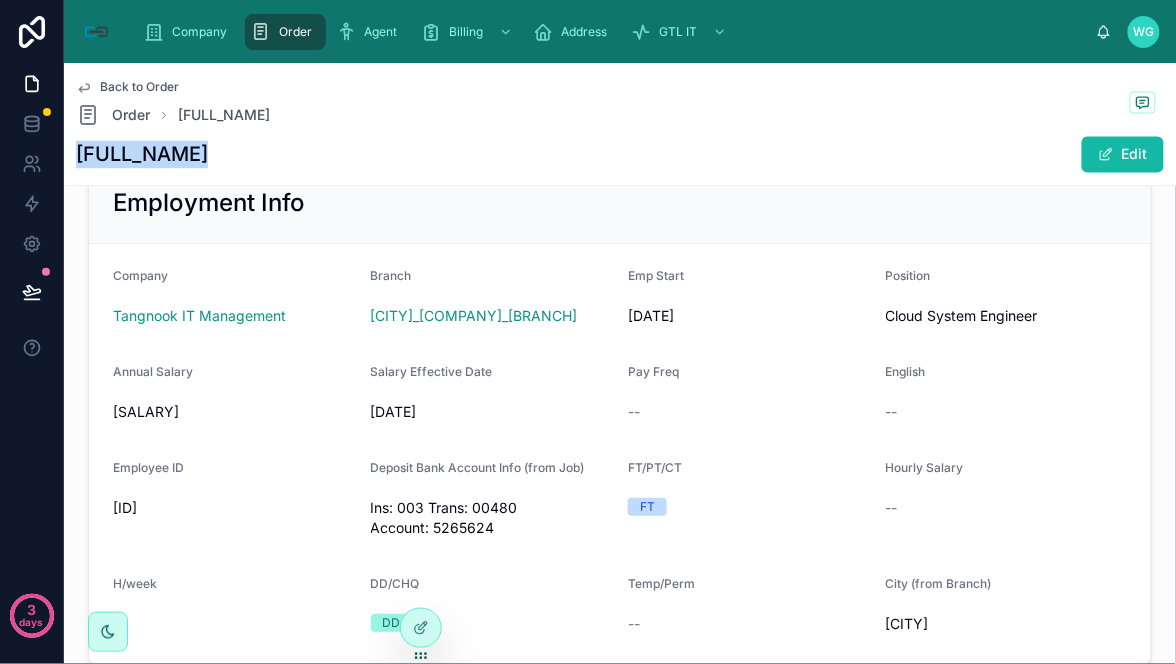 click on "[FULL_NAME]" at bounding box center [142, 155] 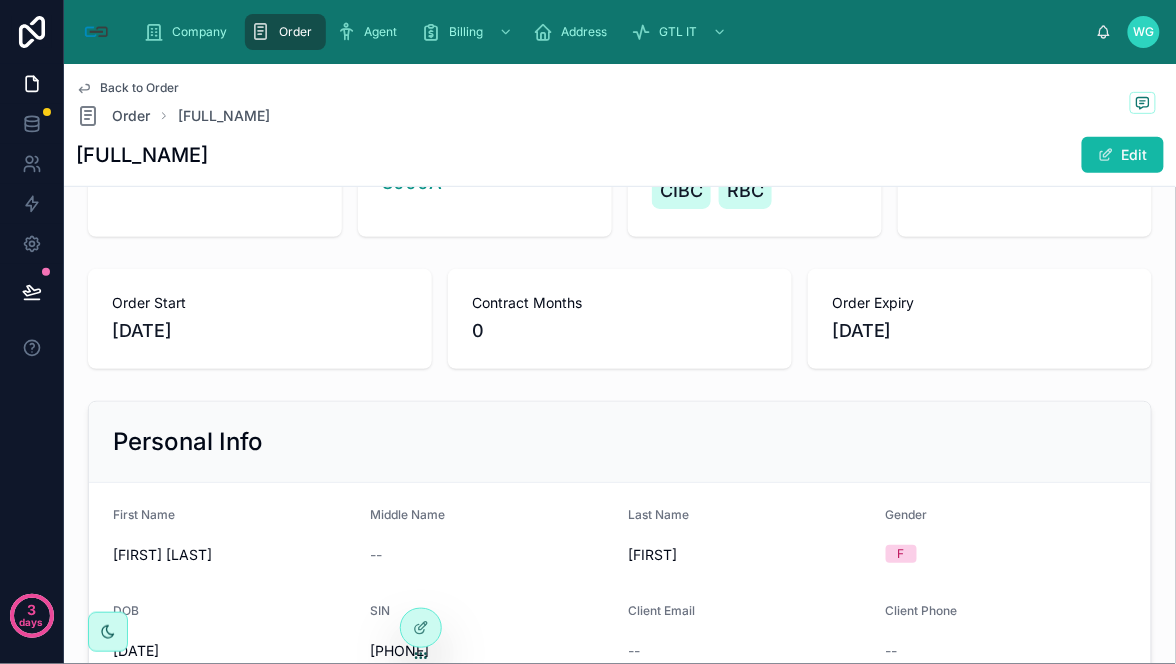 scroll, scrollTop: 0, scrollLeft: 0, axis: both 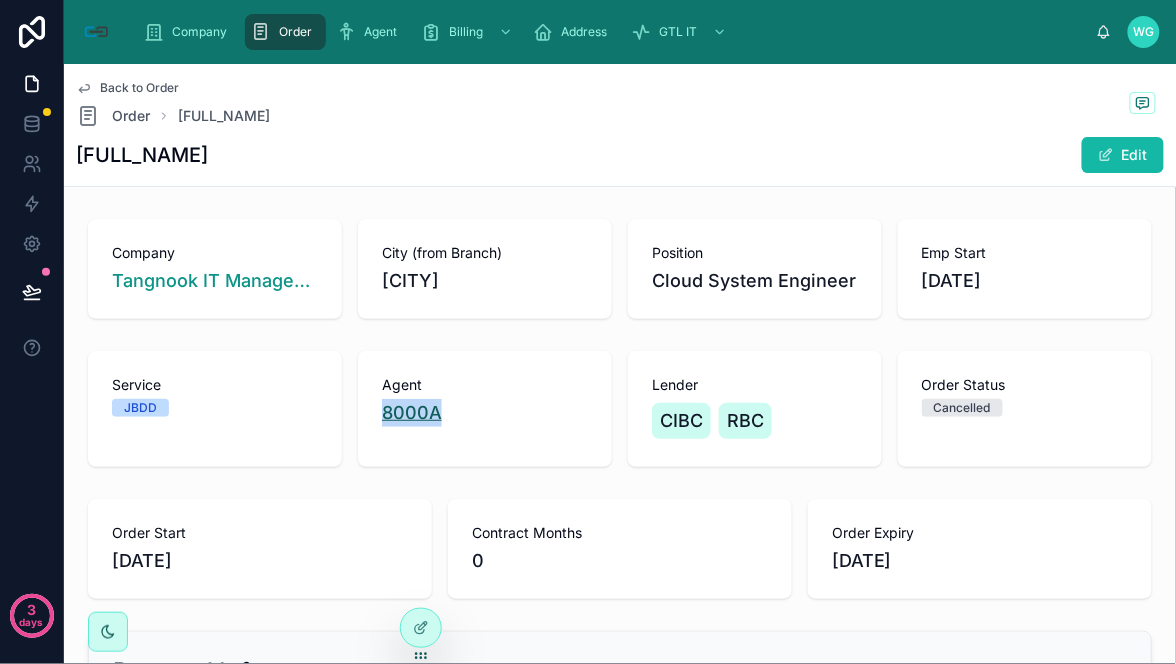 drag, startPoint x: 465, startPoint y: 422, endPoint x: 377, endPoint y: 410, distance: 88.814415 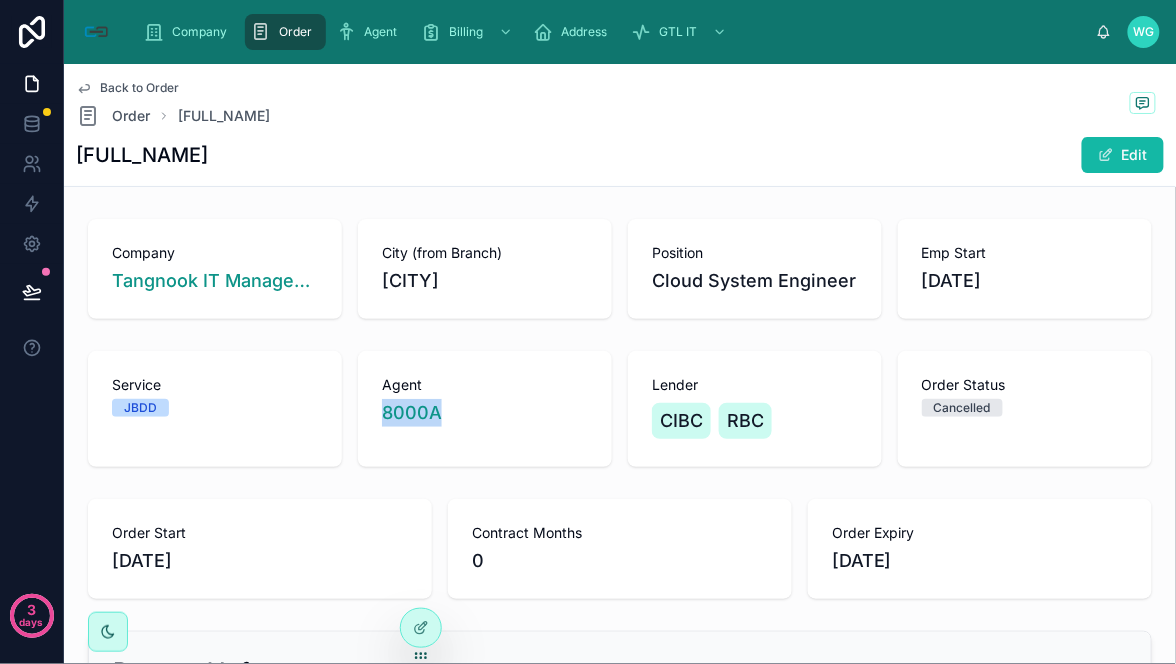 copy on "8000A" 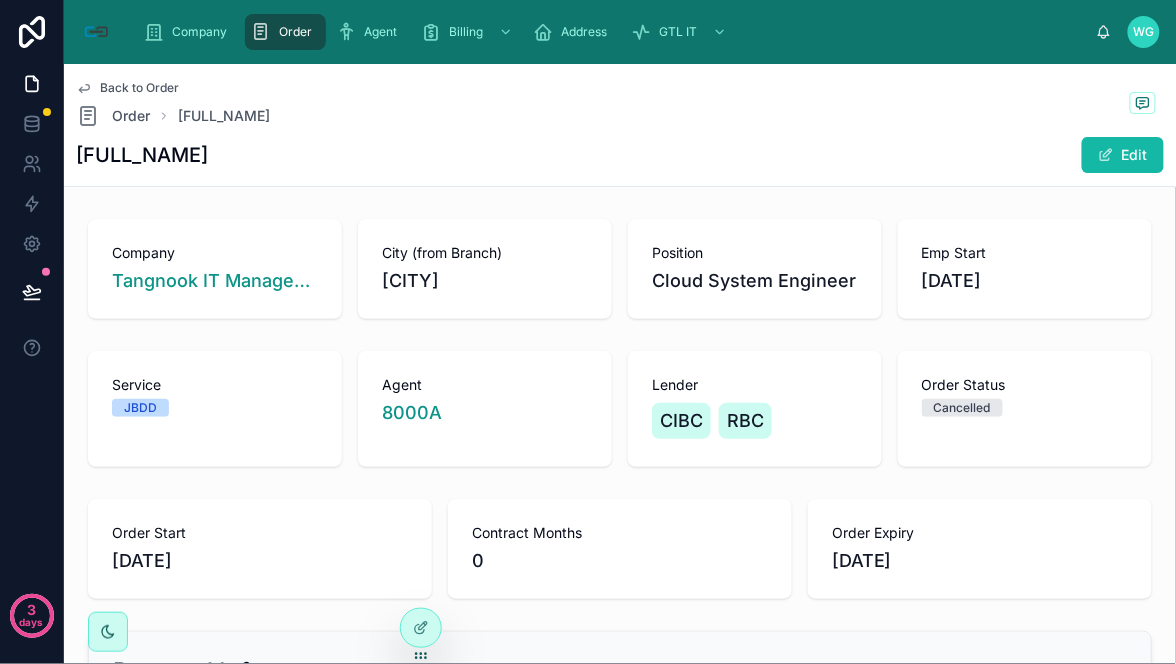 drag, startPoint x: 808, startPoint y: 134, endPoint x: 791, endPoint y: 50, distance: 85.70297 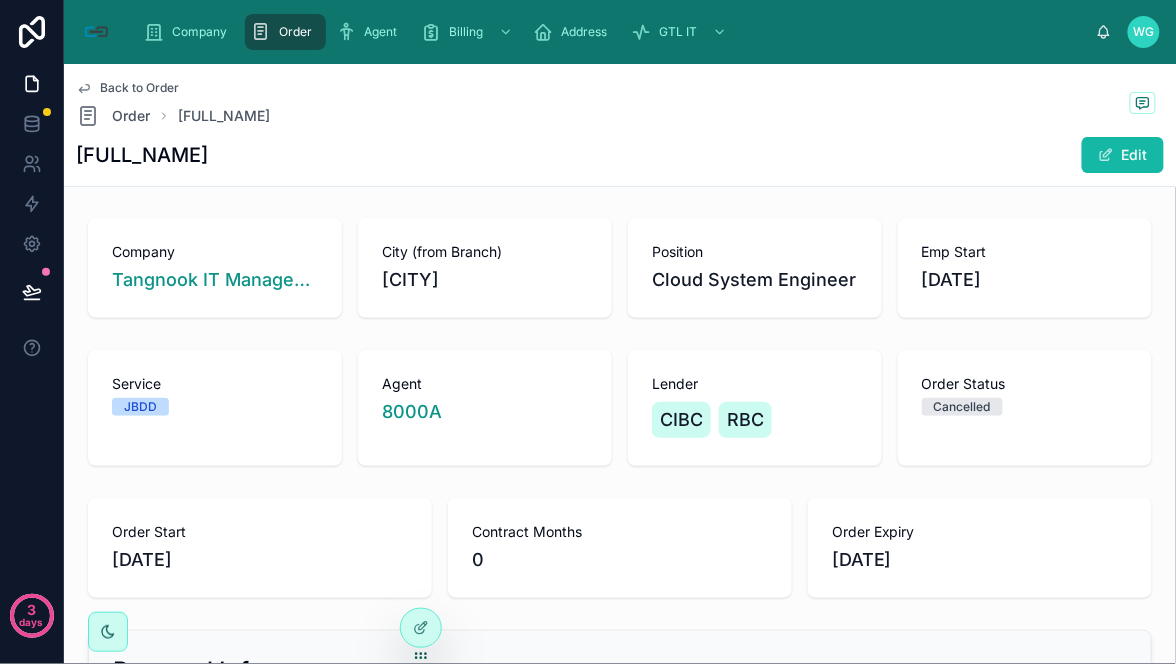 scroll, scrollTop: 0, scrollLeft: 0, axis: both 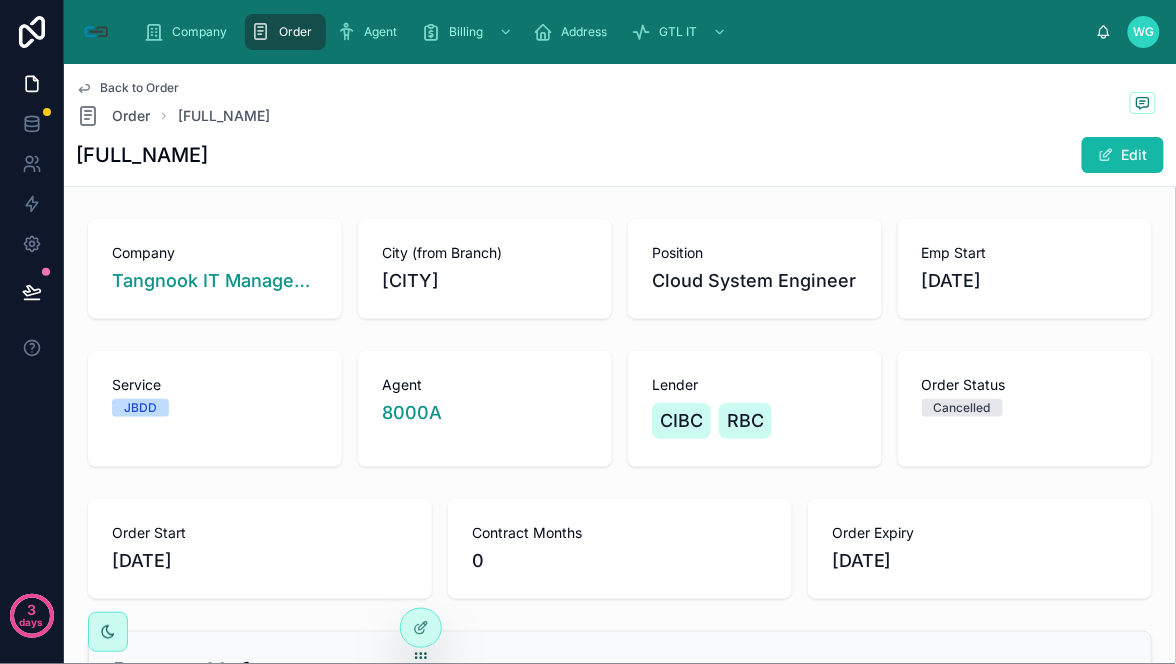 click on "Lender CIBC RBC" at bounding box center (755, 409) 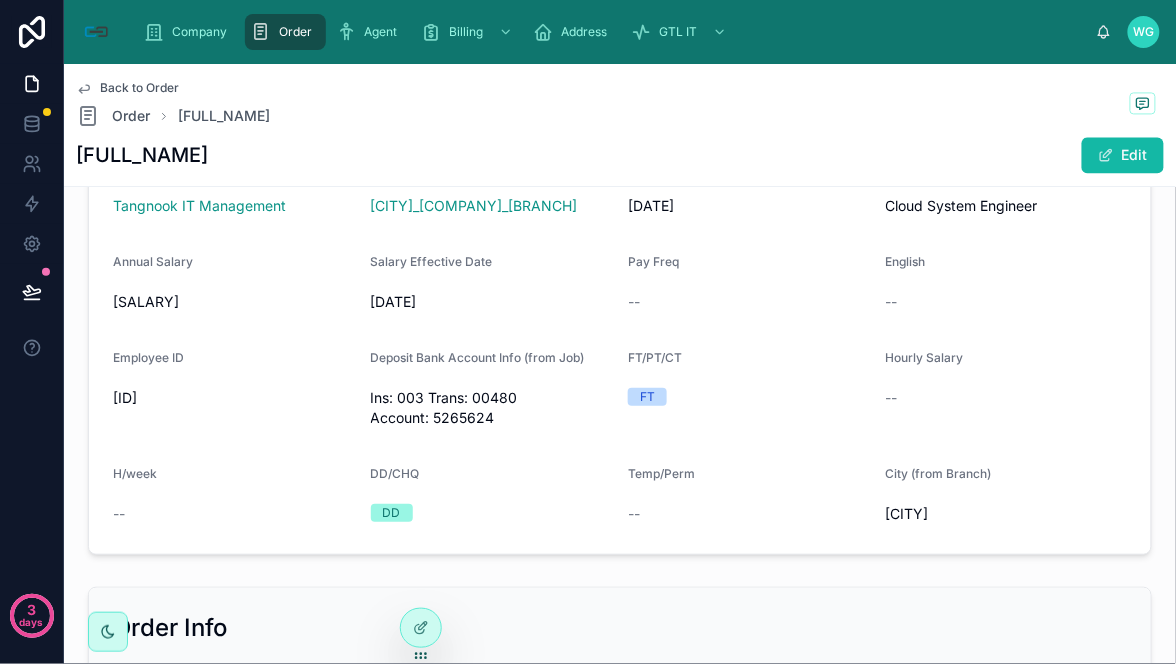 scroll, scrollTop: 1000, scrollLeft: 0, axis: vertical 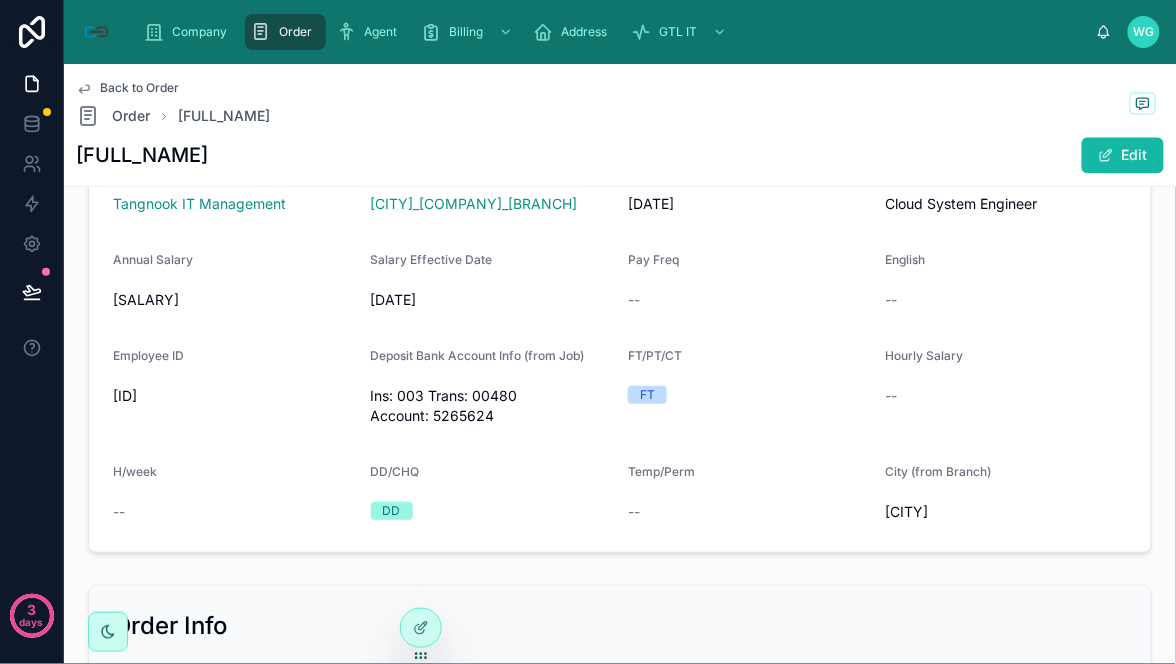 click on "FT" at bounding box center [749, 395] 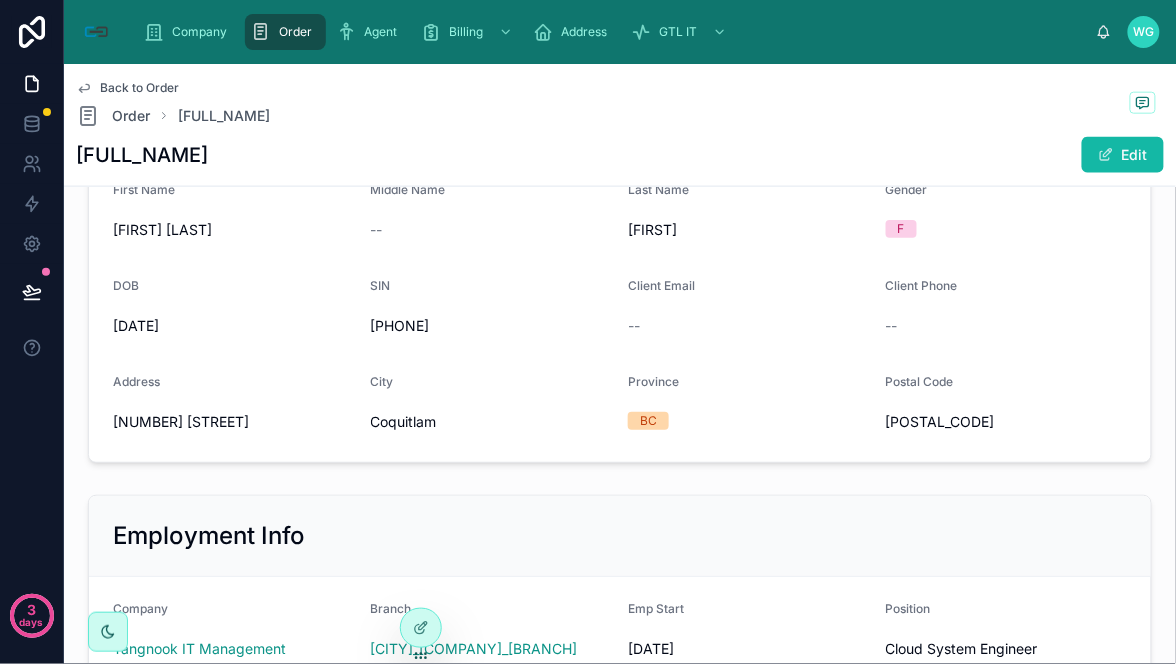 scroll, scrollTop: 444, scrollLeft: 0, axis: vertical 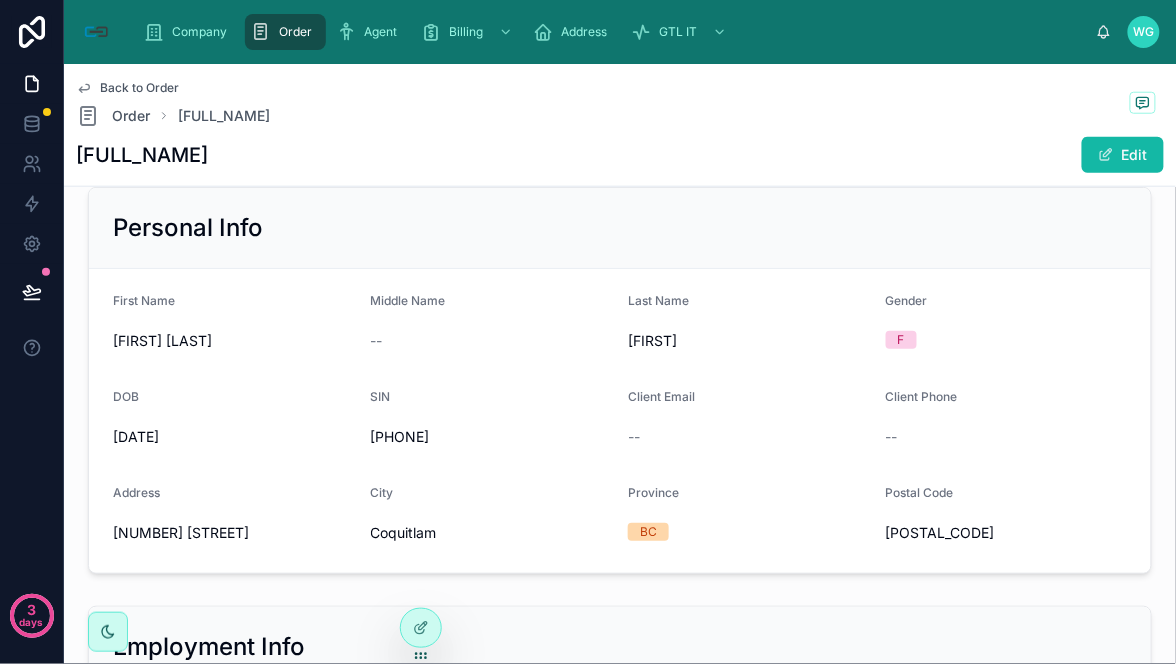 drag, startPoint x: 743, startPoint y: 370, endPoint x: 758, endPoint y: 371, distance: 15.033297 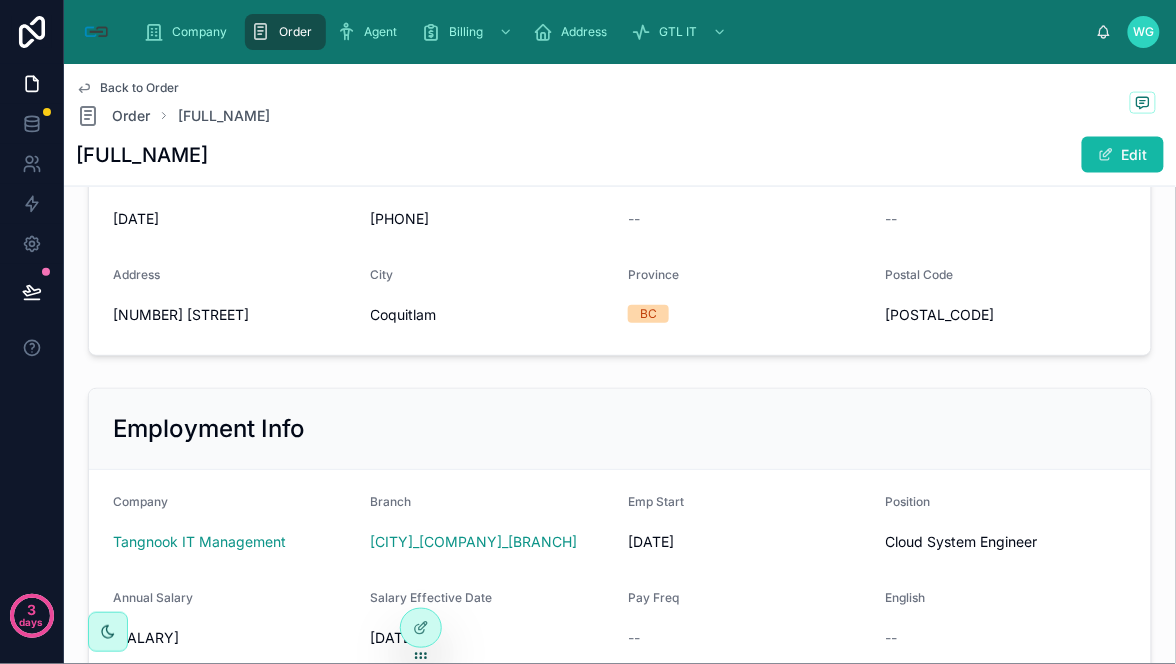scroll, scrollTop: 666, scrollLeft: 0, axis: vertical 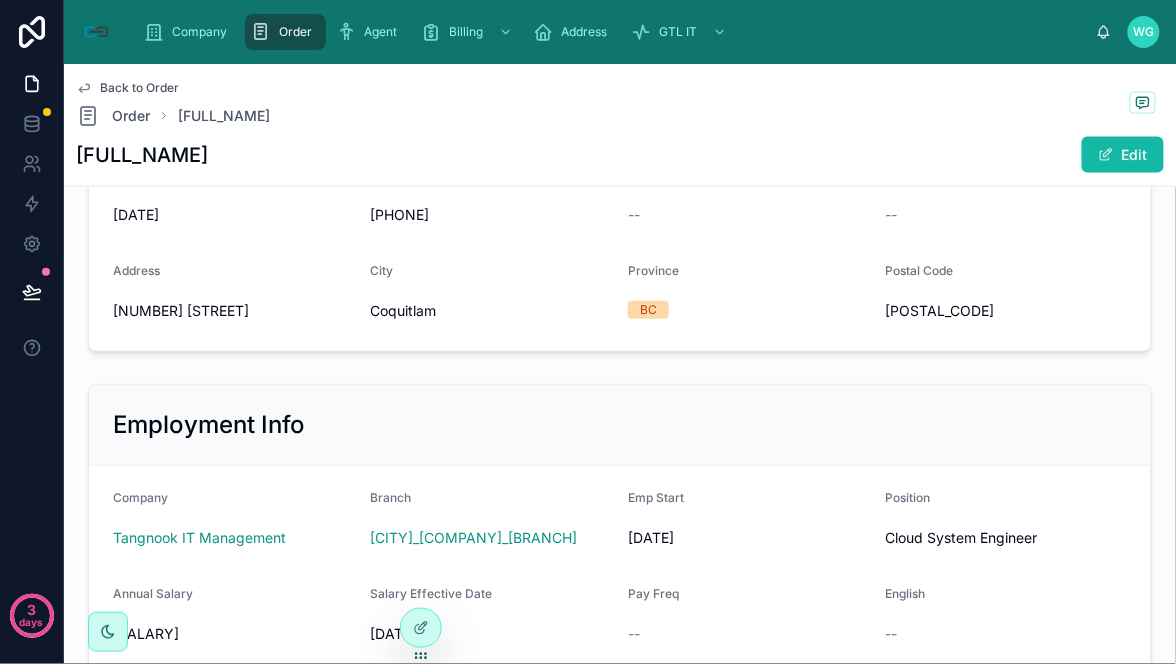 click on "Employment Info" at bounding box center (620, 425) 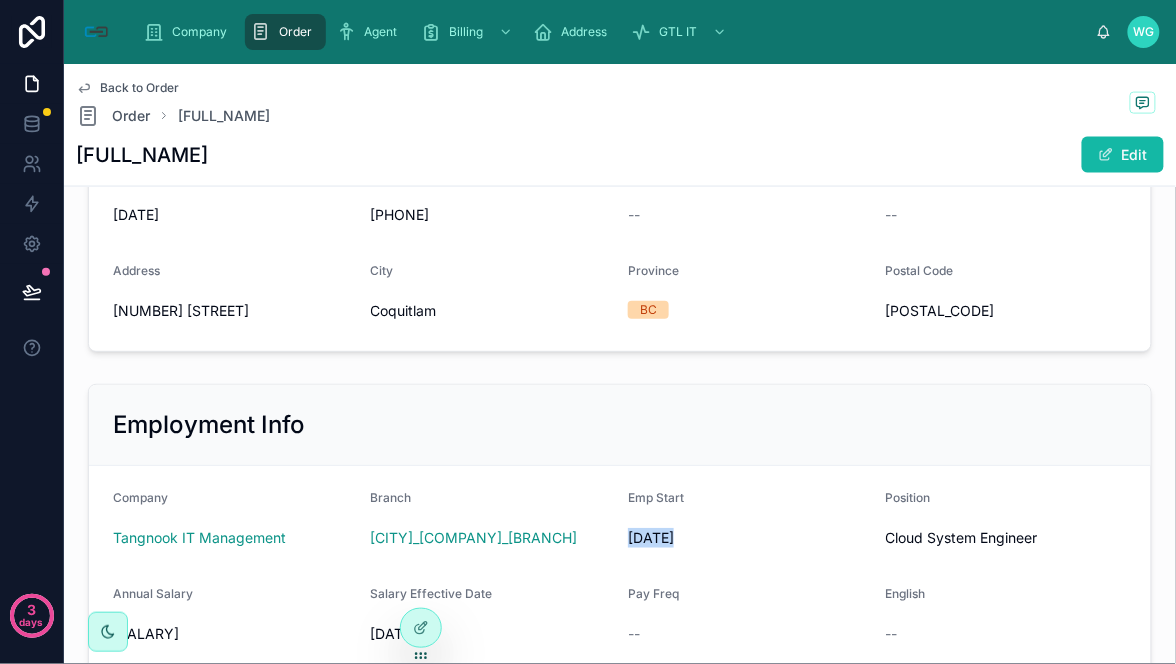 click on "[DATE]" at bounding box center (749, 538) 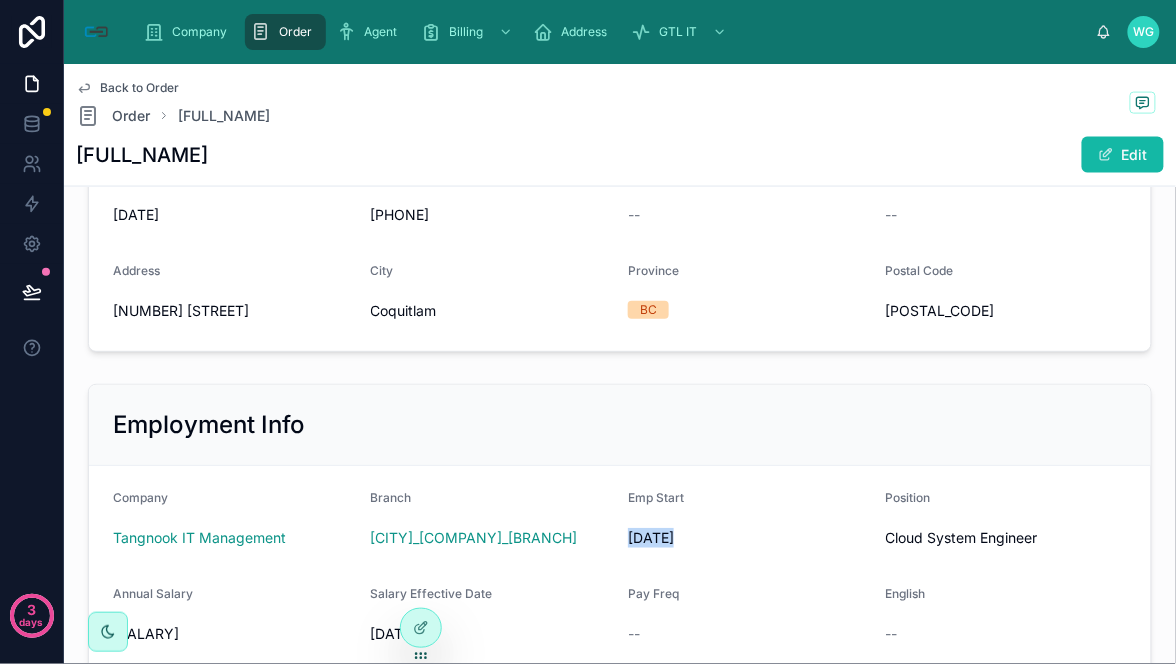 click on "Employment Info" at bounding box center [620, 425] 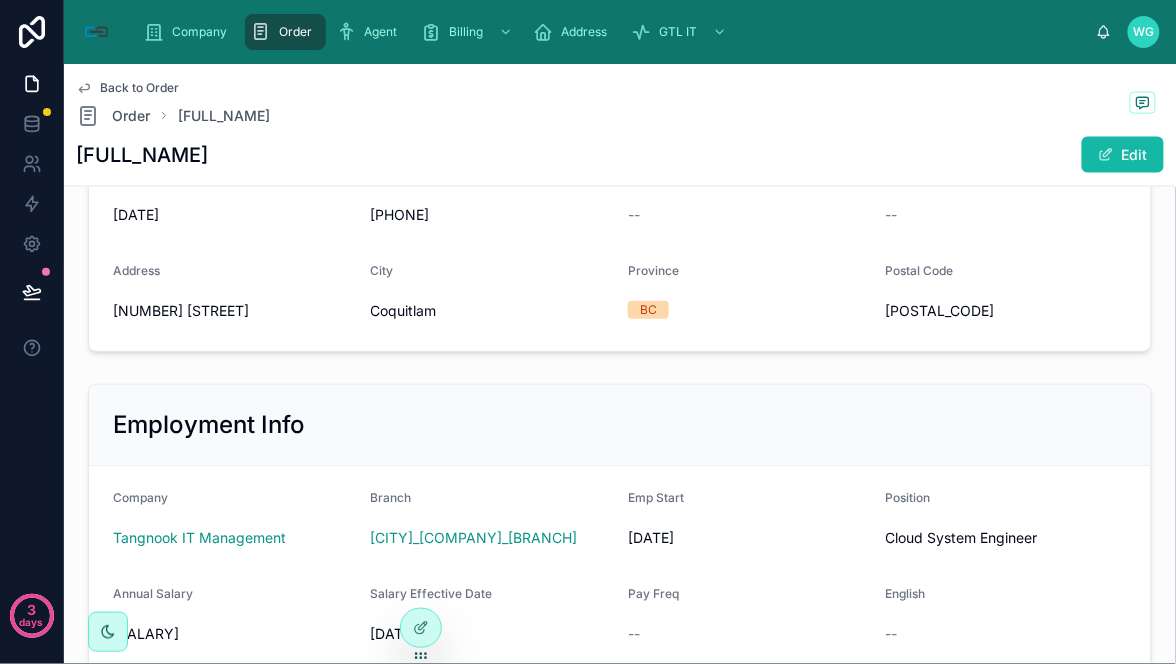 click on "Employment Info" at bounding box center [620, 425] 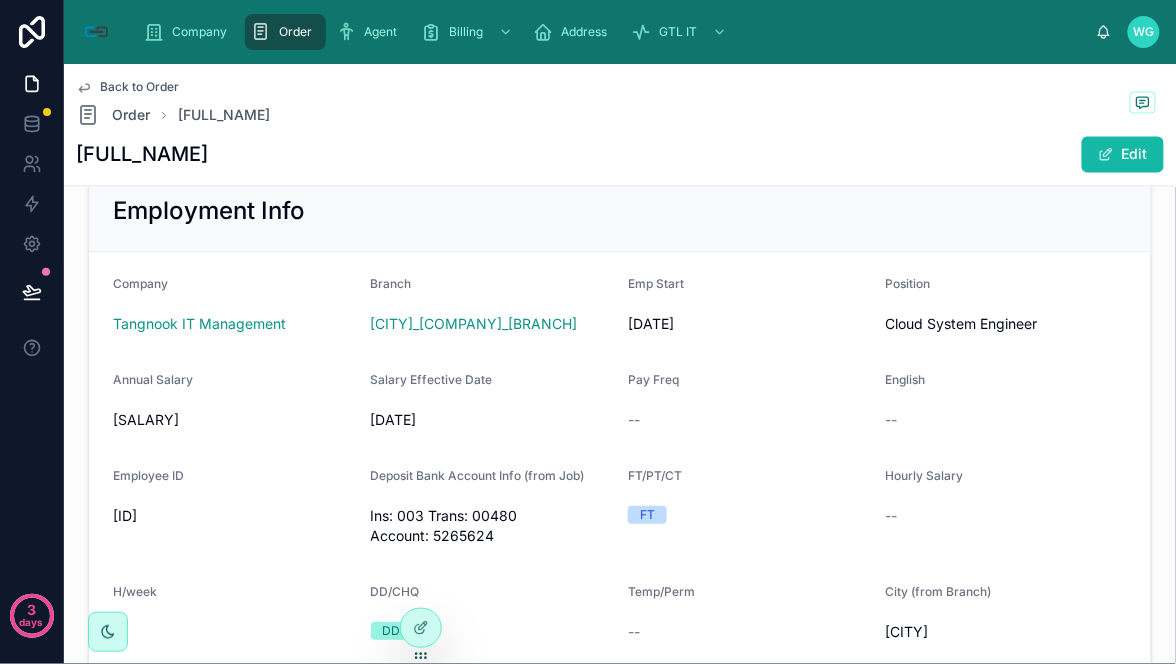 scroll, scrollTop: 888, scrollLeft: 0, axis: vertical 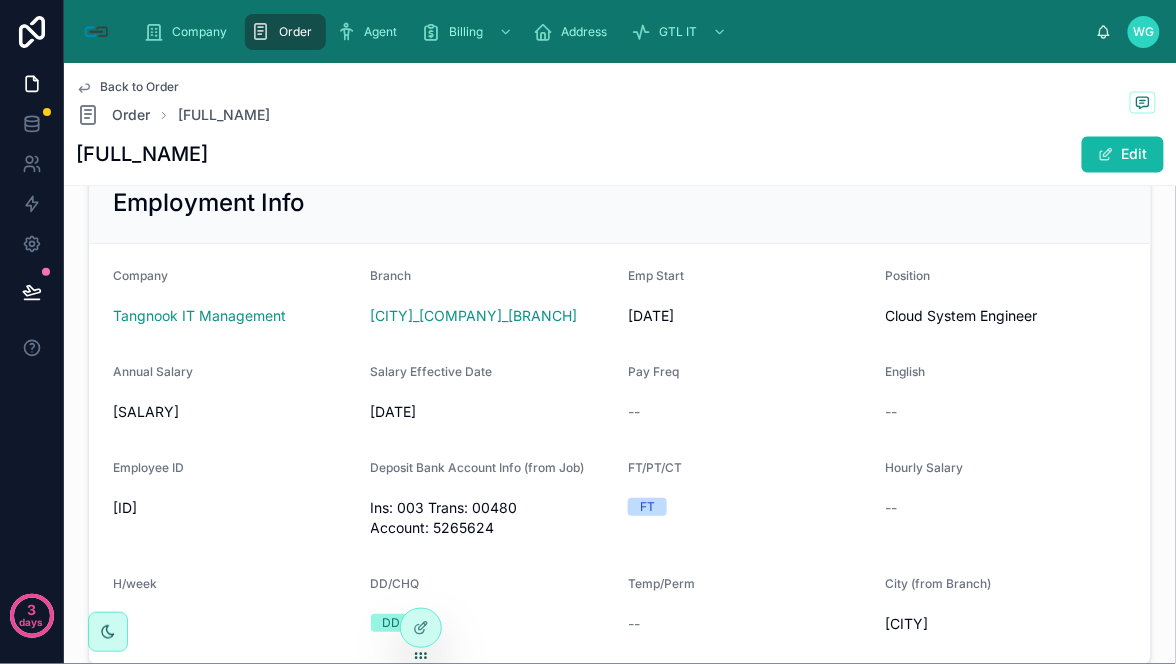 click on "[SALARY]" at bounding box center (234, 412) 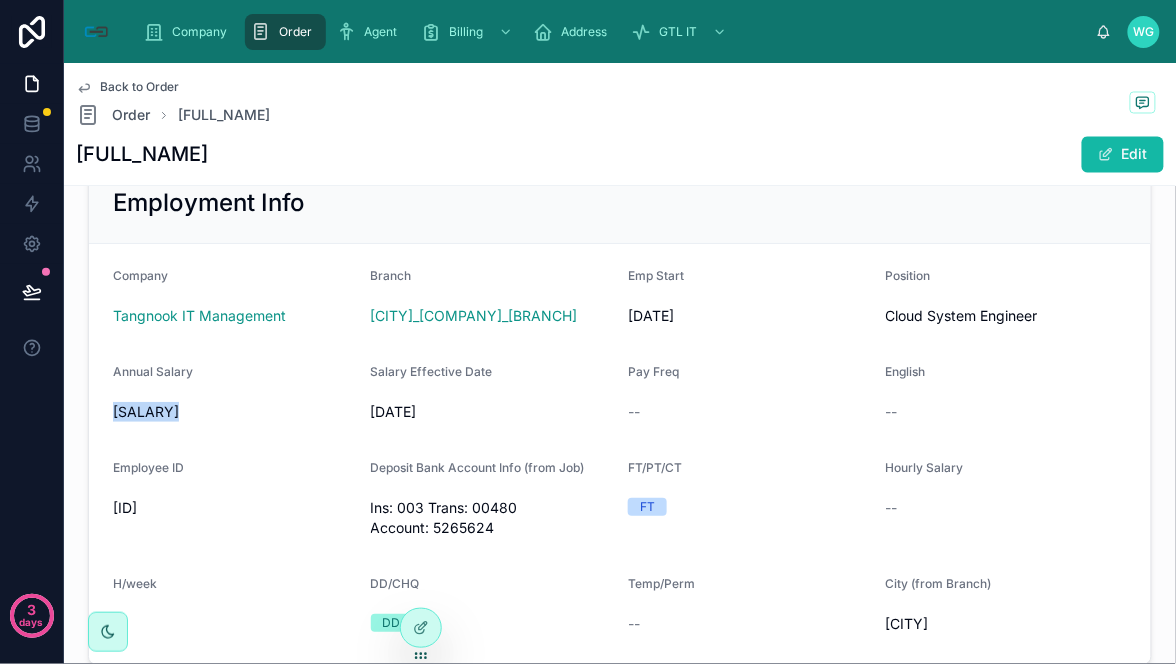click on "[SALARY]" at bounding box center (234, 412) 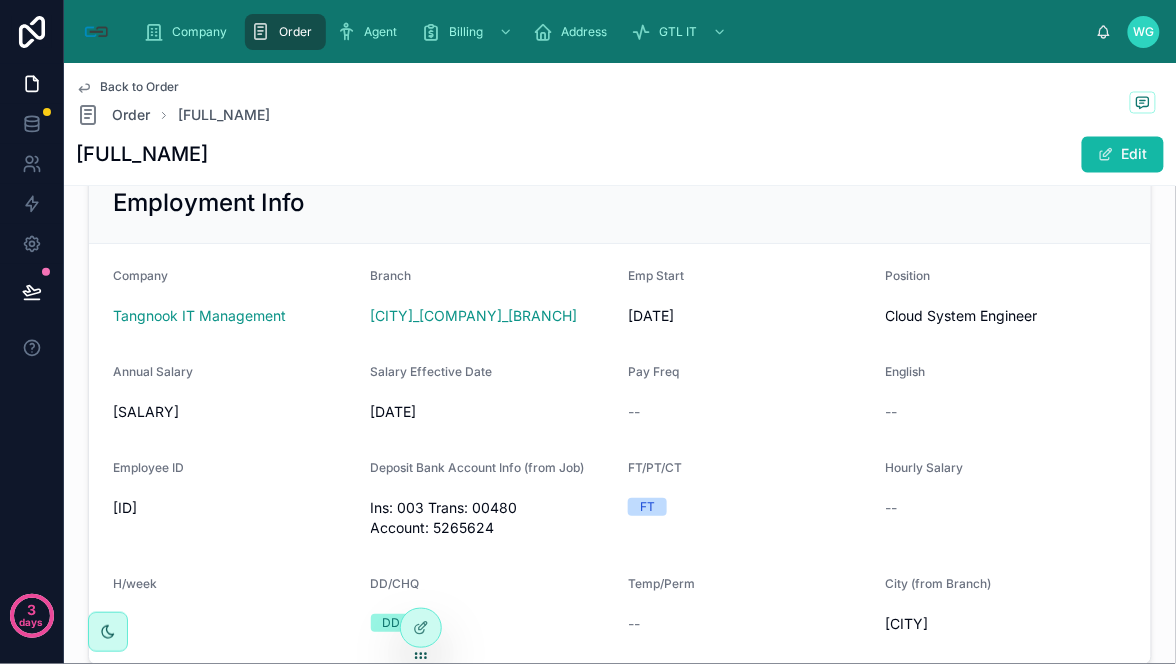 click on "[DATE]" at bounding box center [749, 316] 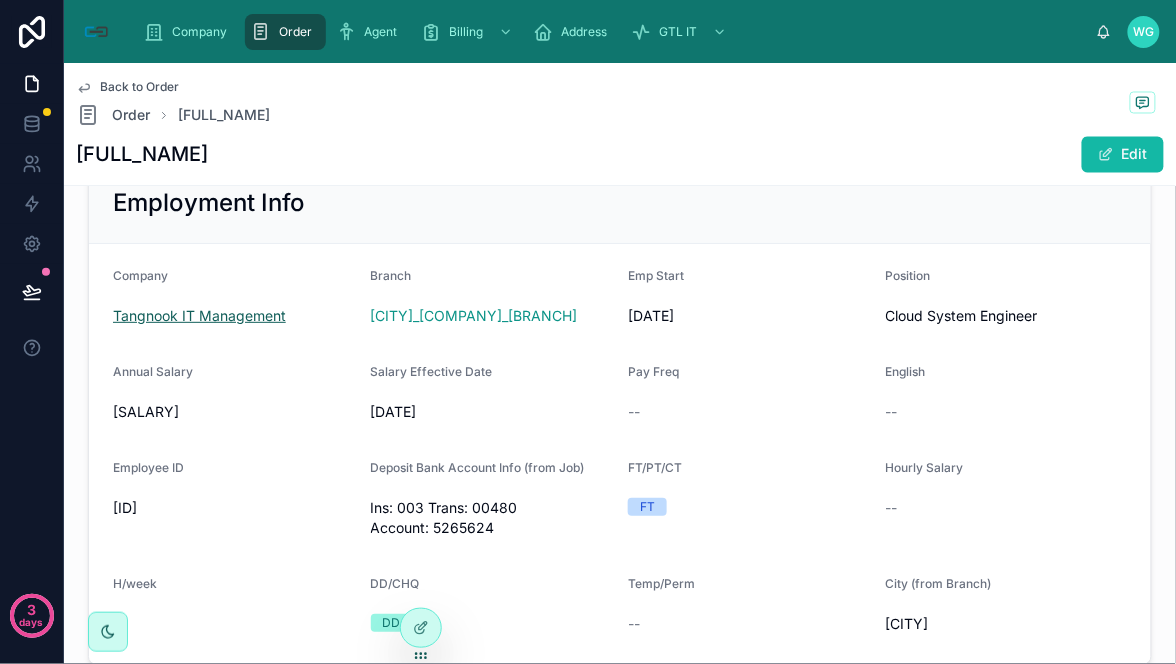 click on "Tangnook IT Management" at bounding box center [199, 316] 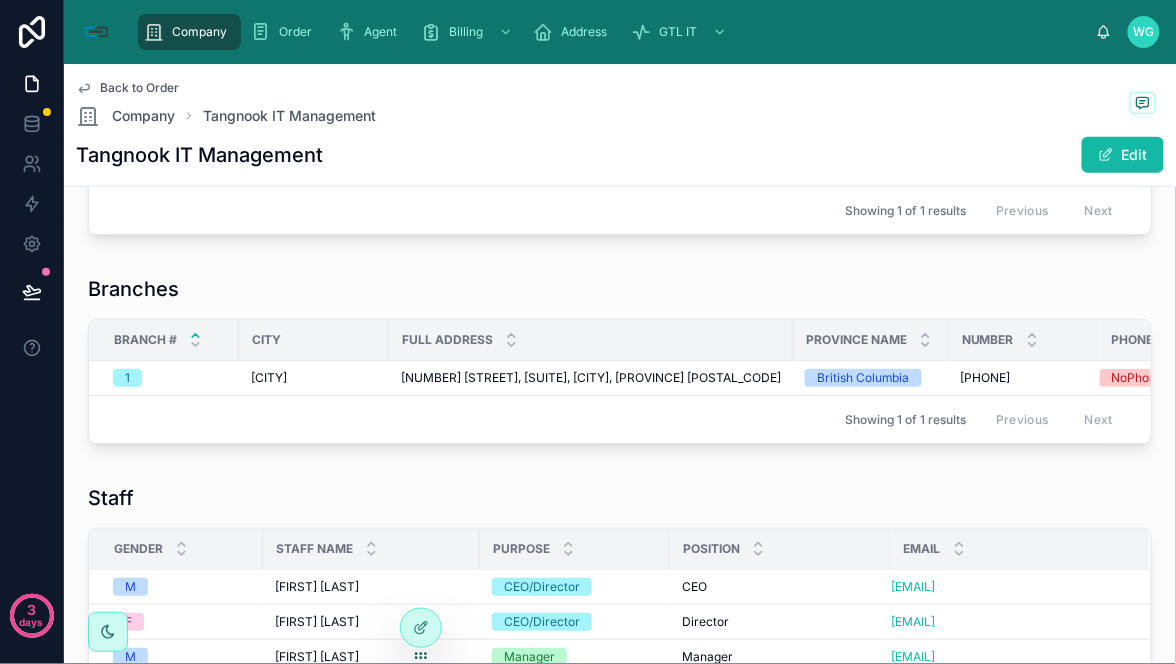 scroll, scrollTop: 222, scrollLeft: 0, axis: vertical 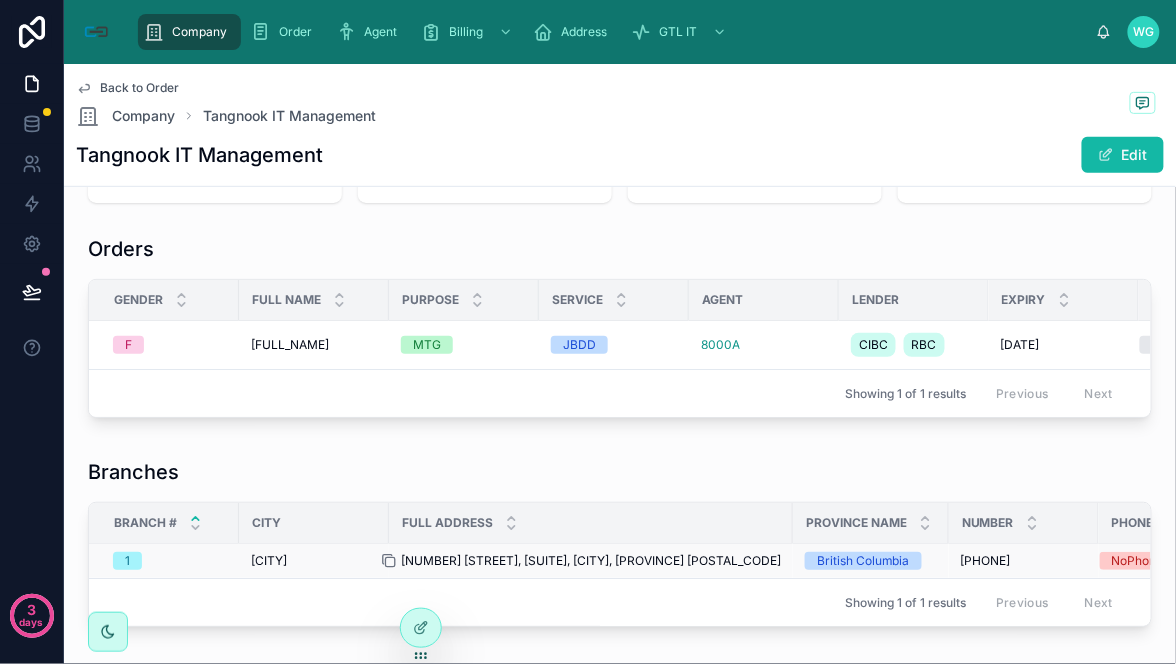click at bounding box center [397, 561] 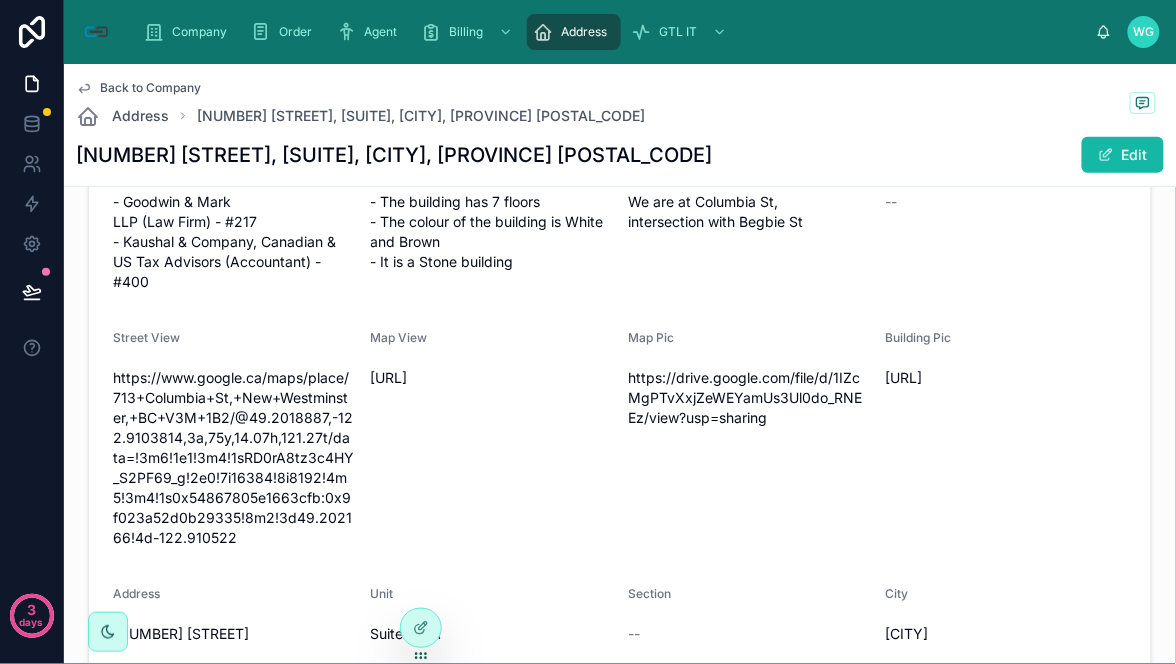 click on "[NUMBER] [STREET], [SUITE], [CITY], [PROVINCE] [POSTAL_CODE]" at bounding box center (394, 155) 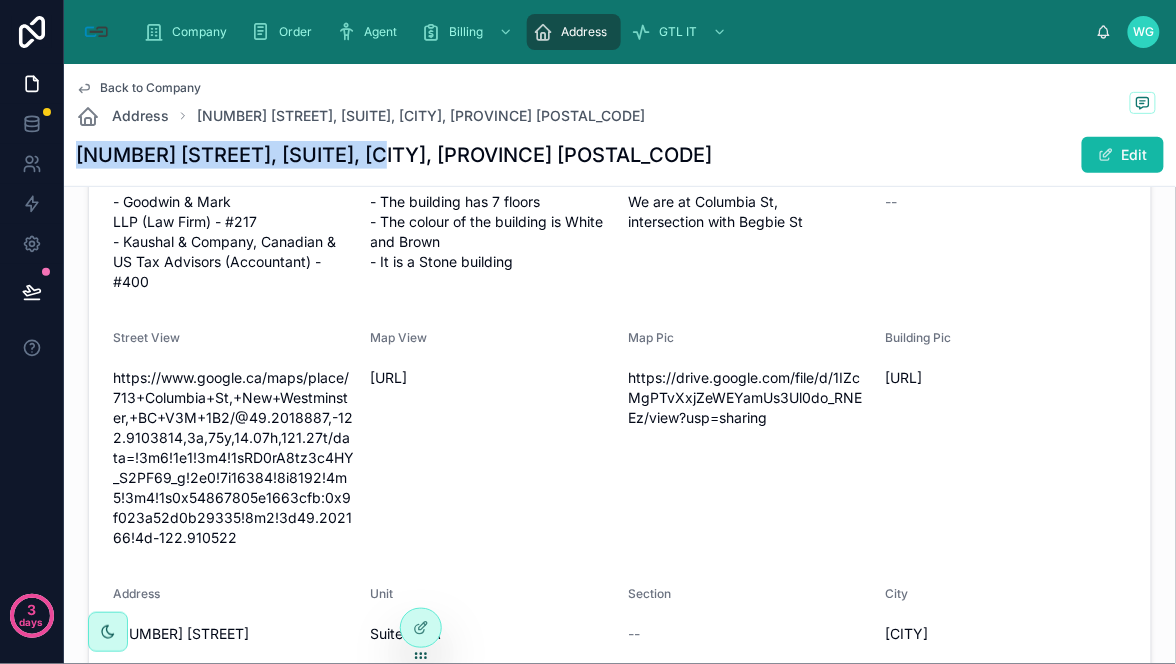 drag, startPoint x: 358, startPoint y: 156, endPoint x: 77, endPoint y: 148, distance: 281.11386 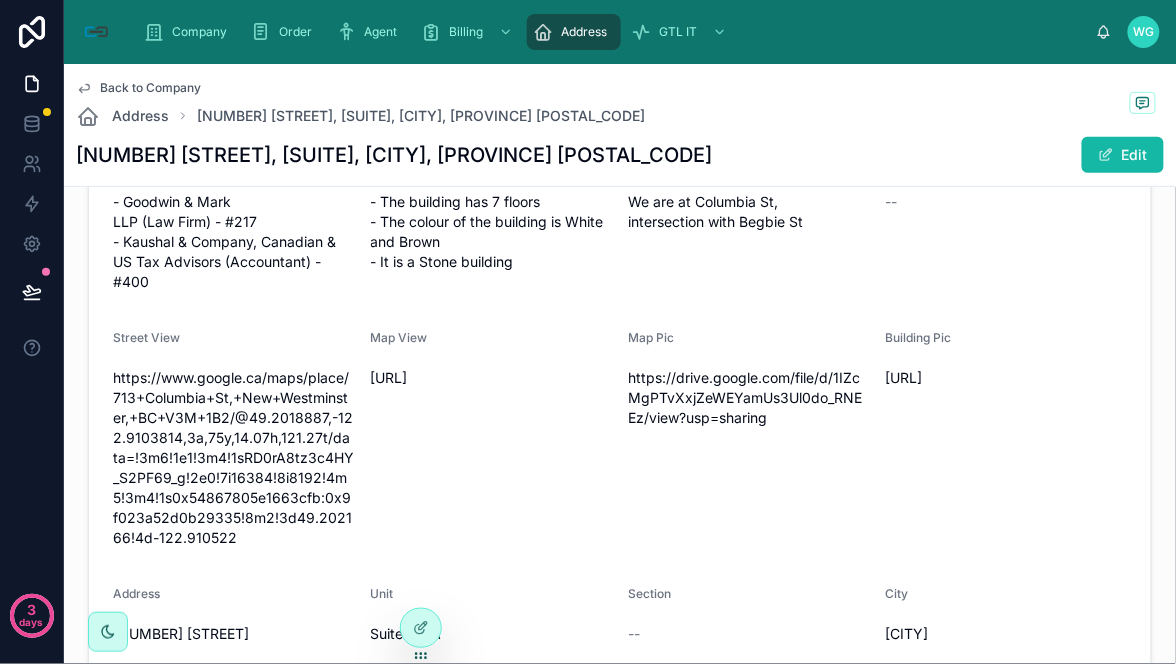 click on "We are at Columbia St, intersection with Begbie St" at bounding box center [749, 212] 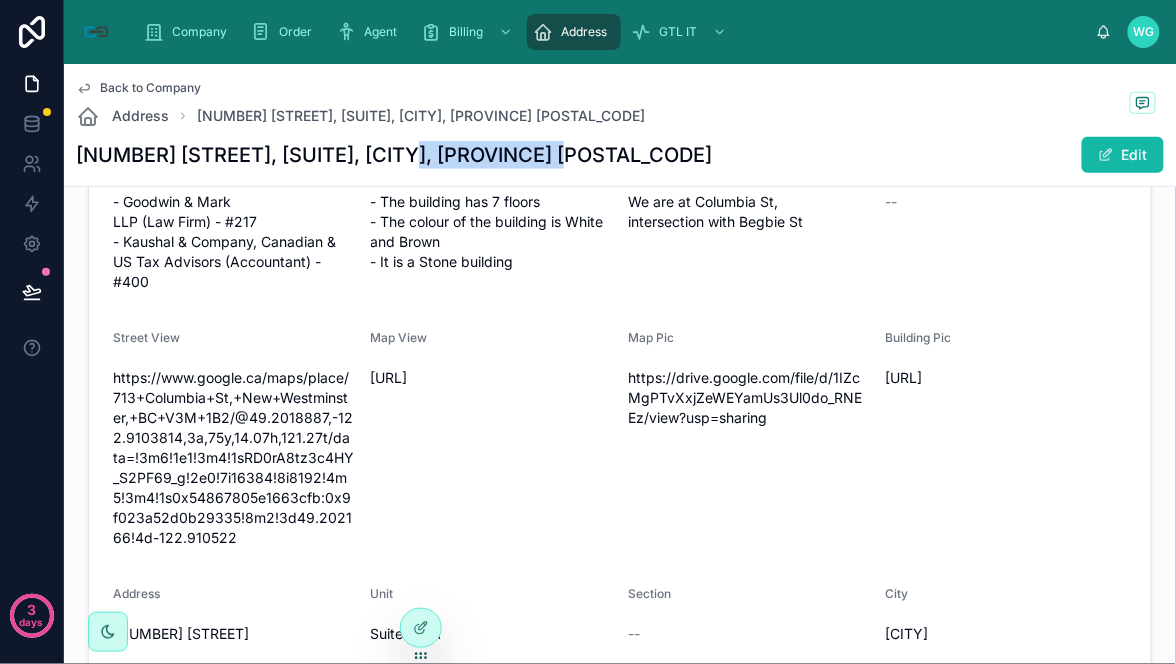 drag, startPoint x: 388, startPoint y: 155, endPoint x: 558, endPoint y: 164, distance: 170.23807 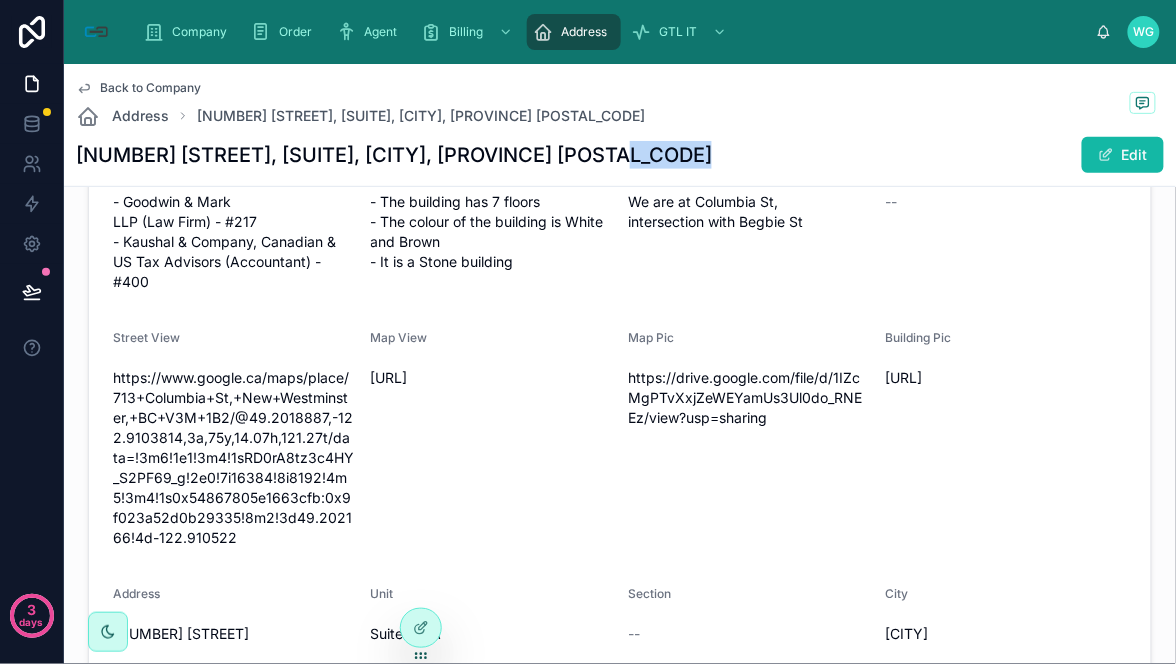 drag, startPoint x: 606, startPoint y: 153, endPoint x: 692, endPoint y: 154, distance: 86.00581 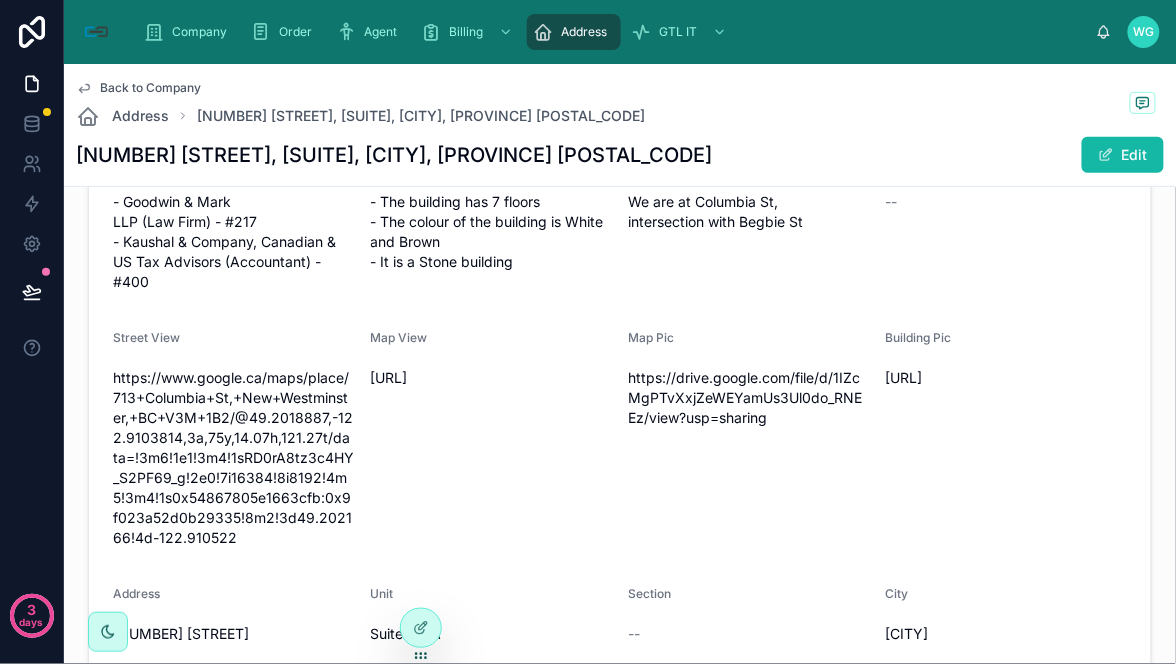 scroll, scrollTop: 0, scrollLeft: 0, axis: both 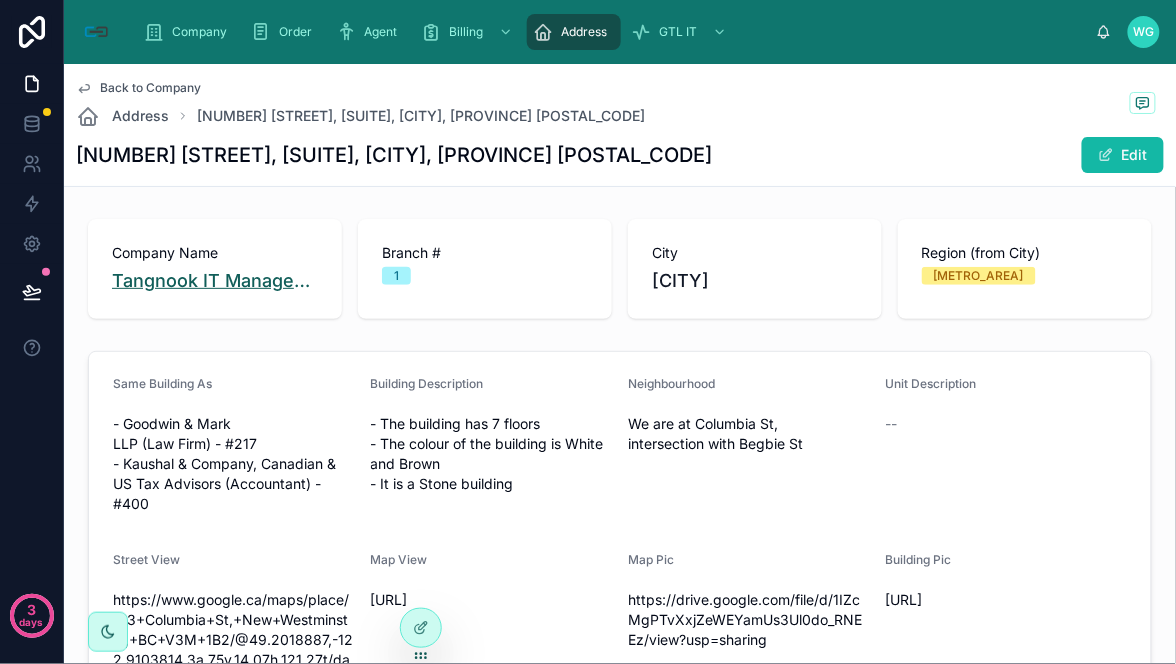click on "Tangnook IT Management" at bounding box center (215, 281) 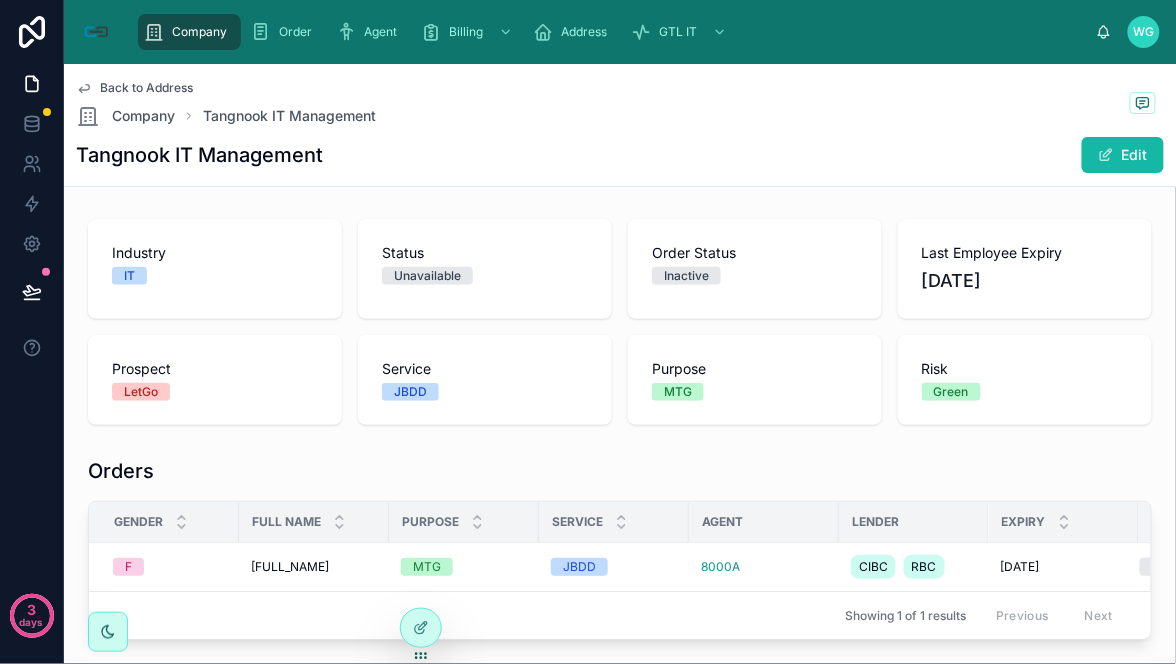click on "Back to Address Company Tangnook IT Management Tangnook IT Management Edit" at bounding box center (620, 125) 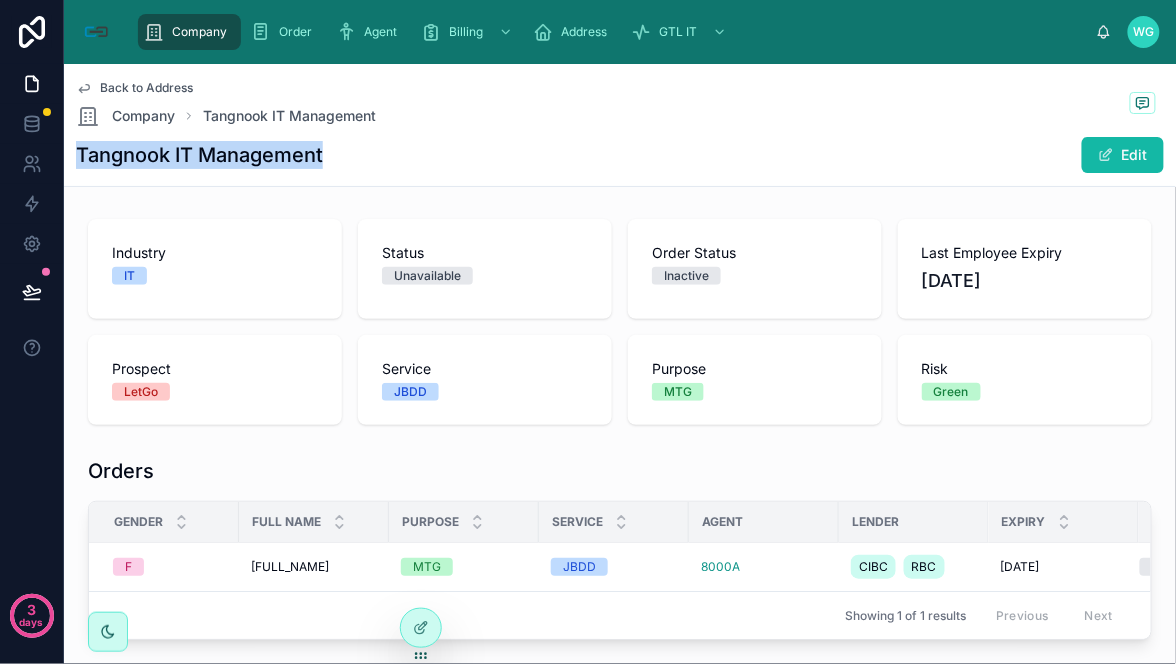 click on "Tangnook IT Management Edit" at bounding box center (620, 155) 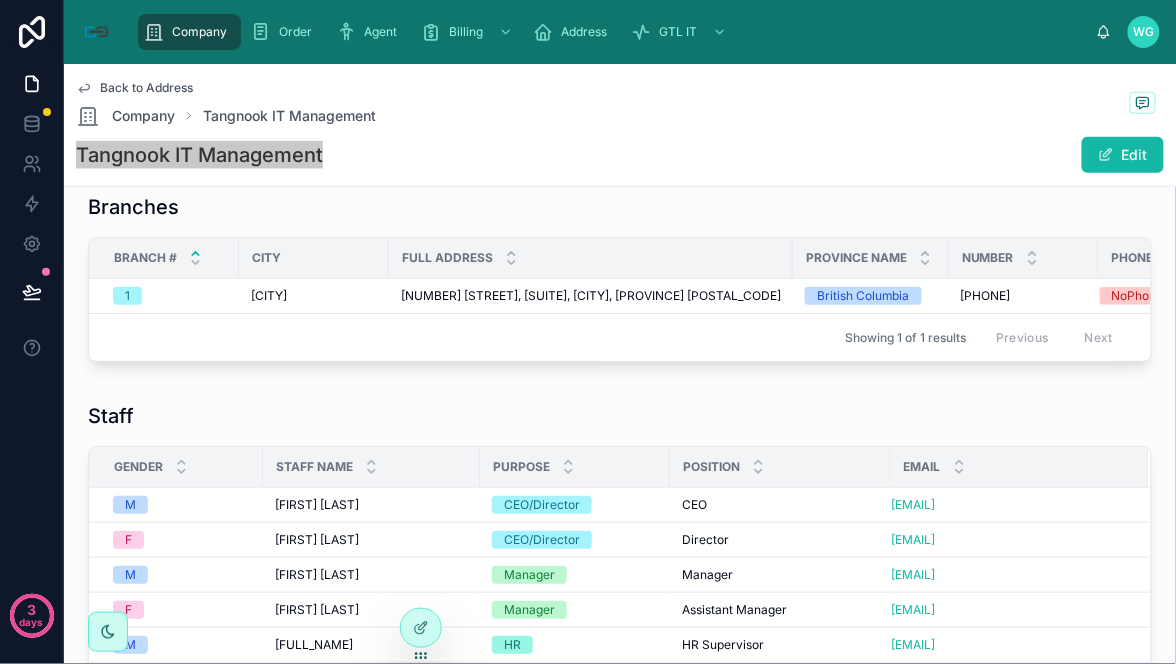 scroll, scrollTop: 555, scrollLeft: 0, axis: vertical 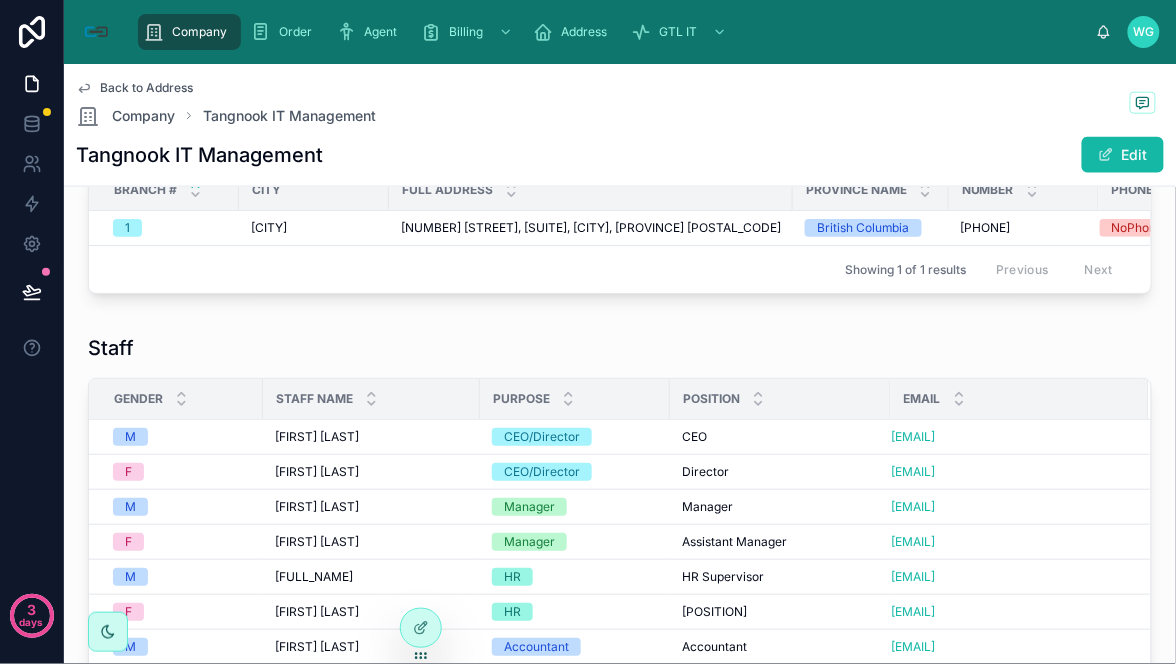 click on "Staff" at bounding box center (620, 348) 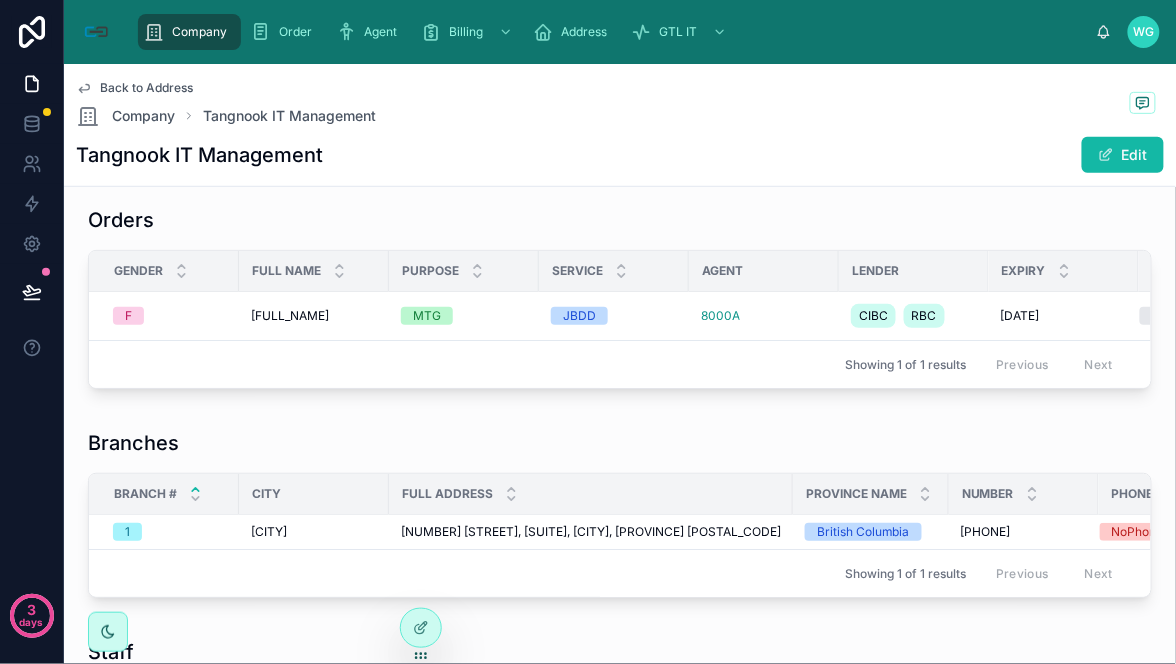 scroll, scrollTop: 222, scrollLeft: 0, axis: vertical 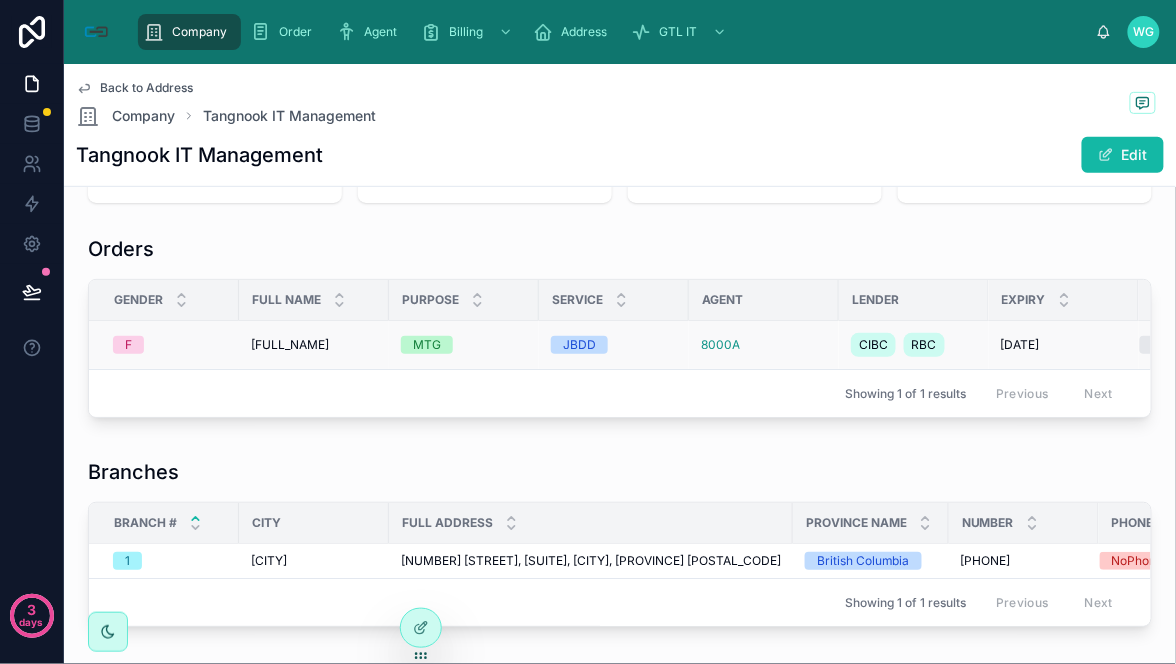 click on "[FIRST] [LAST] [FIRST] [LAST]" at bounding box center [314, 345] 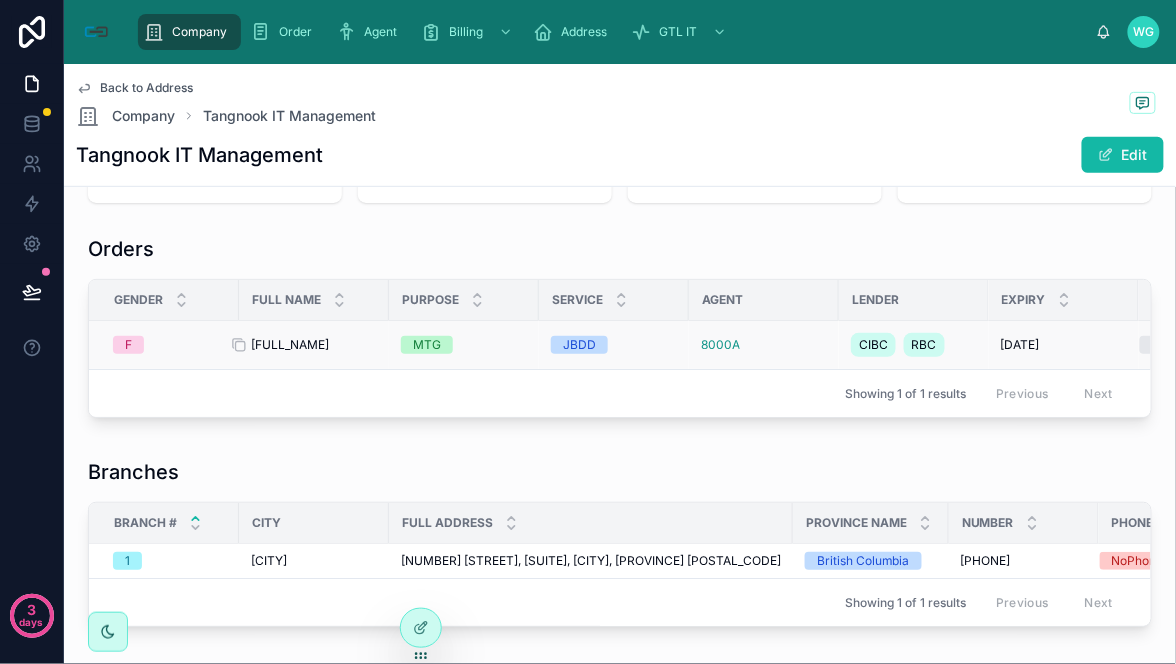 click on "[FULL_NAME]" at bounding box center (290, 345) 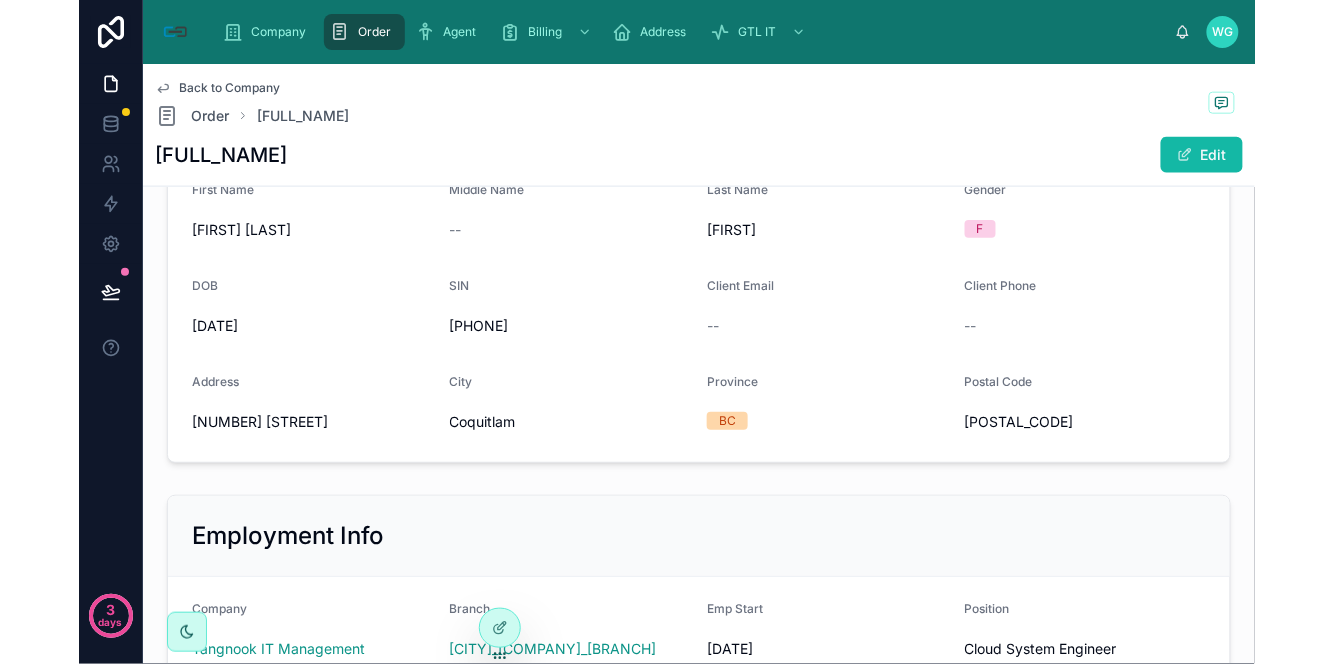 scroll, scrollTop: 888, scrollLeft: 0, axis: vertical 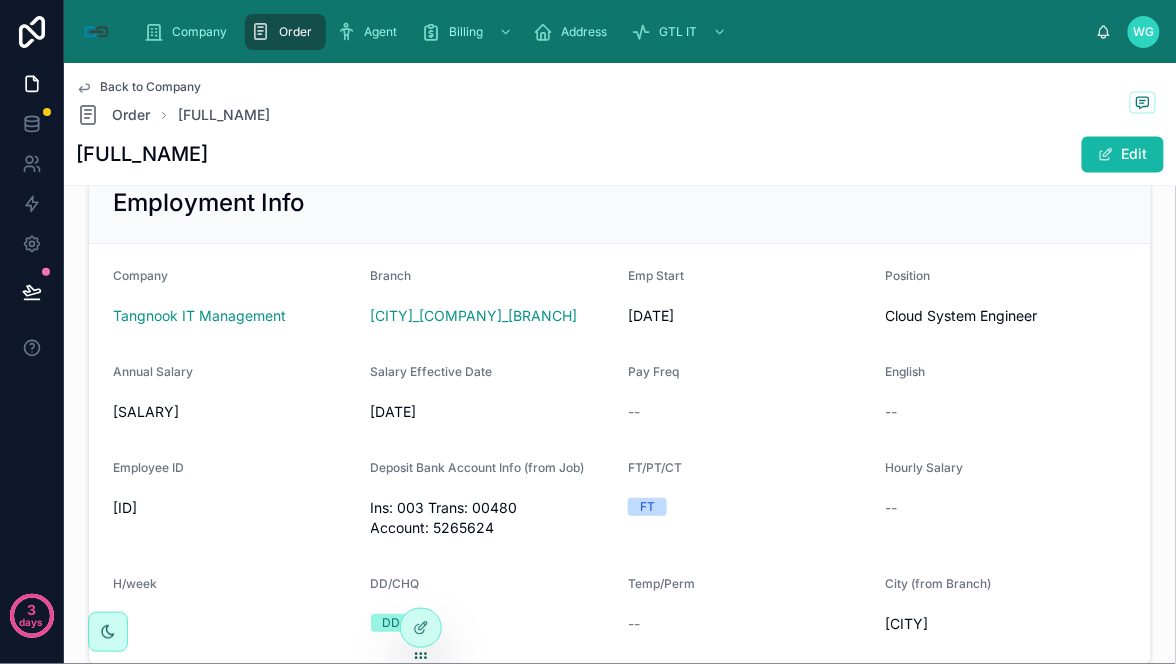 drag, startPoint x: 901, startPoint y: 206, endPoint x: 880, endPoint y: 167, distance: 44.294468 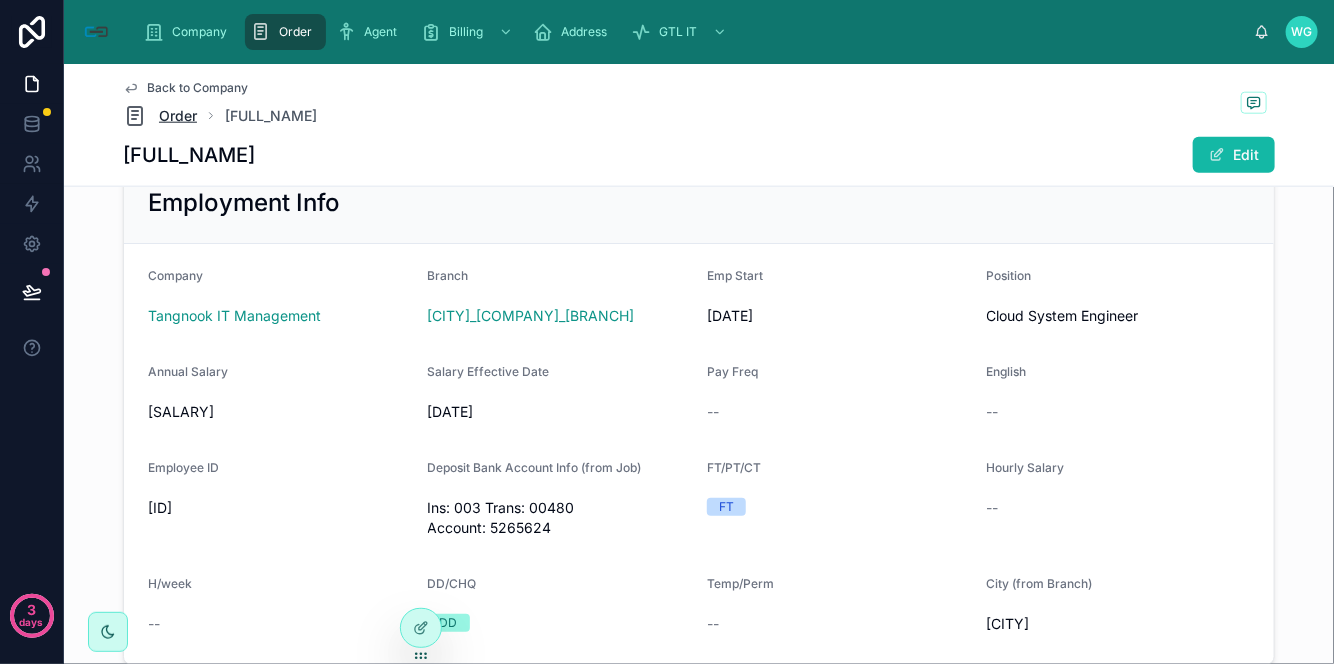 click on "Order" at bounding box center (178, 116) 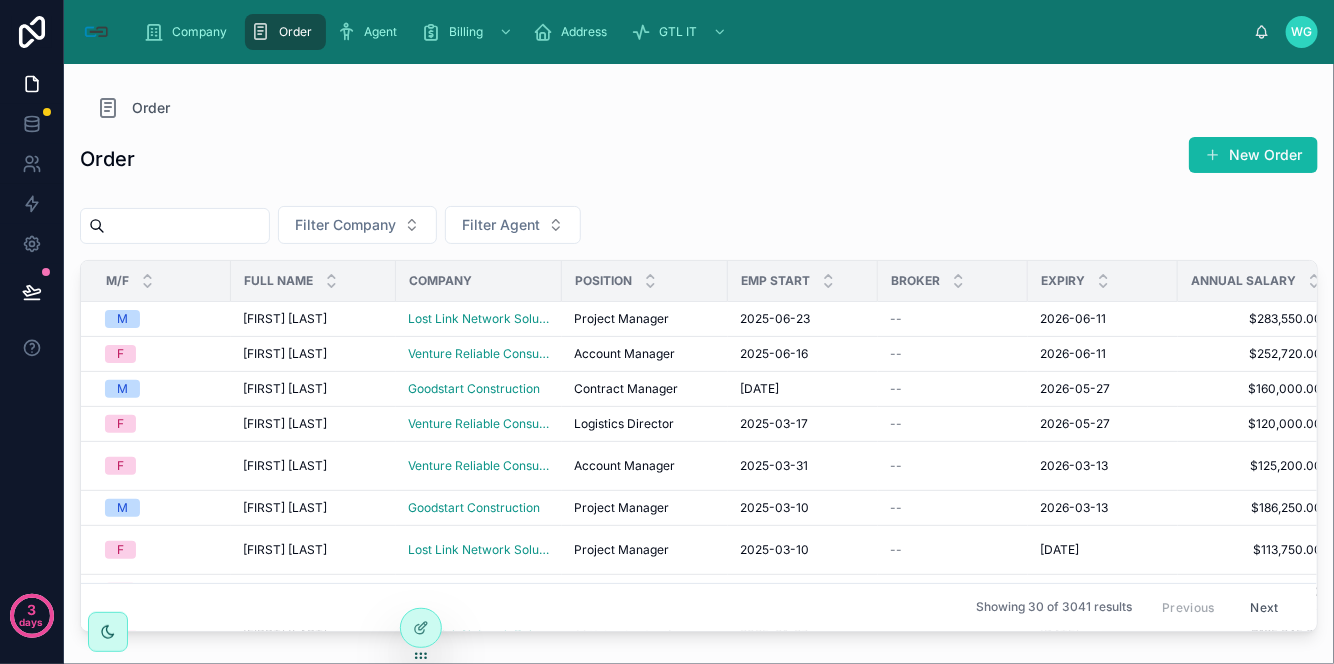 scroll, scrollTop: 0, scrollLeft: 0, axis: both 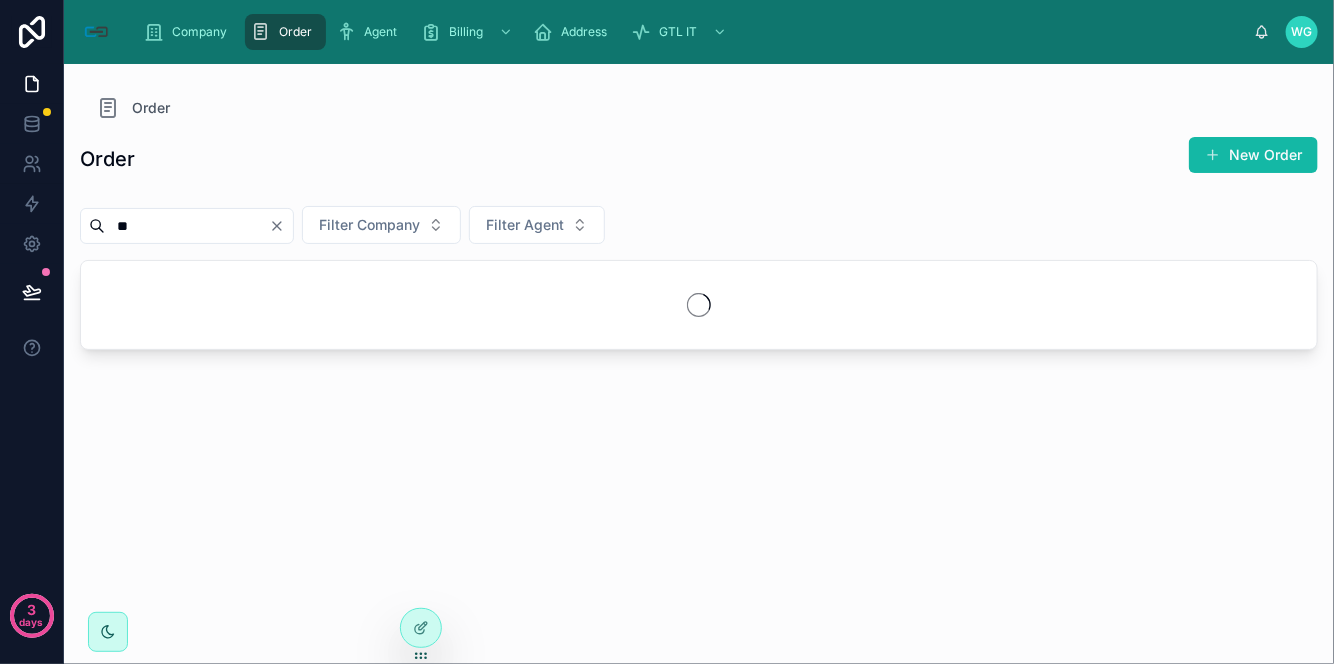type on "*" 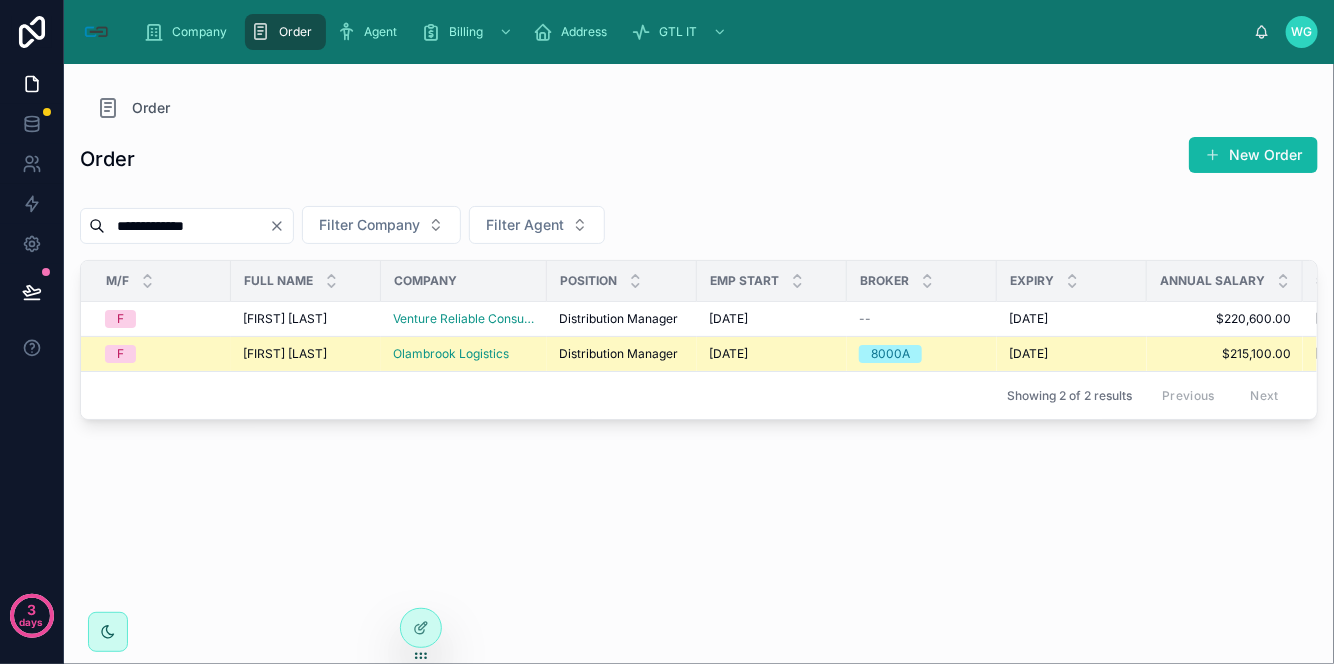 type on "**********" 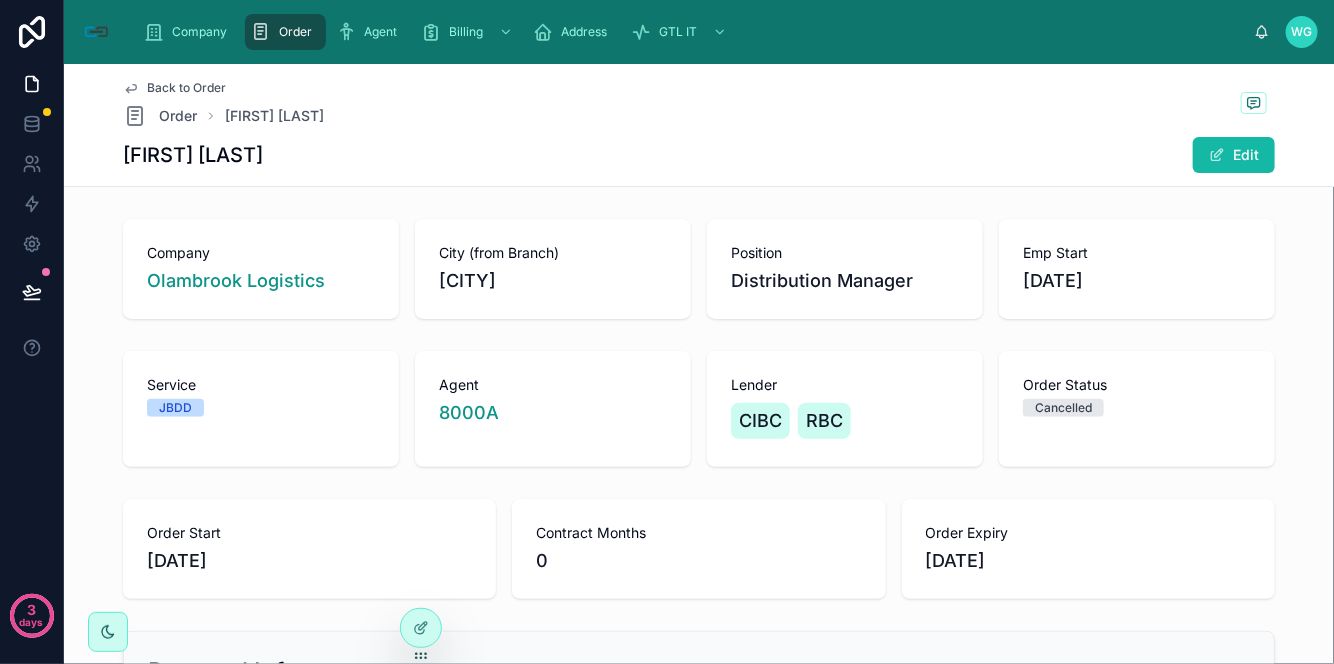 click on "Olambrook Logistics" at bounding box center (261, 281) 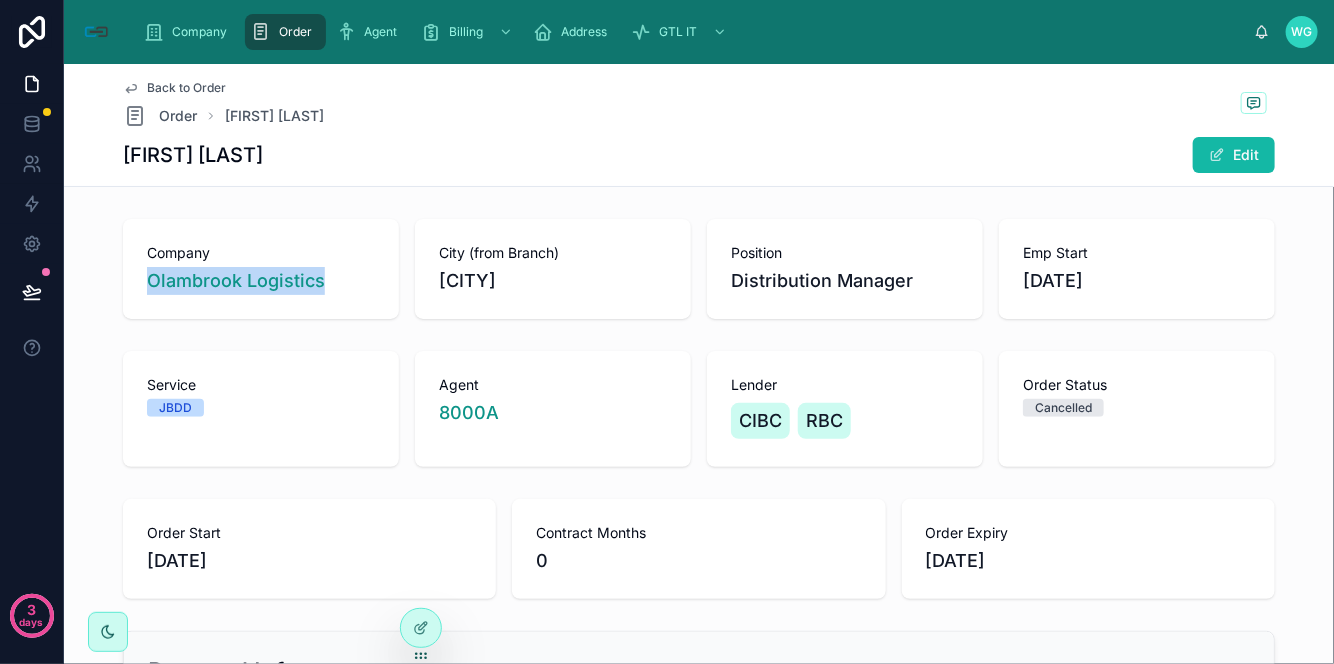 click on "Olambrook Logistics" at bounding box center (261, 281) 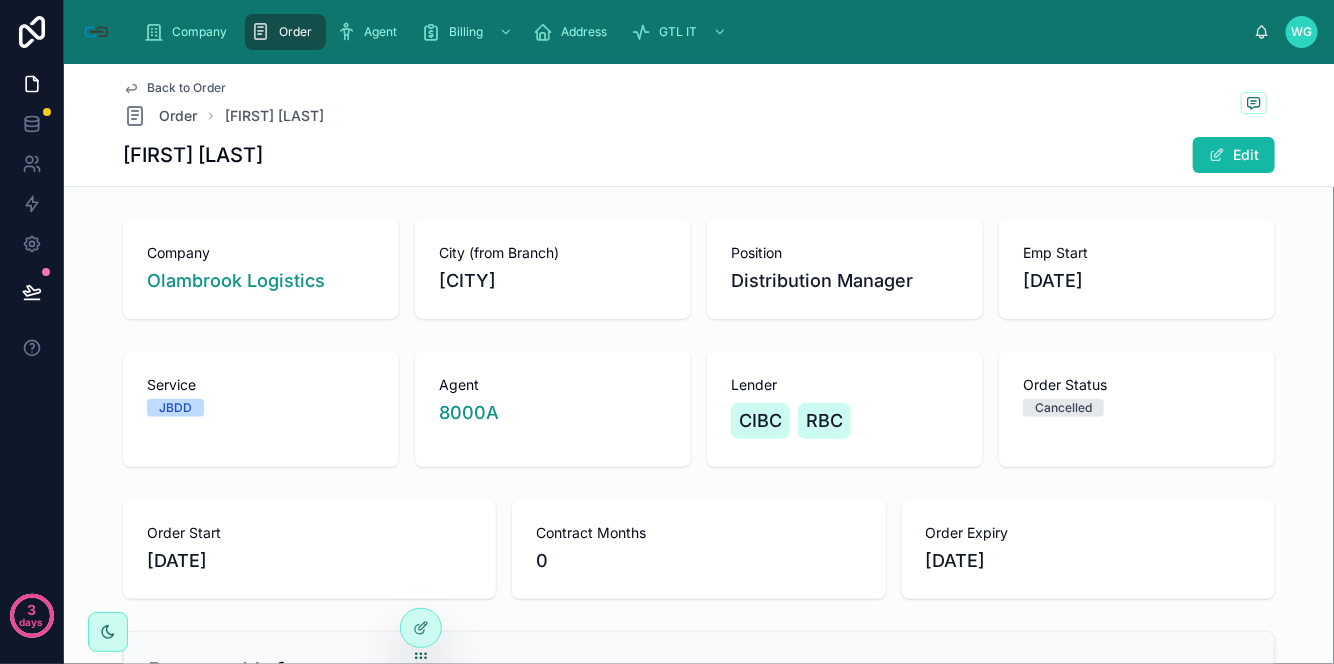 click on "Company Olambrook Logistics City (from Branch) New Westminster Position Distribution Manager Emp Start [DATE] Service JBDD Agent 8000A Lender CIBC RBC Order Status Cancelled Order Start [DATE] Contract Months 0 Order Expiry [DATE] Personal Info First Name [FULL_NAME] Middle Name -- Last Name [LAST_NAME] Gender F DOB [DATE] SIN [NUMBER] [NUMBER] [NUMBER] Client Email -- Client Phone -- Address 55-1305 Soball Street City Coquitlam Province BC Postal Code V3E 0E8 Employment Info Company Olambrook Logistics Branch [New Westminster]_[Olambrook Logistics]_b_1 Emp Start [DATE] Position Distribution Manager Annual Salary $215,100.00 Salary Effective Date [DATE] Pay Freq -- English -- Employee ID TD-0221 Deposit Bank Account Info (from Job) CIBC Trans #: 01420 Ins #: 010 Acct #: 8025398 FT/PT/CT FT Hourly Salary -- H/week -- DD/CHQ DD Temp/Perm -- City (from Branch) New Westminster Order Info Agent 8000A Risk (from Agent) Green Lender CIBC RBC Purpose MTG Service JBDD Requested Grade PRM Grade (NEW) -- Logistics 0" at bounding box center (699, 1525) 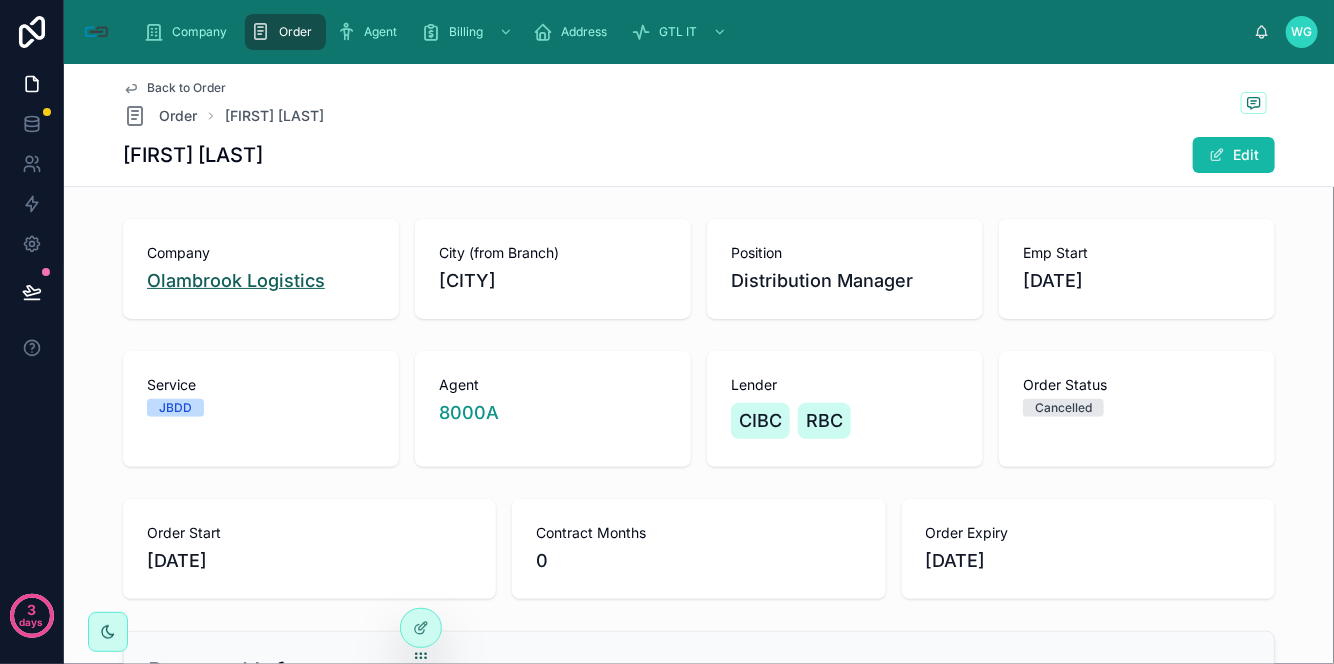 click on "Olambrook Logistics" at bounding box center [236, 281] 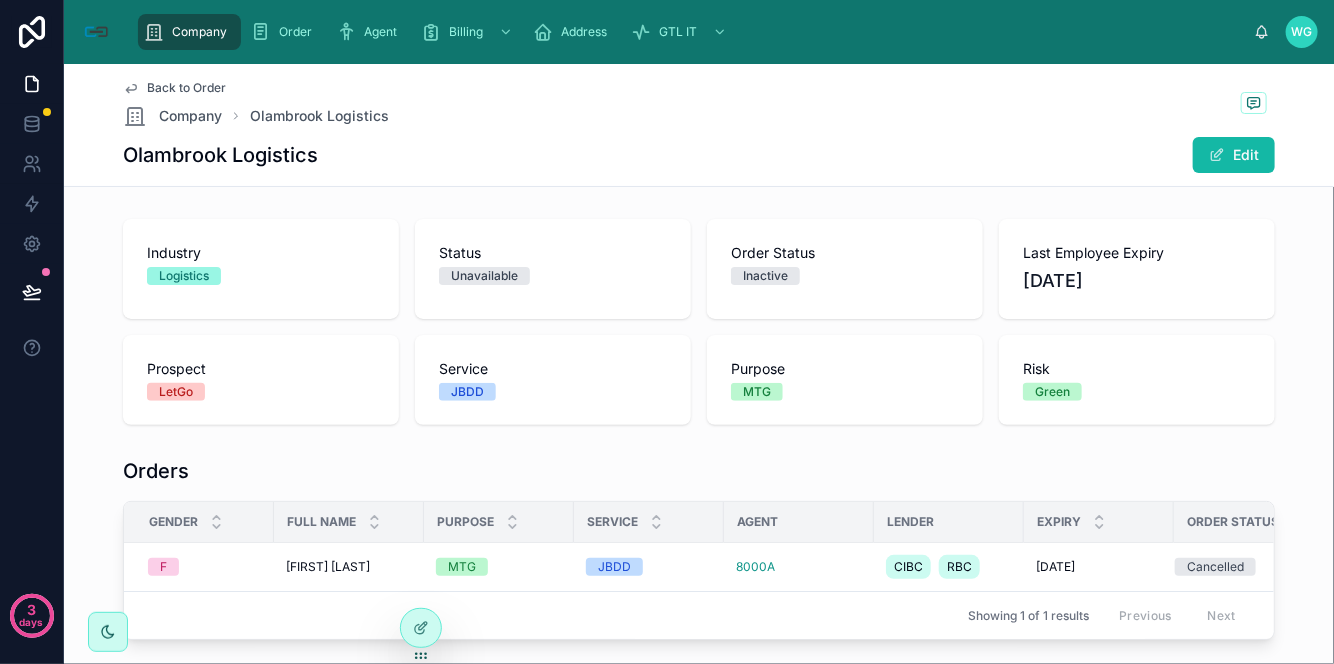 drag, startPoint x: 1148, startPoint y: 438, endPoint x: 1137, endPoint y: 441, distance: 11.401754 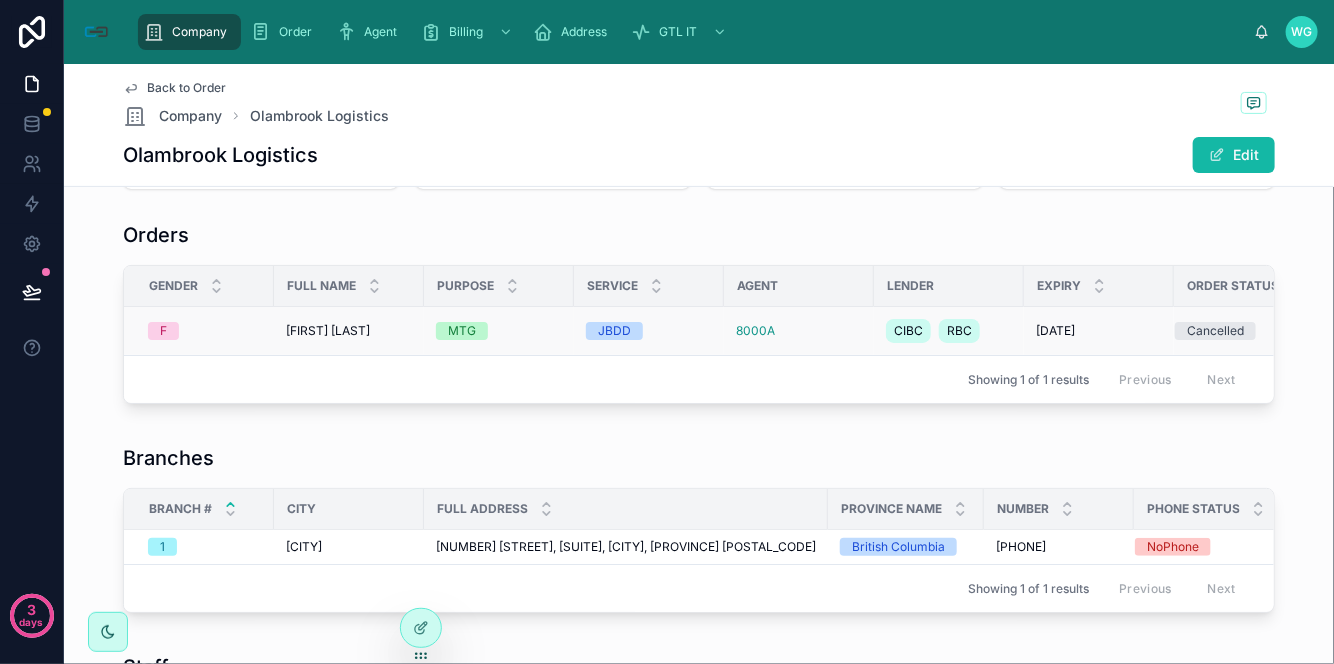 scroll, scrollTop: 555, scrollLeft: 0, axis: vertical 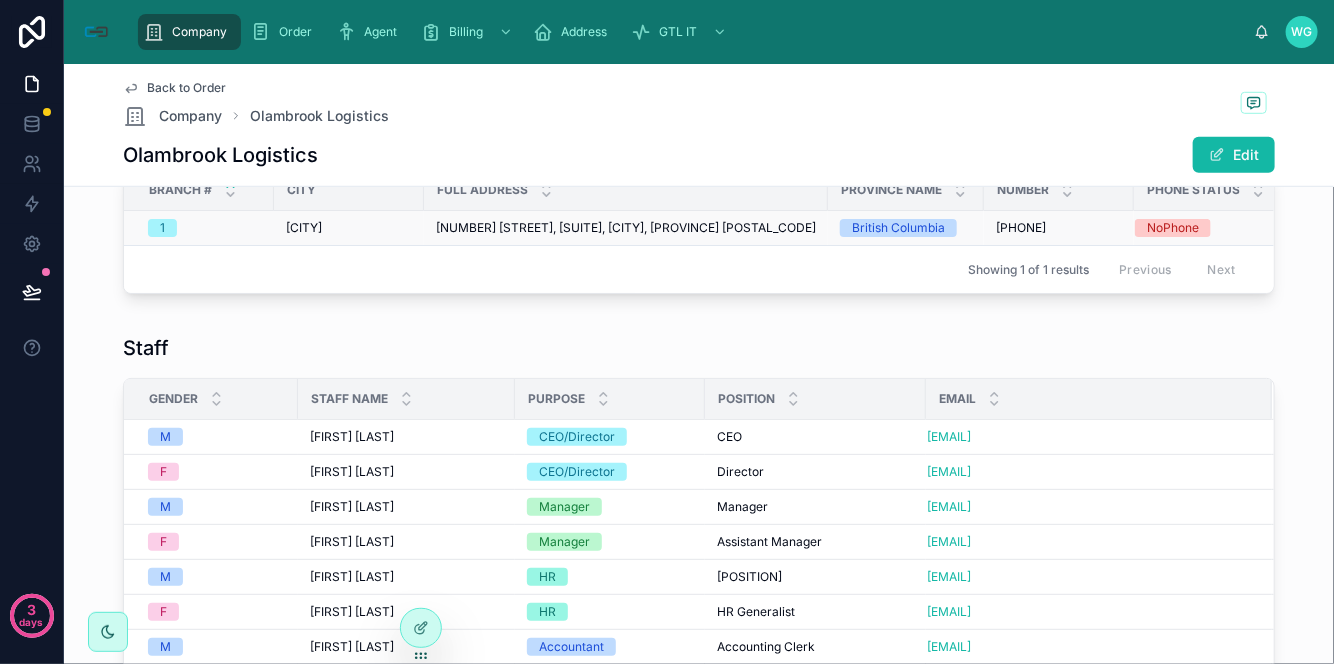 drag, startPoint x: 971, startPoint y: 243, endPoint x: 1063, endPoint y: 243, distance: 92 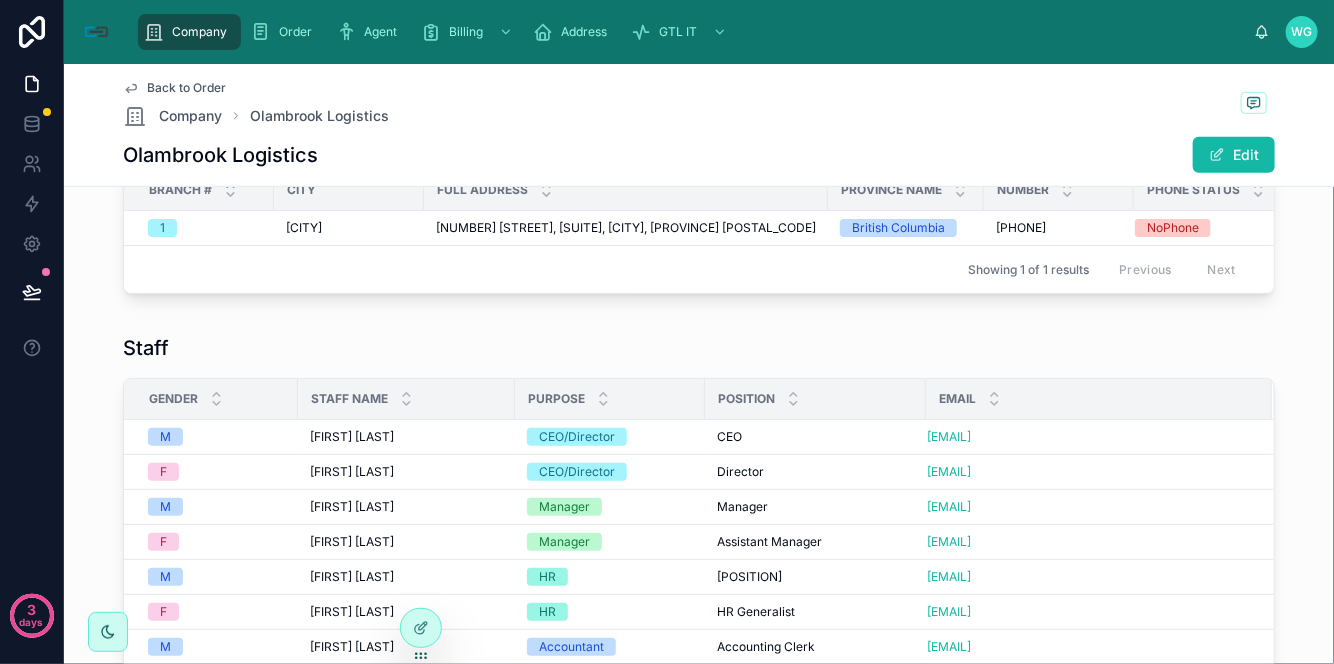 click on "Staff" at bounding box center [699, 348] 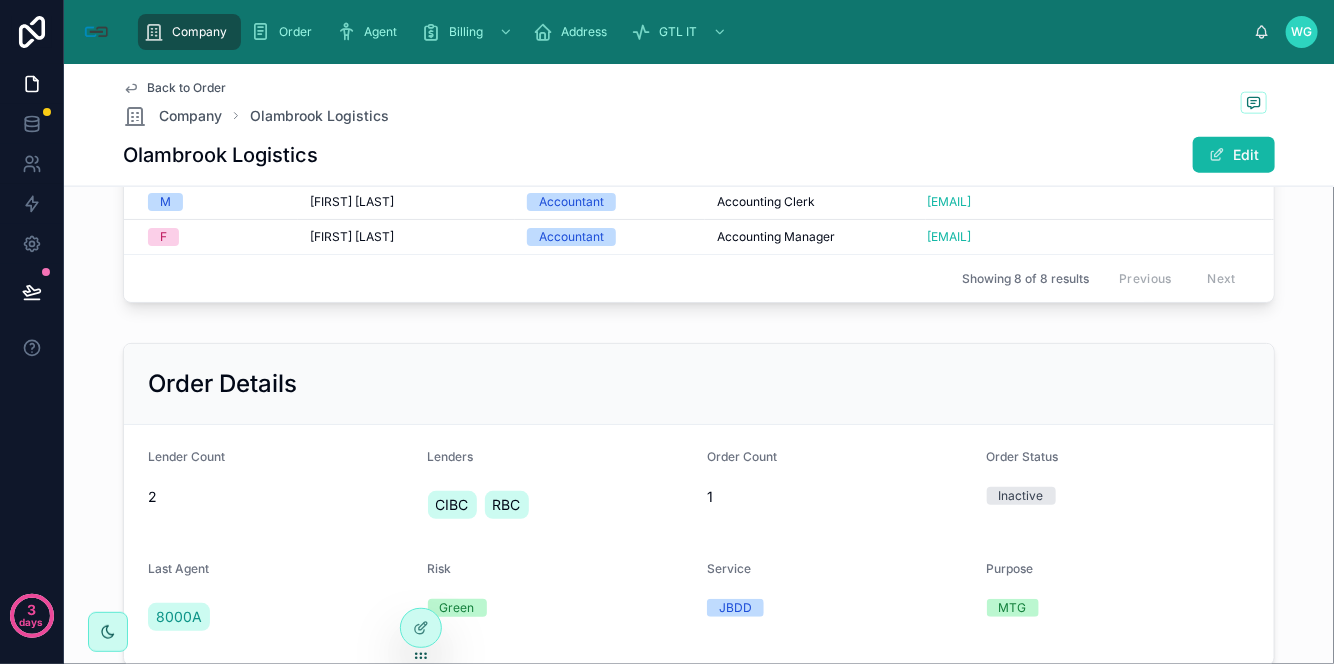 scroll, scrollTop: 777, scrollLeft: 0, axis: vertical 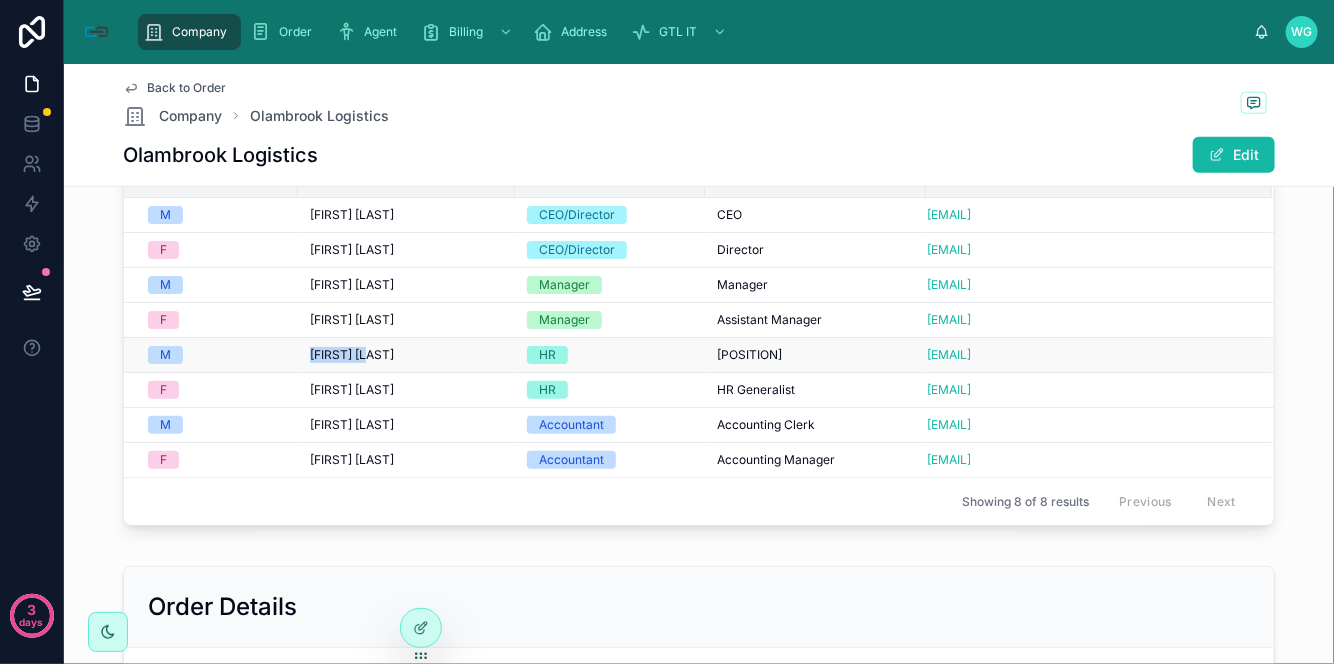 drag, startPoint x: 368, startPoint y: 383, endPoint x: 294, endPoint y: 383, distance: 74 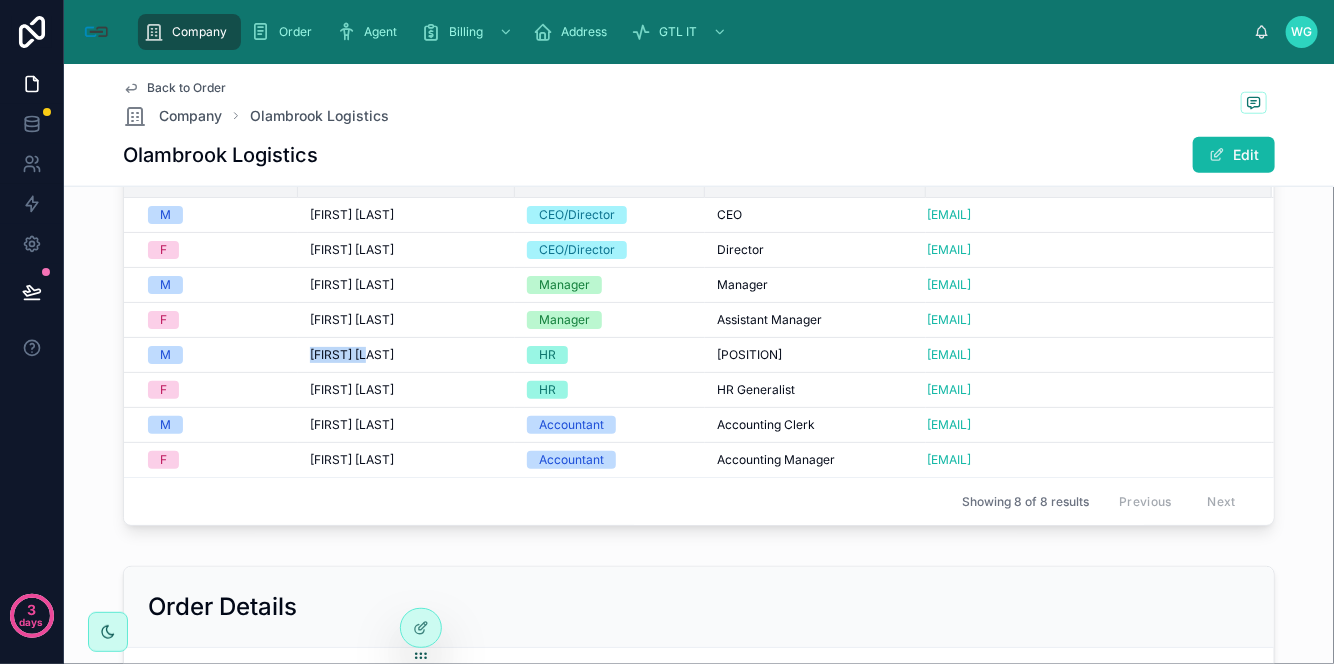 click on "Order Details Lender Count 2 Lenders CIBC RBC Order Count 1 Order Status Inactive Last Agent 8000A Risk Green Service JBDD Purpose MTG" at bounding box center [699, 727] 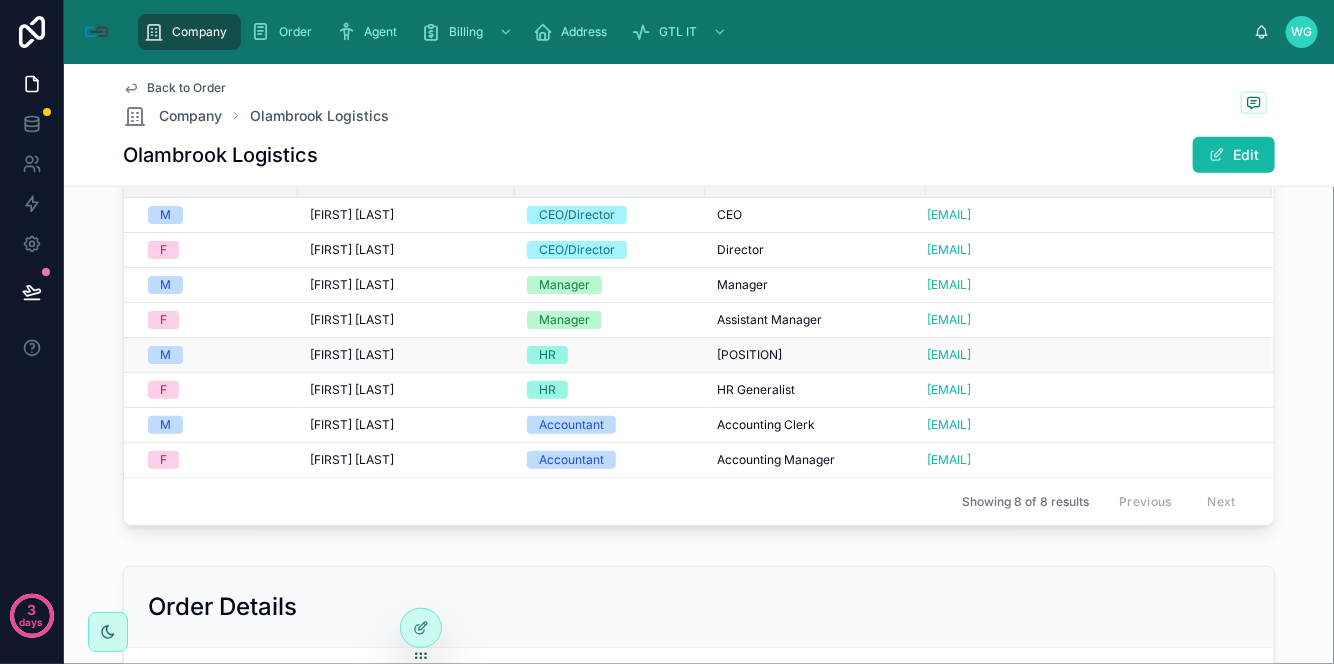 drag, startPoint x: 691, startPoint y: 387, endPoint x: 820, endPoint y: 387, distance: 129 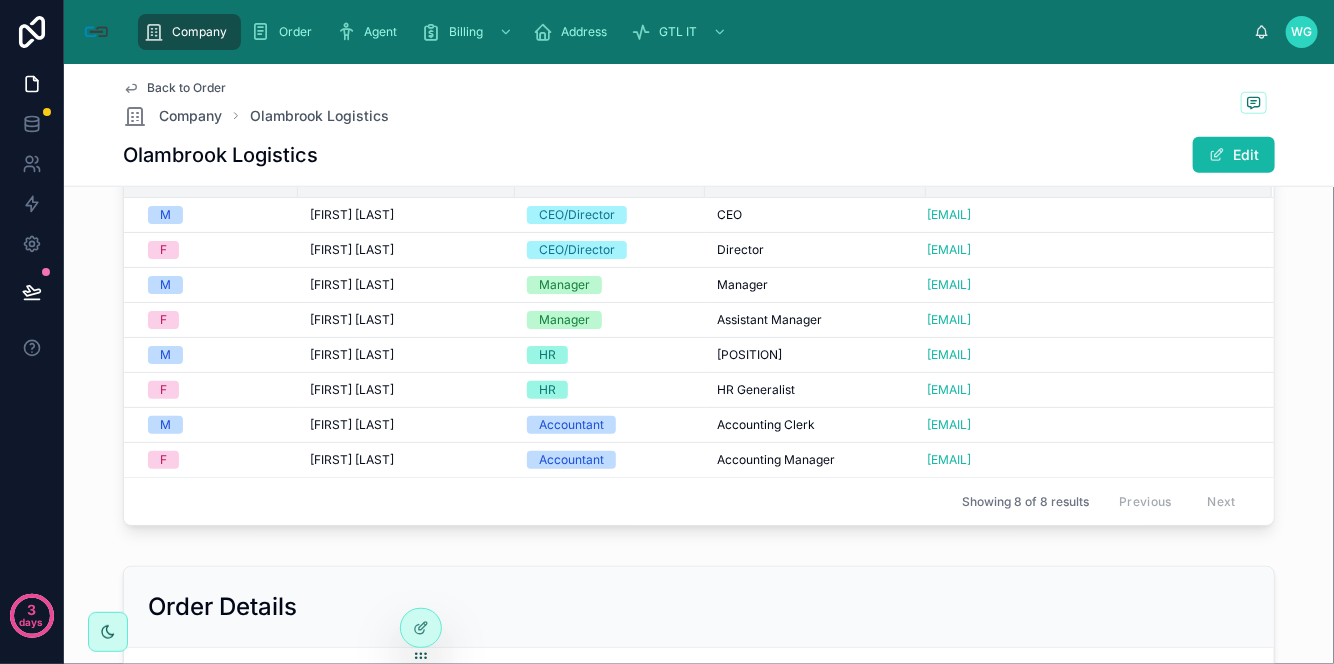 click on "Staff Gender Staff Name Purpose Position Email M [FIRST] [LAST] [FIRST] [LAST] CEO/Director CEO CEO [EMAIL] F [FIRST] [LAST] [FIRST] [LAST] CEO/Director Director Director [EMAIL] M [FIRST] [LAST] [FIRST] [LAST] Manager Manager Manager [EMAIL] F [FIRST] [LAST] [FIRST] [LAST] Manager Assistant Manager Assistant Manager [EMAIL] M [FIRST] [LAST] HR HR Director HR Director [EMAIL] F [FIRST] [LAST] [FIRST] [LAST] HR HR Generalist HR Generalist [EMAIL] M [FIRST] [LAST] [FIRST] [LAST] Accountant Accounting Clerk Accounting Clerk [EMAIL] F [FIRST] [LAST] [FIRST] [LAST] Accountant Accounting Manager Accounting Manager [EMAIL] Showing 8 of 8 results Previous Next" at bounding box center (699, 323) 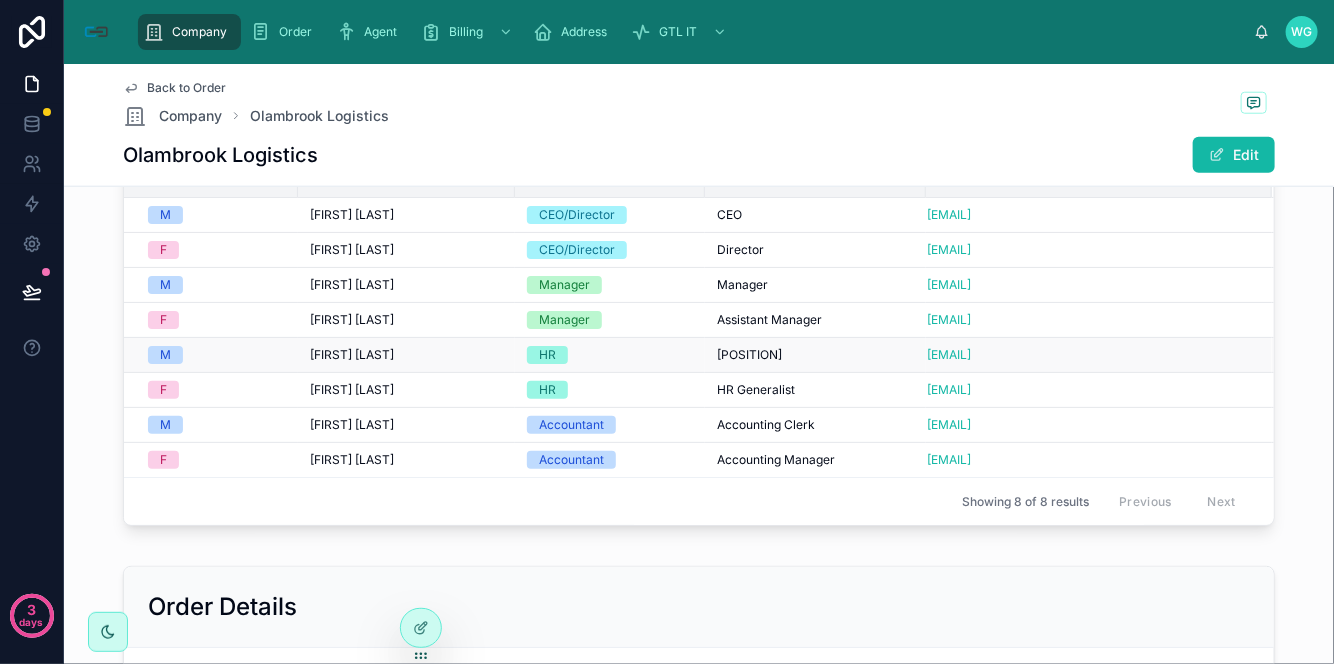 click on "[EMAIL]" at bounding box center [1087, 355] 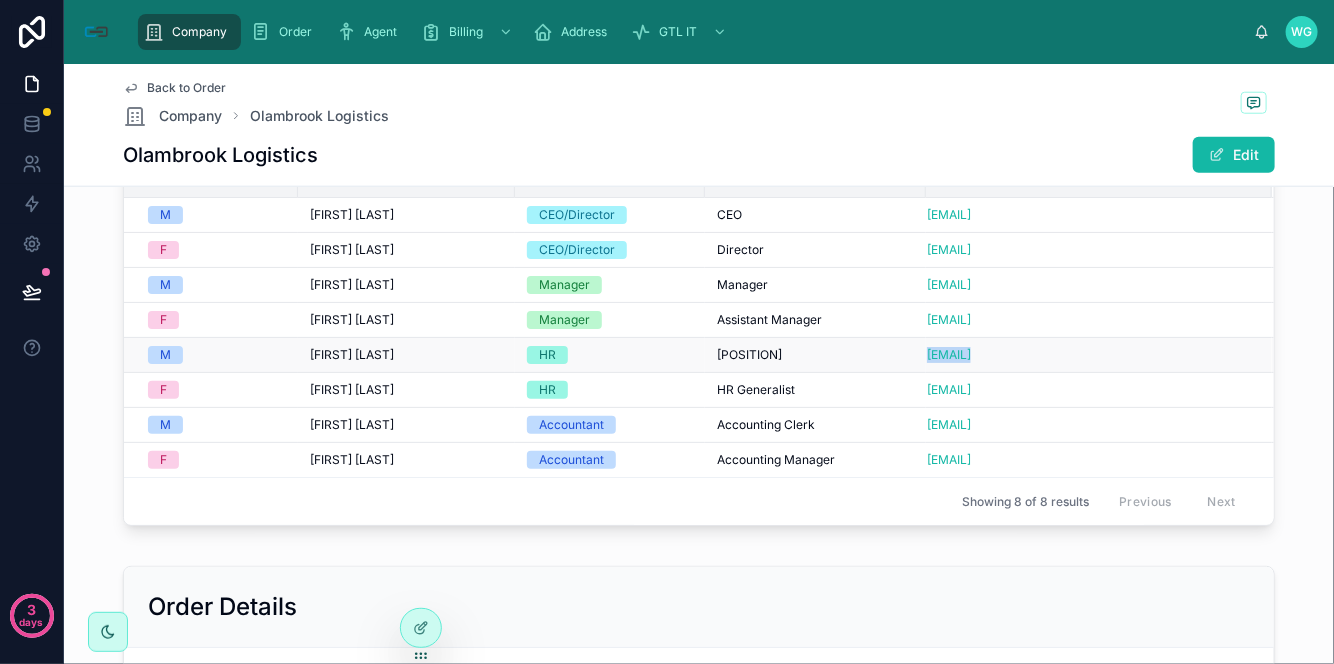 click on "[EMAIL]" at bounding box center [1087, 355] 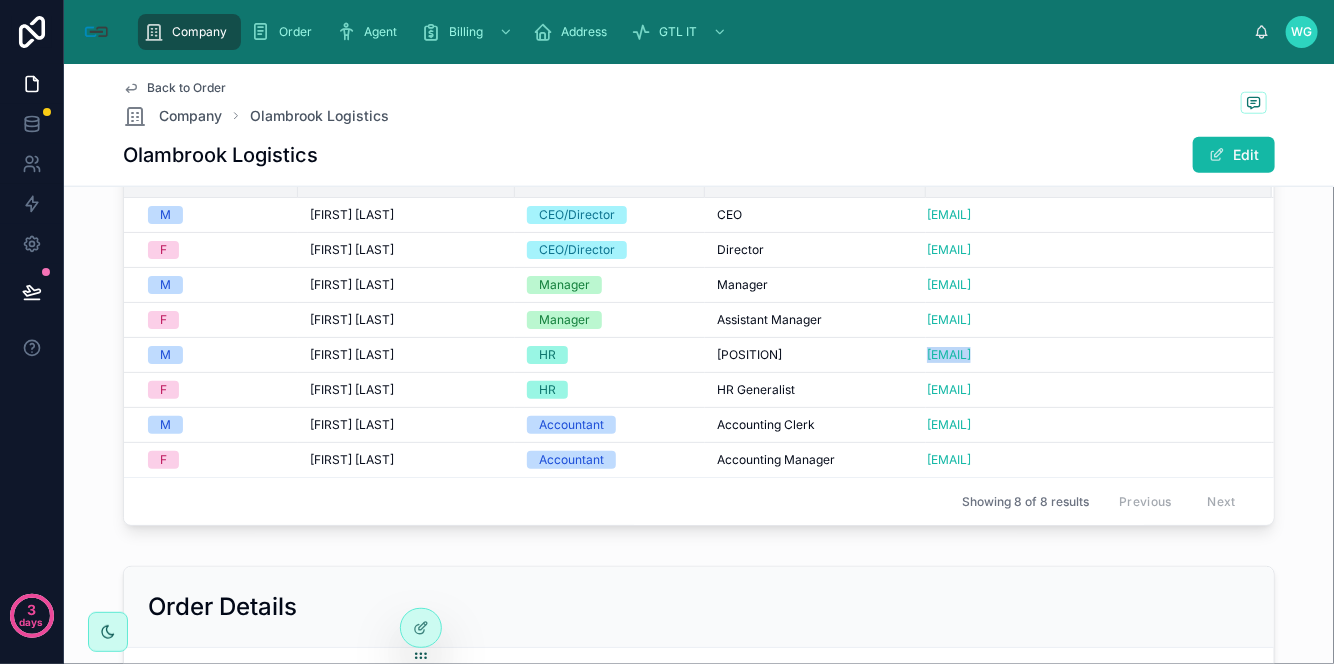 click on "Back to Order Company Olambrook Logistics" at bounding box center [699, 104] 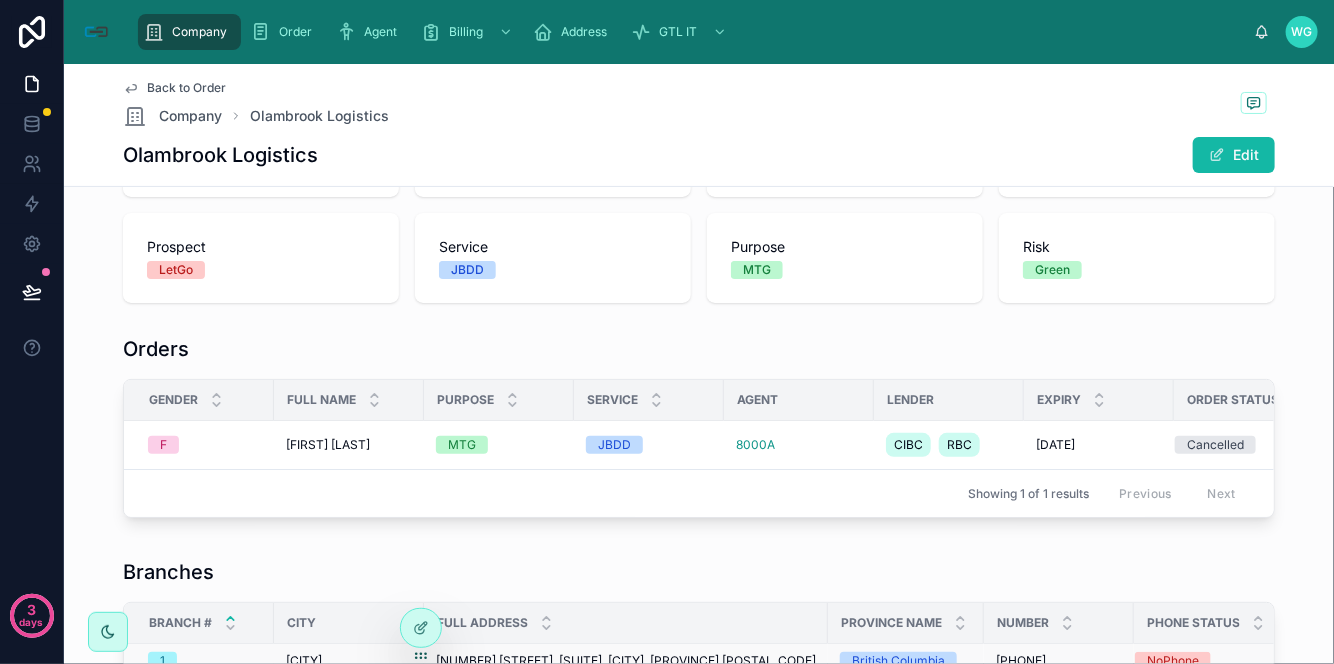 scroll, scrollTop: 111, scrollLeft: 0, axis: vertical 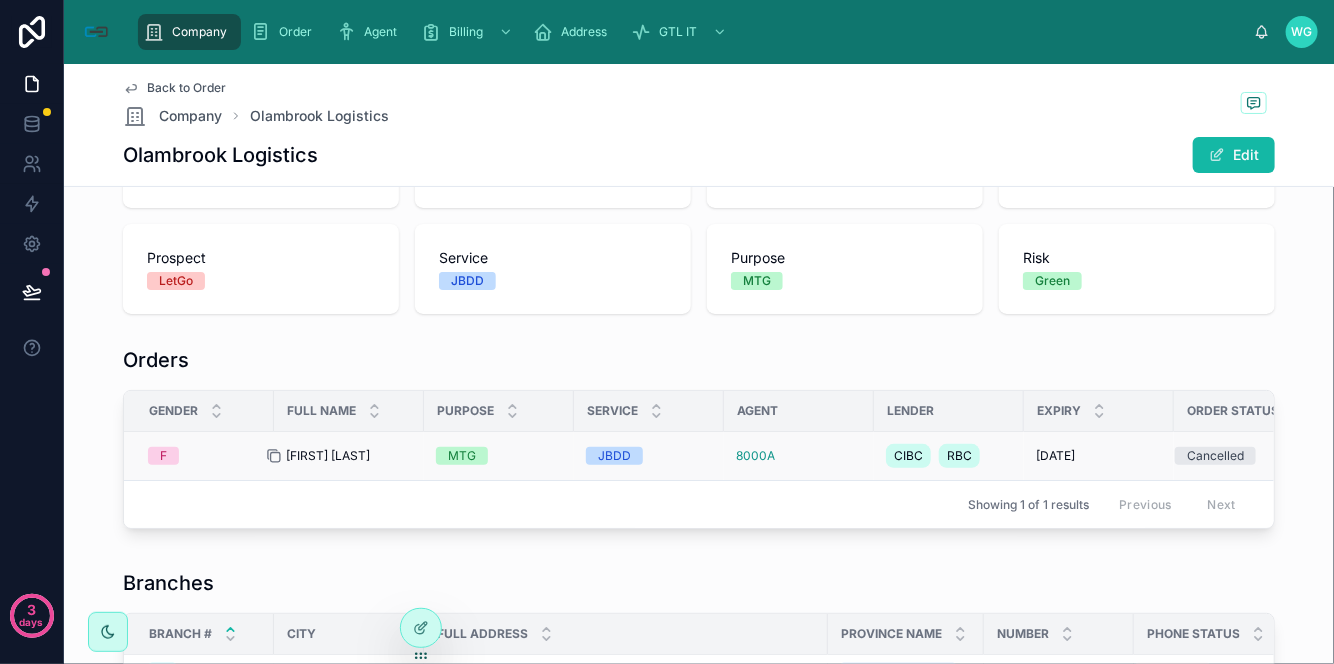 click at bounding box center [282, 456] 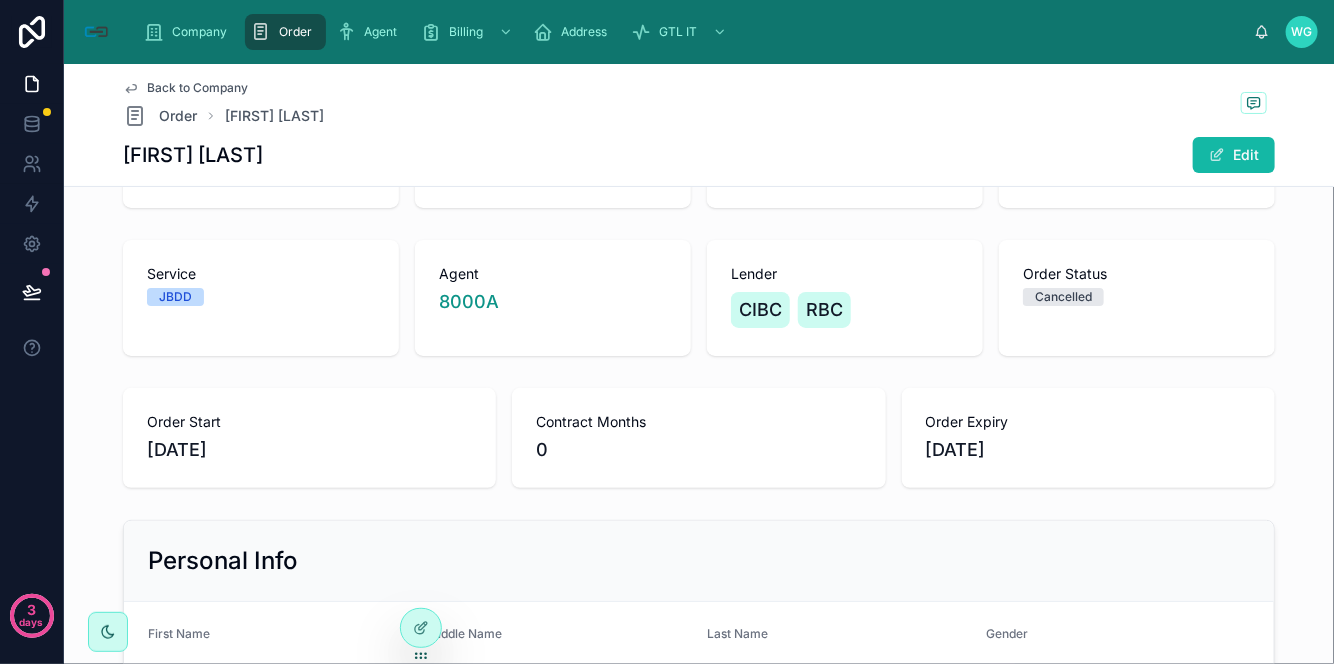 click on "[FULL_NAME] Edit" at bounding box center [699, 155] 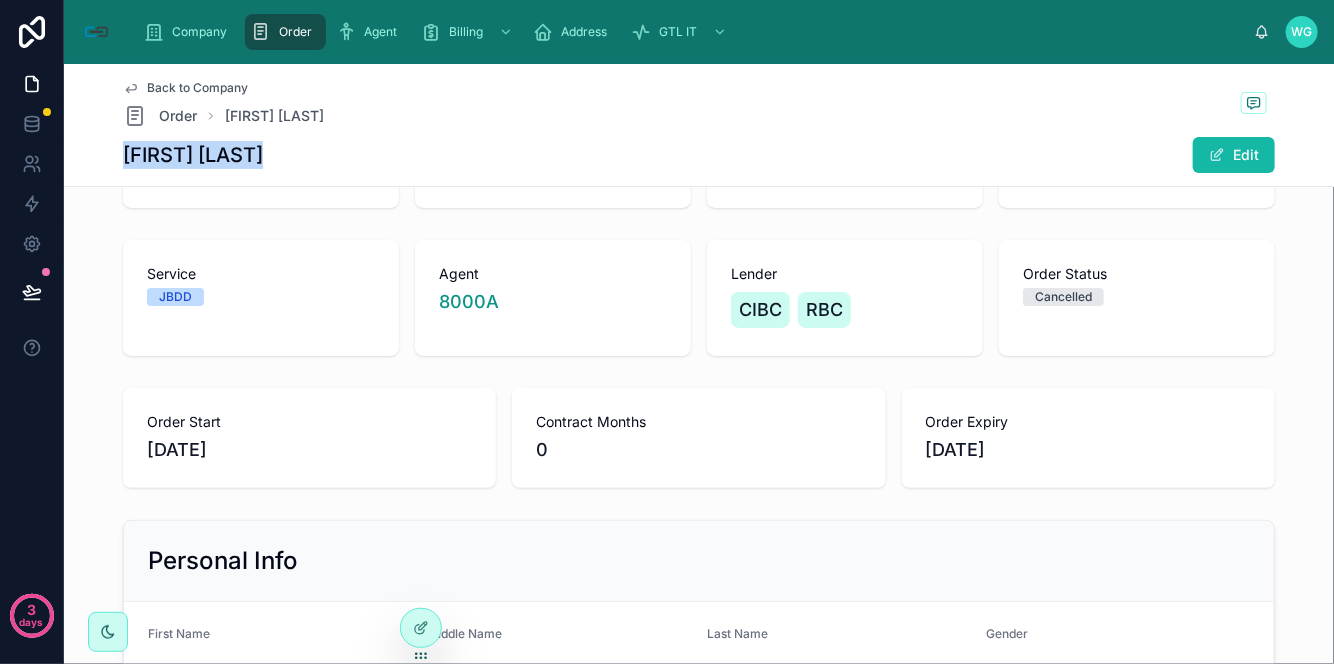 click on "[FULL_NAME] Edit" at bounding box center [699, 155] 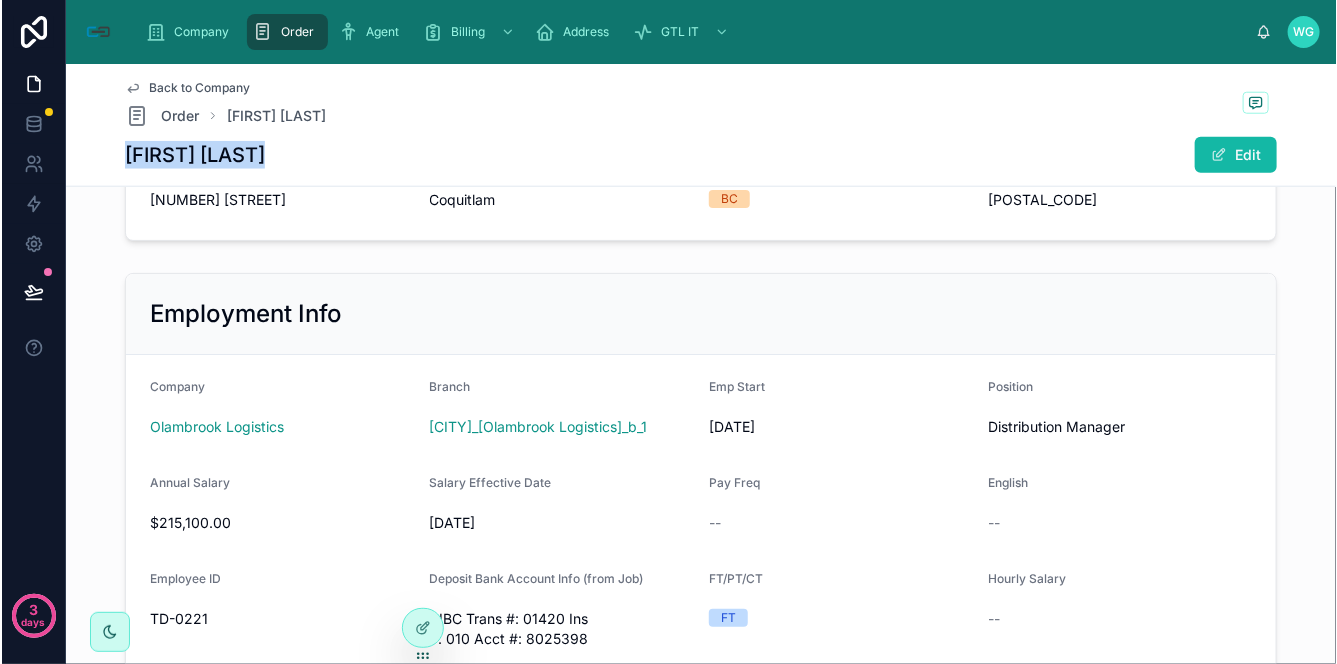 scroll, scrollTop: 666, scrollLeft: 0, axis: vertical 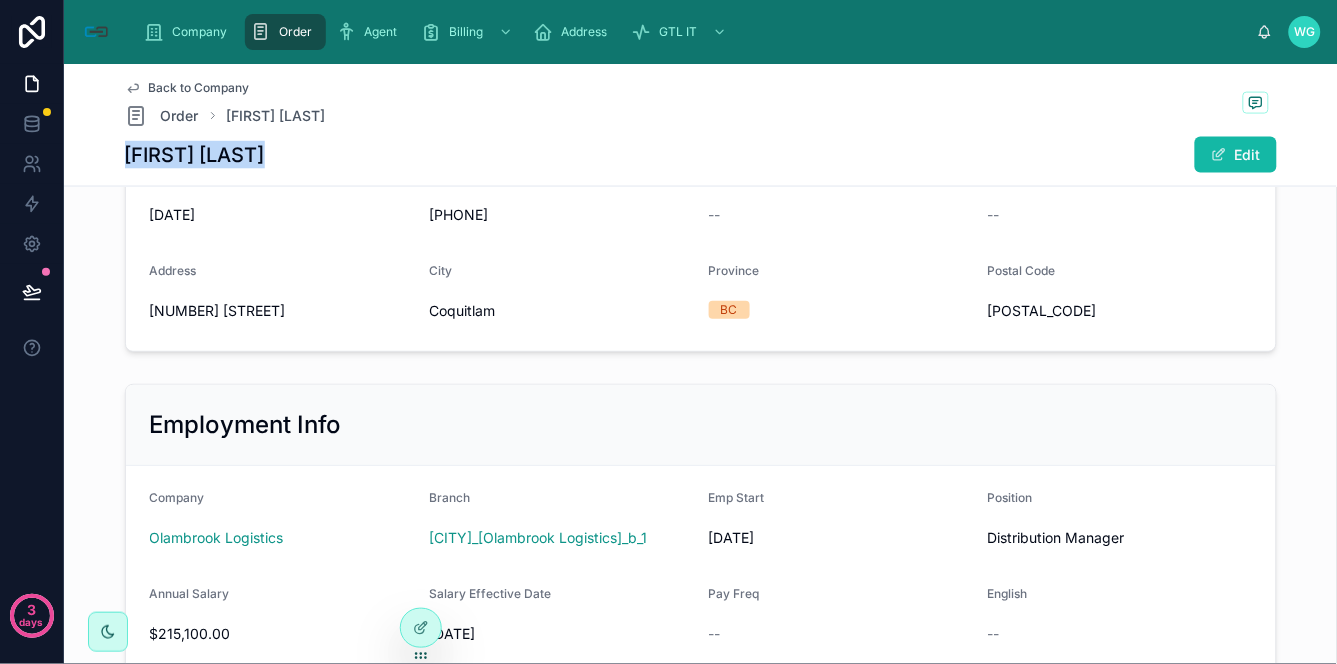 click on "Province" at bounding box center [841, 275] 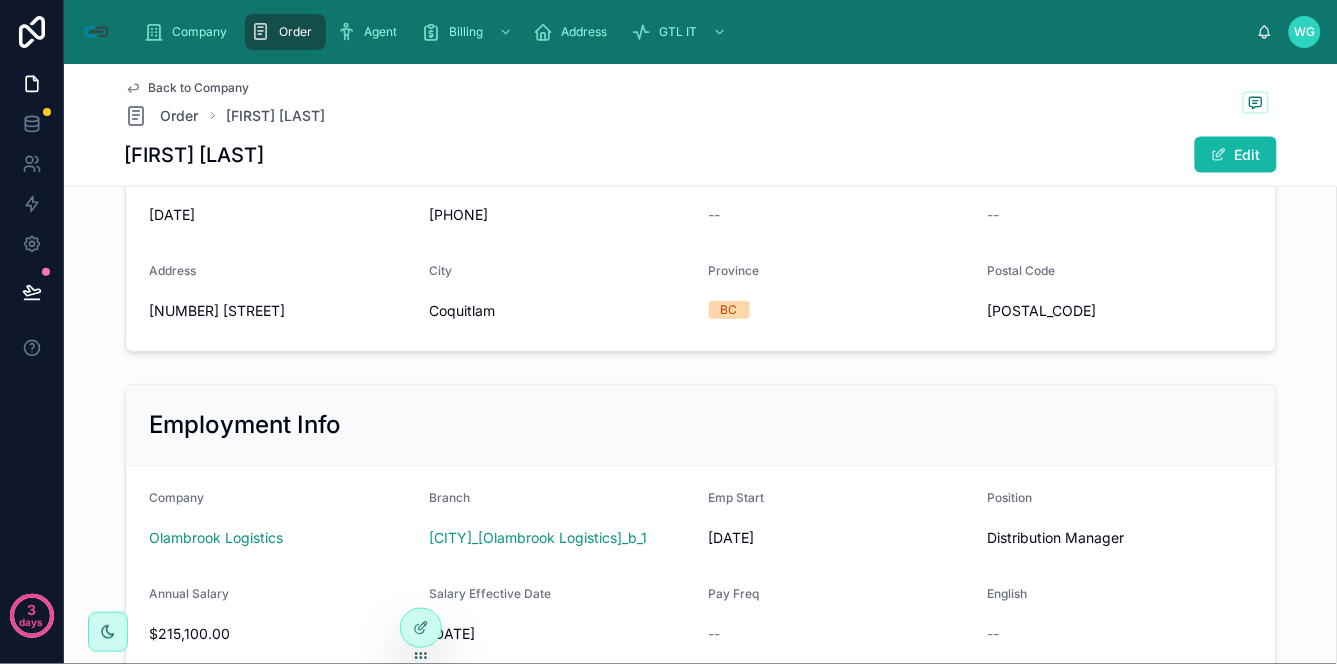 click on "[NUMBER] [STREET]" at bounding box center [282, 311] 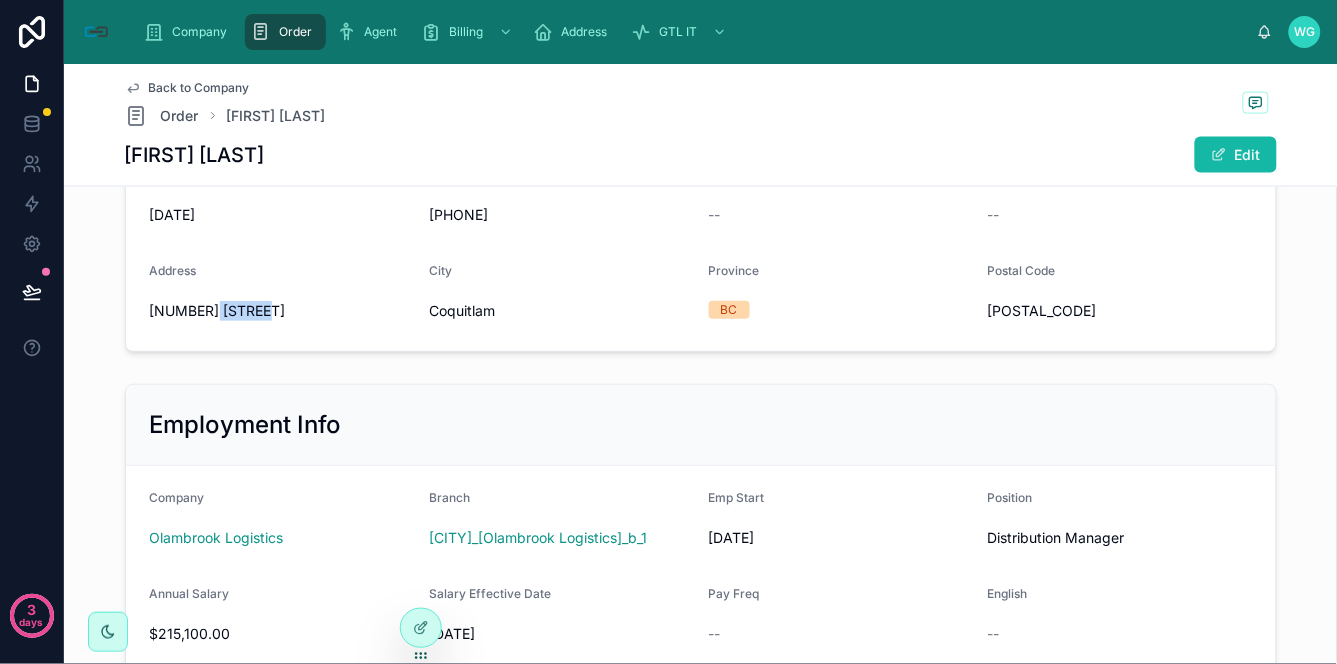 click on "[NUMBER] [STREET]" at bounding box center (282, 311) 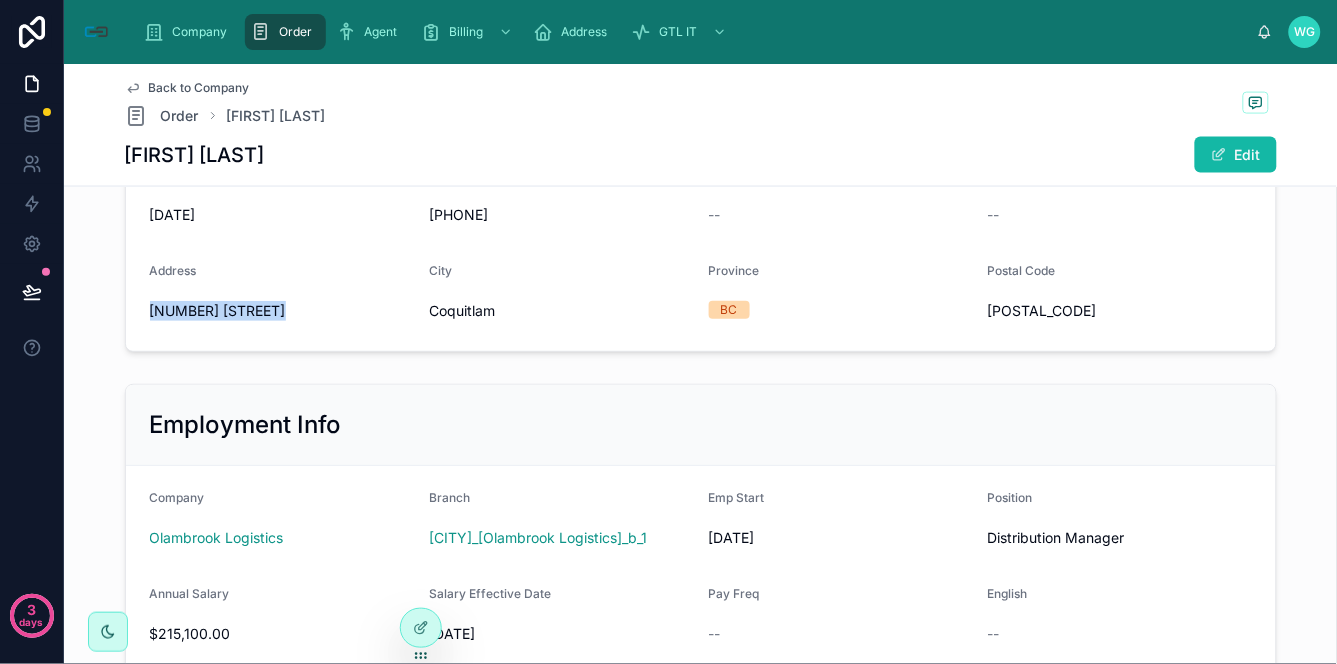 click on "[NUMBER] [STREET]" at bounding box center [282, 311] 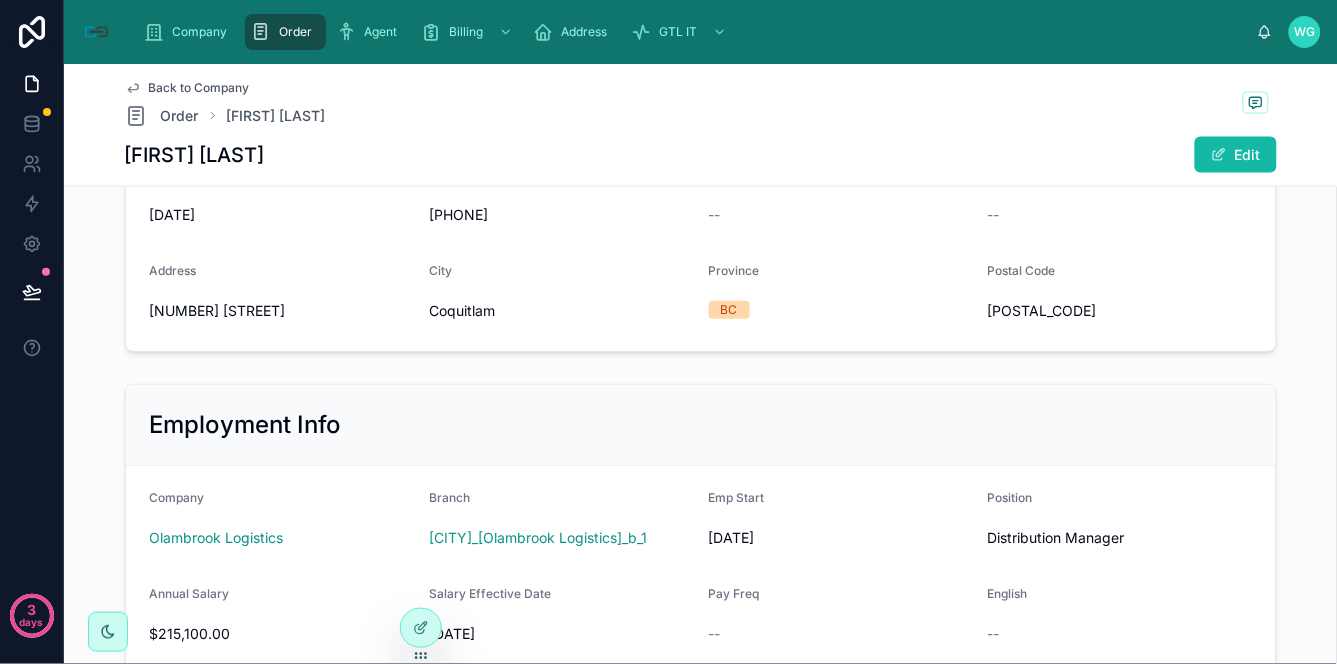 click on "Coquitlam" at bounding box center (561, 311) 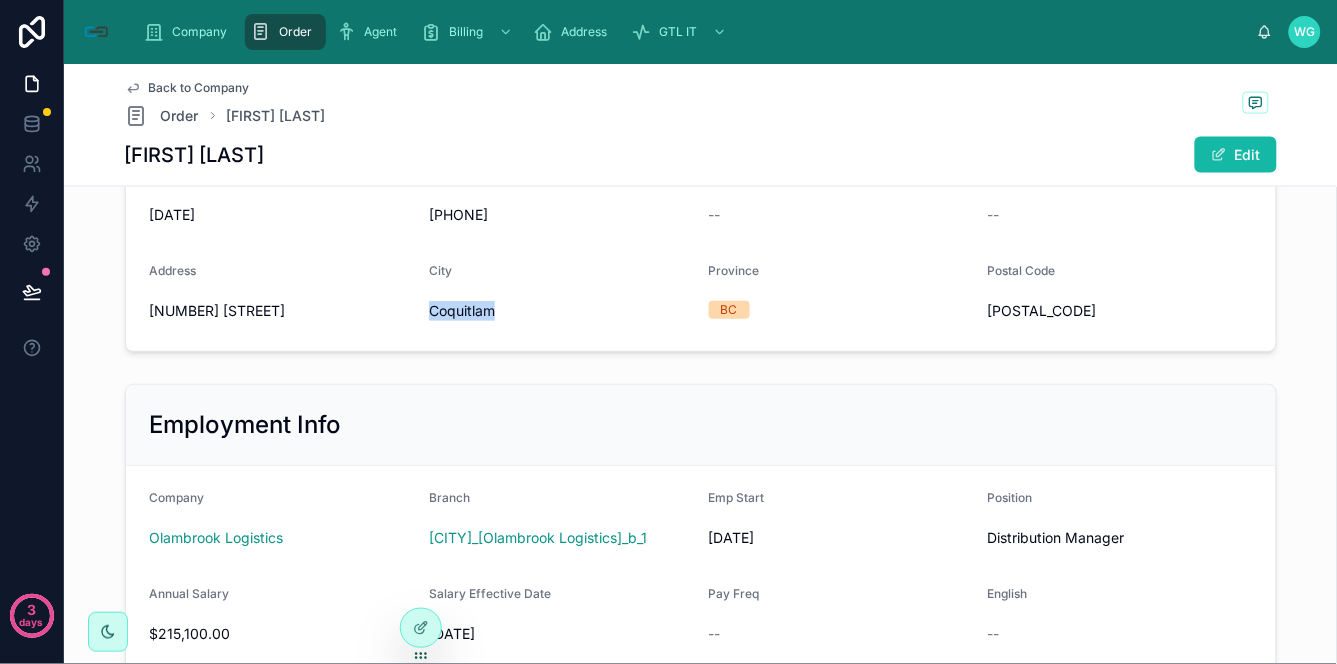 click on "Coquitlam" at bounding box center [561, 311] 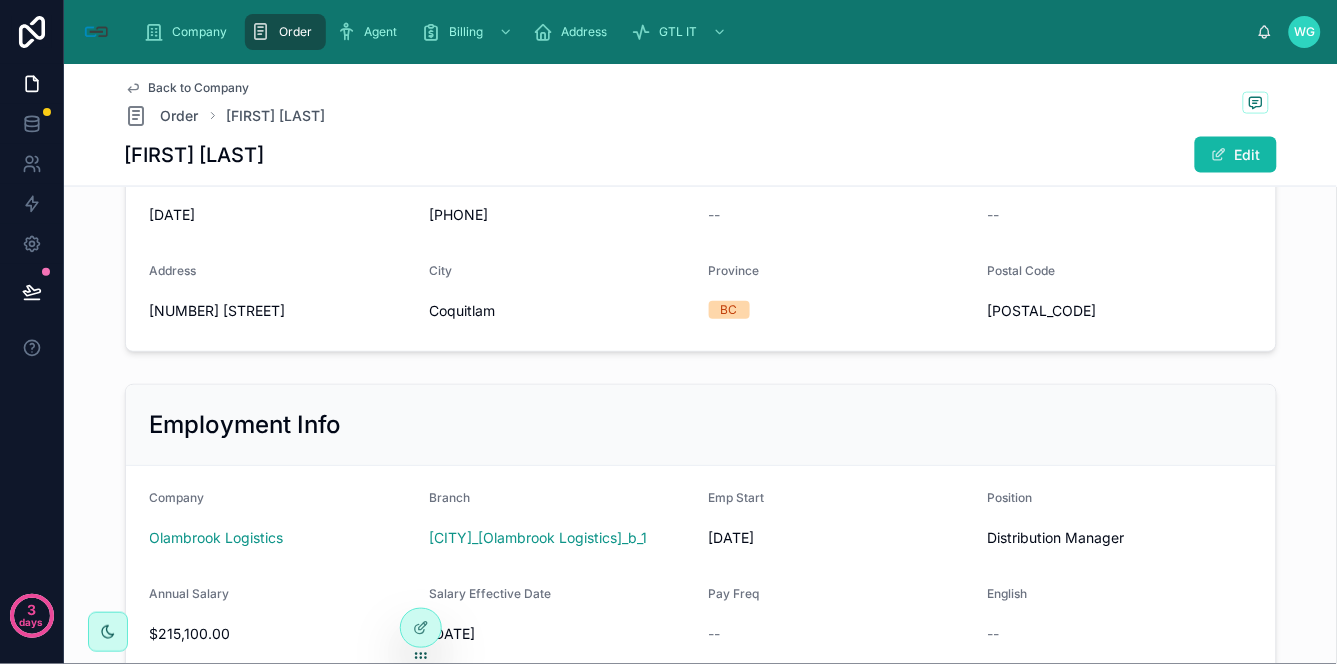 click on "[POSTAL_CODE]" at bounding box center [1120, 311] 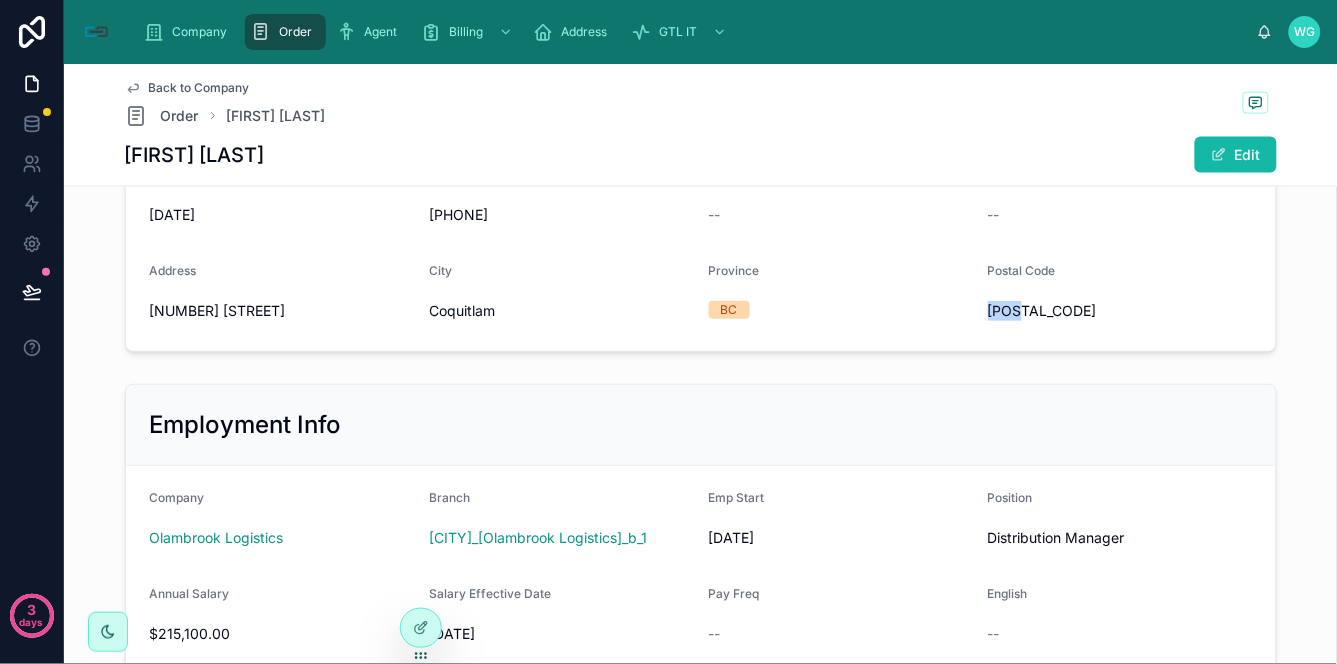 click on "[POSTAL_CODE]" at bounding box center [1120, 311] 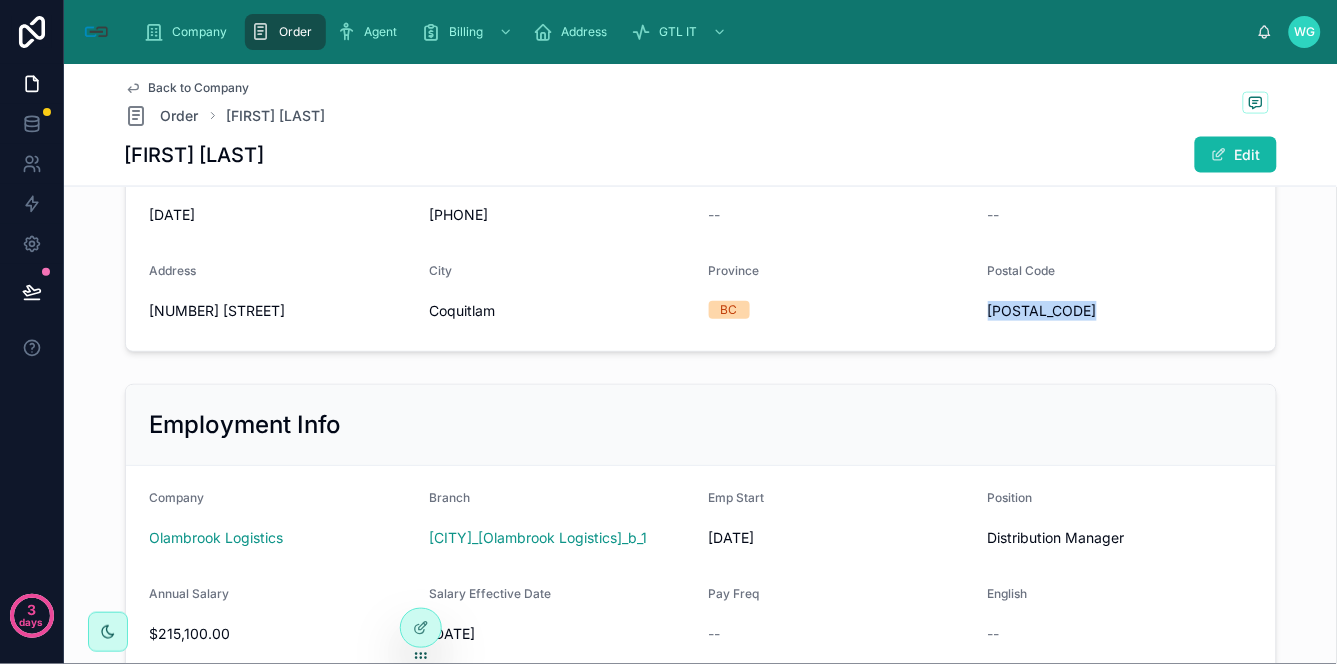 click on "[POSTAL_CODE]" at bounding box center [1120, 311] 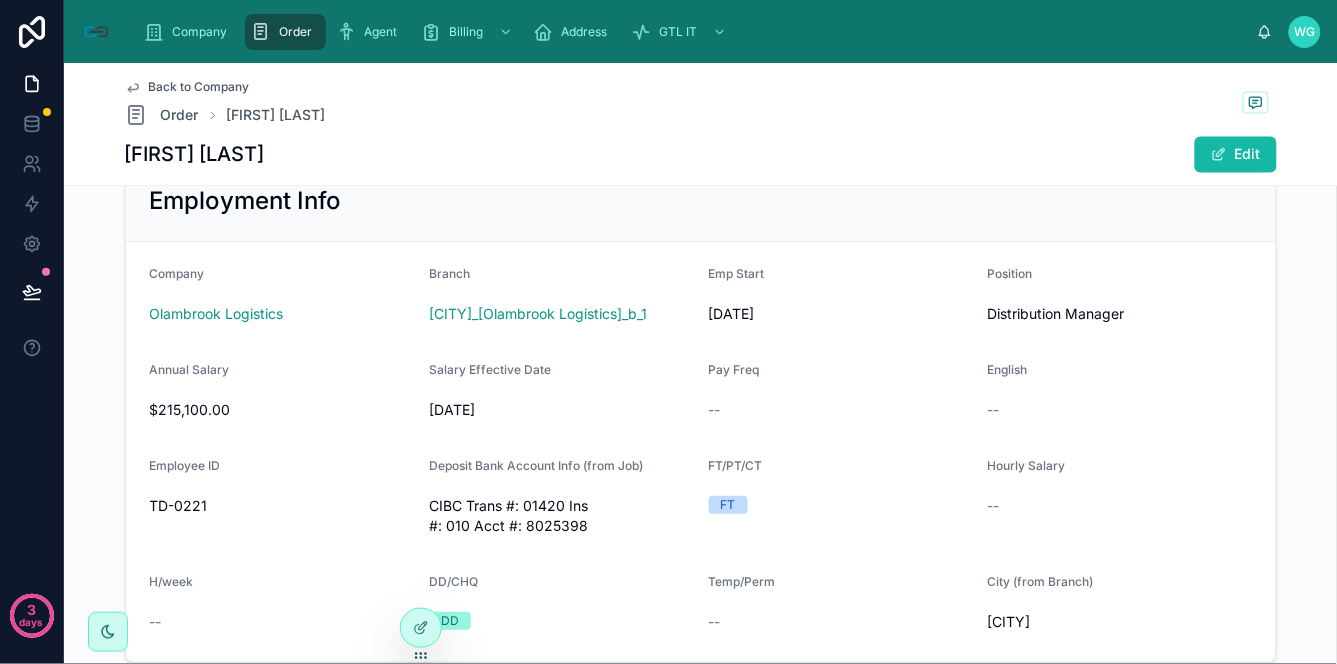 scroll, scrollTop: 888, scrollLeft: 0, axis: vertical 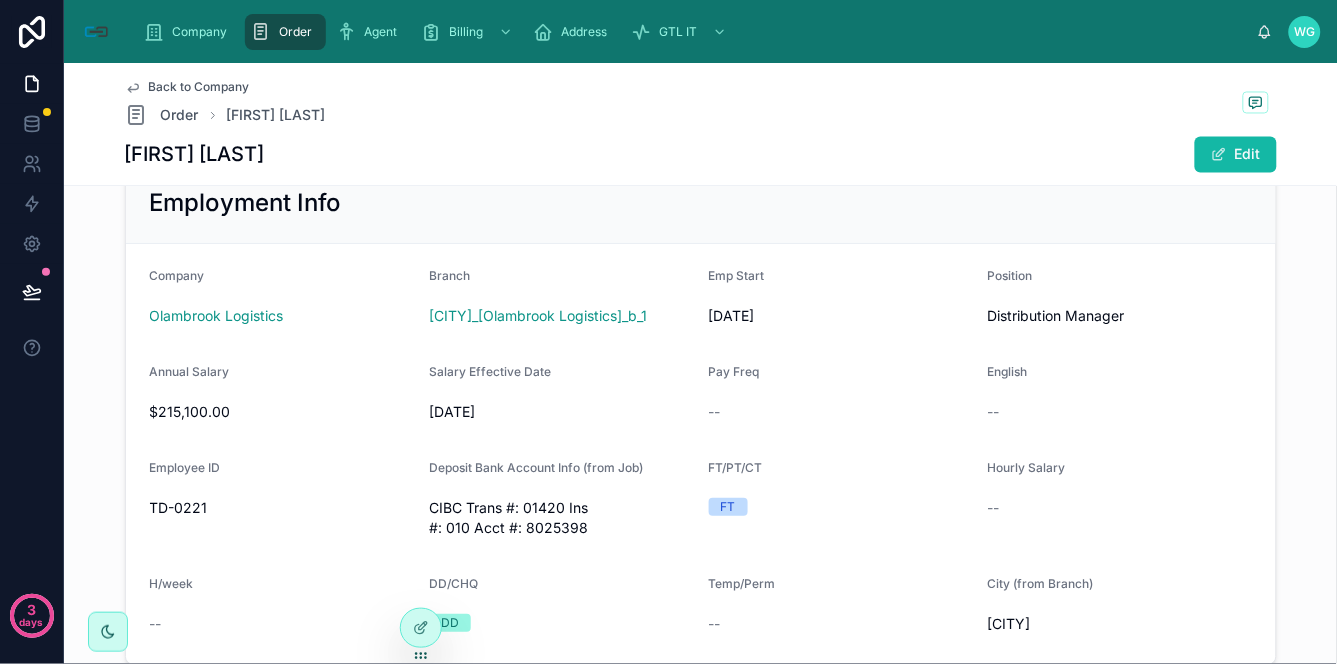 click on "TD-0221" at bounding box center (282, 508) 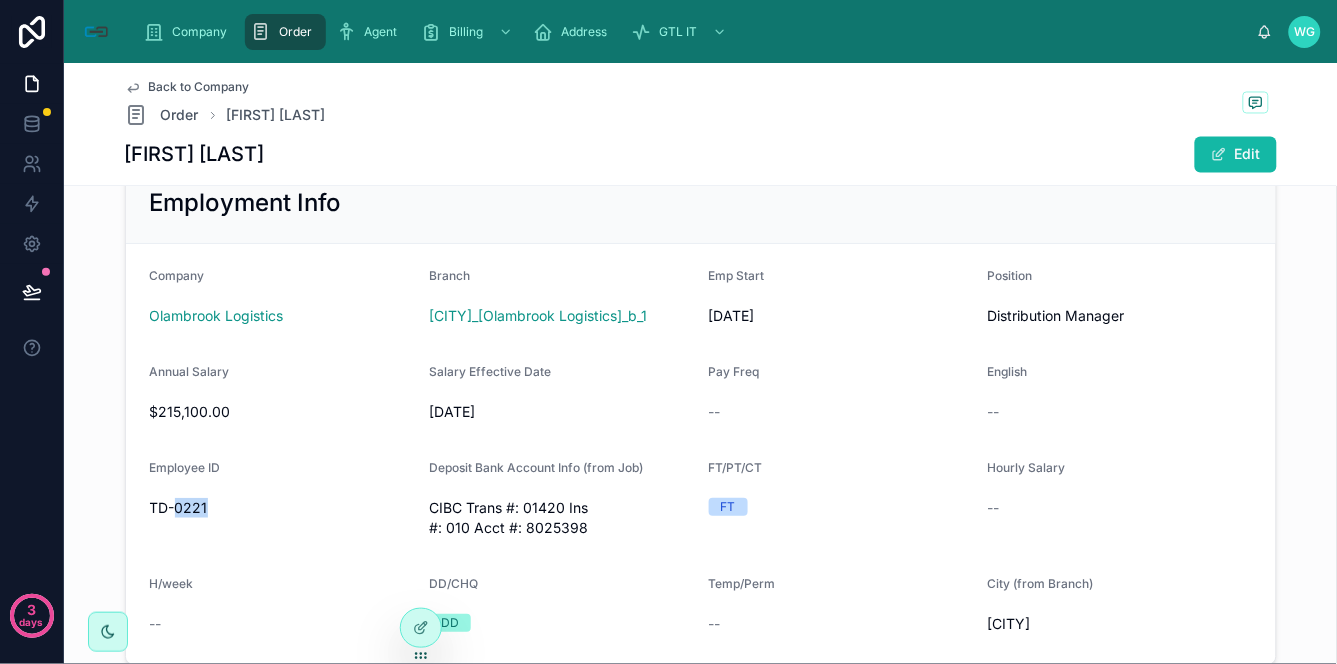 click on "TD-0221" at bounding box center [282, 508] 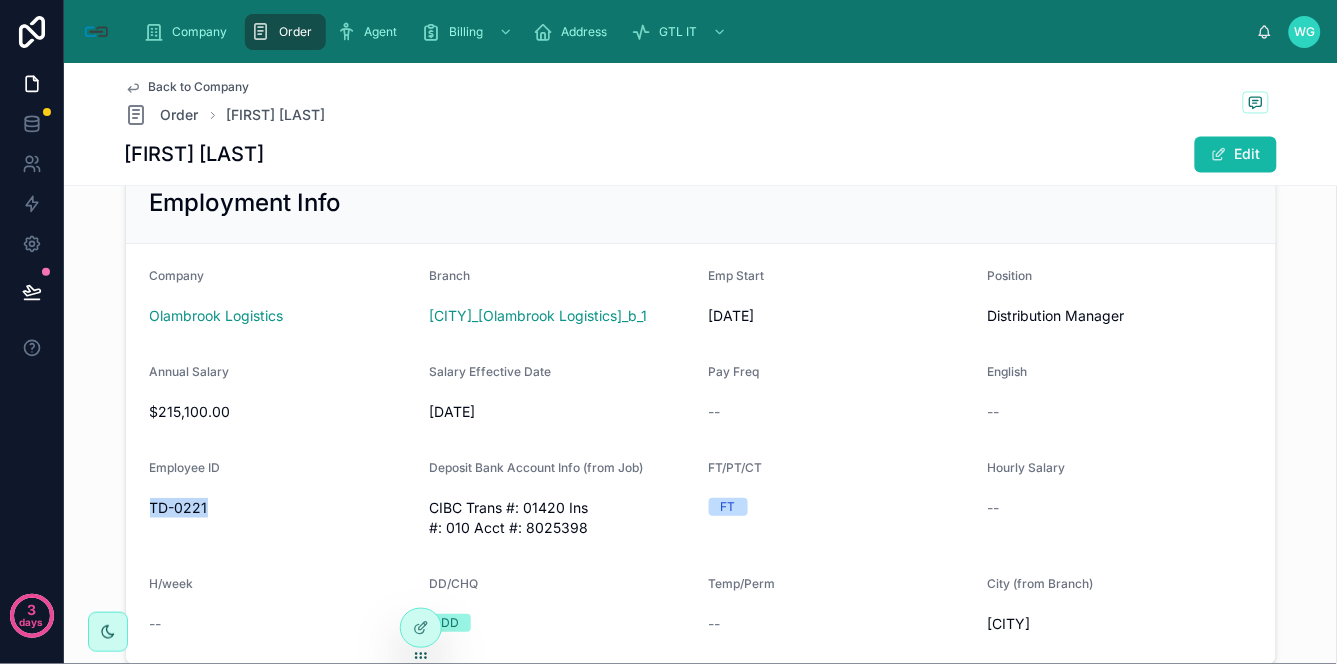 click on "TD-0221" at bounding box center (282, 508) 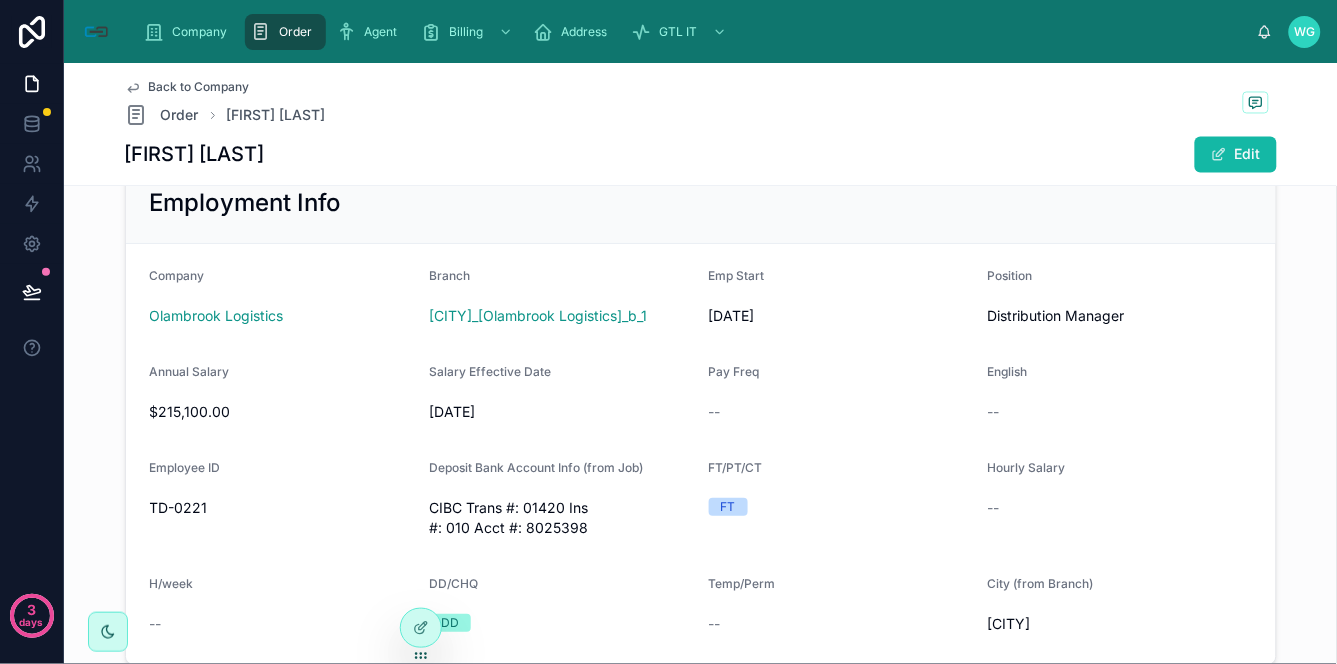 click on "Company Olambrook Logistics Branch [CITY]_[Olambrook Logistics]_b_1 Emp Start [DATE] Position Distribution Manager Annual Salary [SALARY] Salary Effective Date [DATE] Pay Freq -- English -- Employee ID TD-0221 Deposit Bank Account Info (from Job) CIBC Trans #: 01420 Ins #: 010 Acct #: 8025398 FT/PT/CT FT Hourly Salary -- H/week -- DD/CHQ DD Temp/Perm -- City (from Branch) [CITY]" at bounding box center [701, 454] 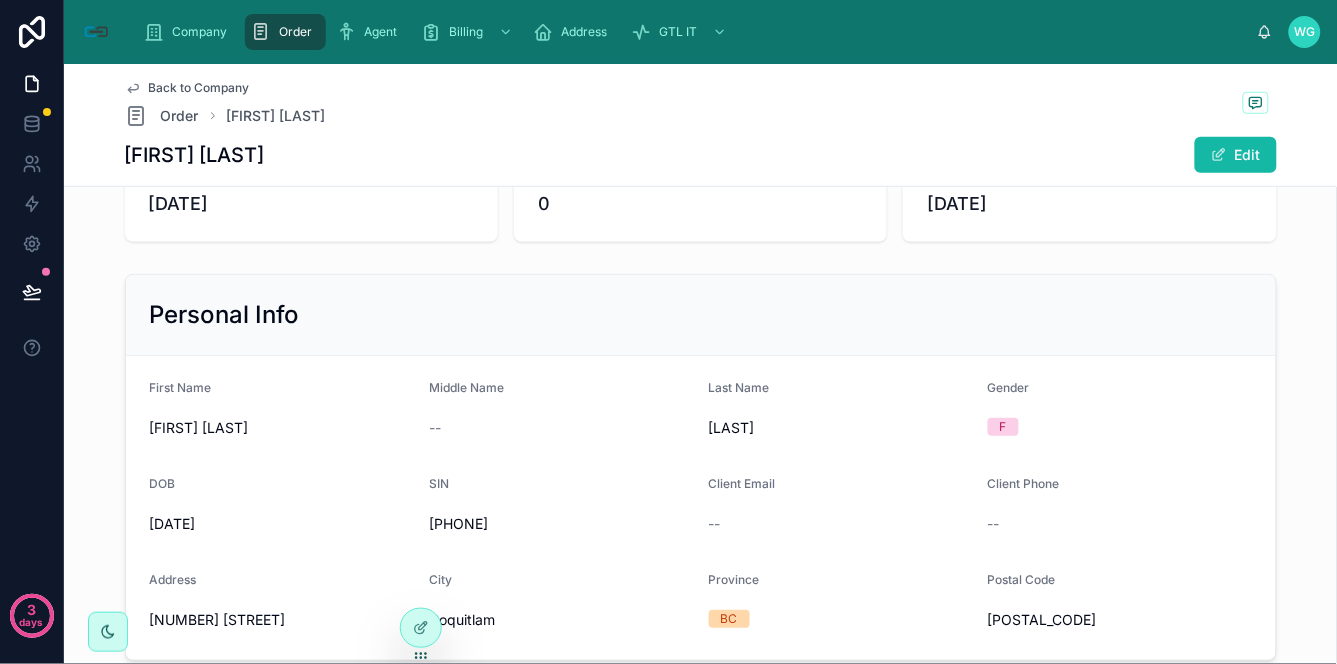 scroll, scrollTop: 333, scrollLeft: 0, axis: vertical 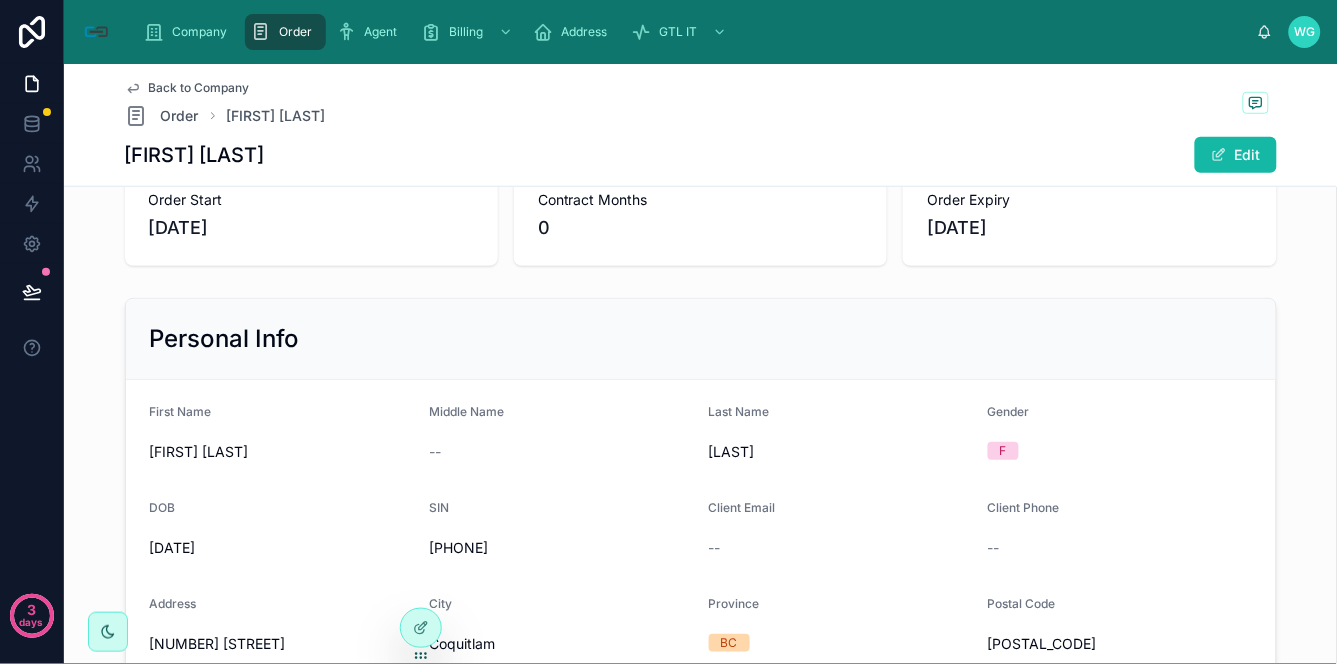 click on "First Name Thi Kim Huong Middle Name -- Last Name Dinh Gender F DOB [DATE] SIN [NUMBER] Client Email -- Client Phone -- Address [NUMBER] [STREET] City [CITY] Province [STATE] Postal Code [POSTAL_CODE]" at bounding box center [701, 532] 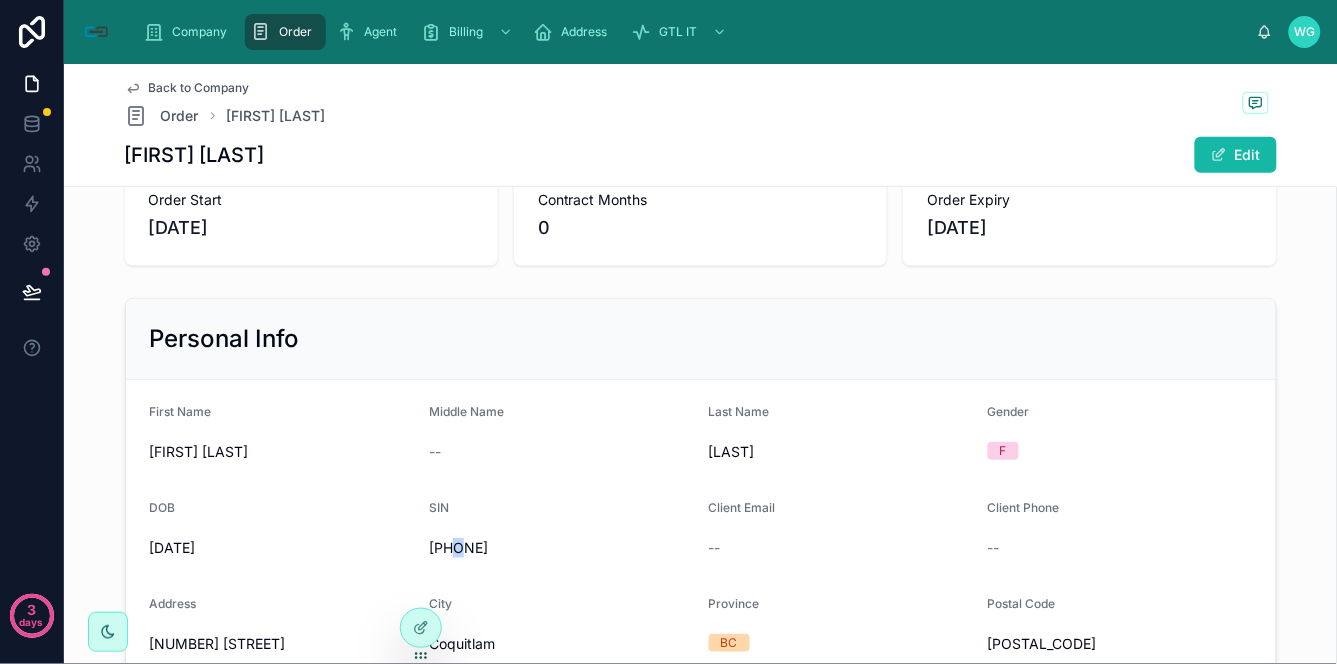 click on "[PHONE]" at bounding box center (561, 548) 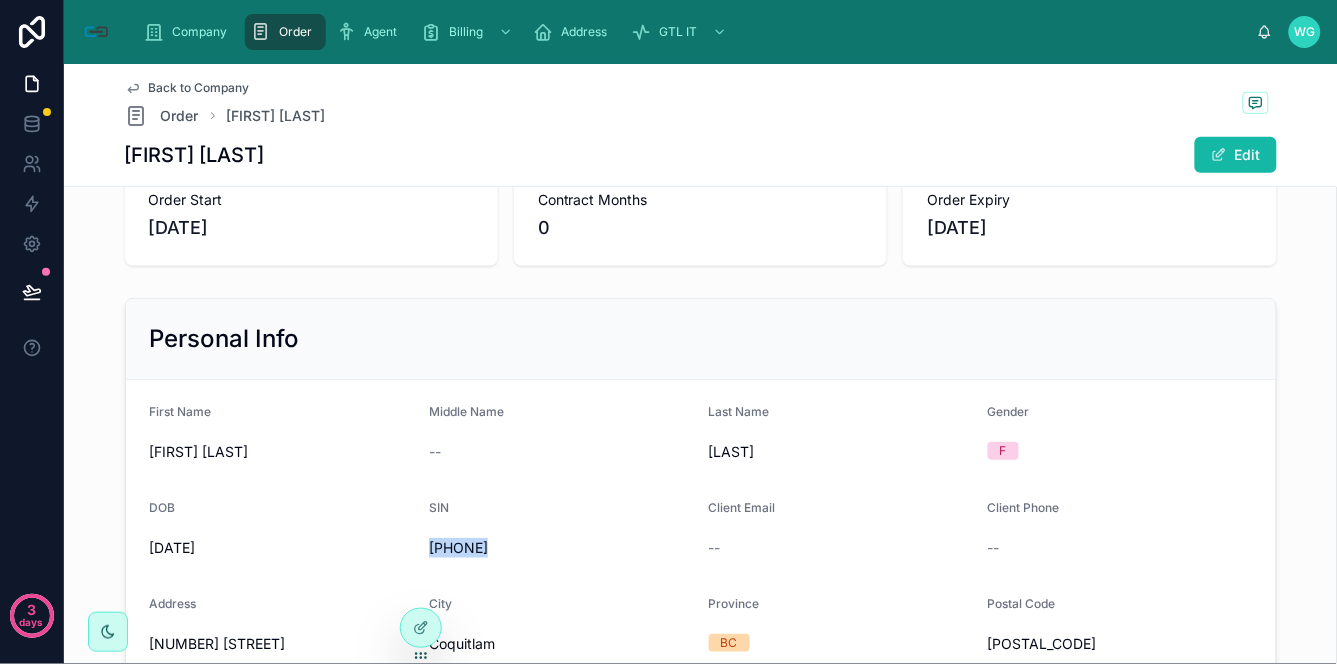 click on "[PHONE]" at bounding box center (561, 548) 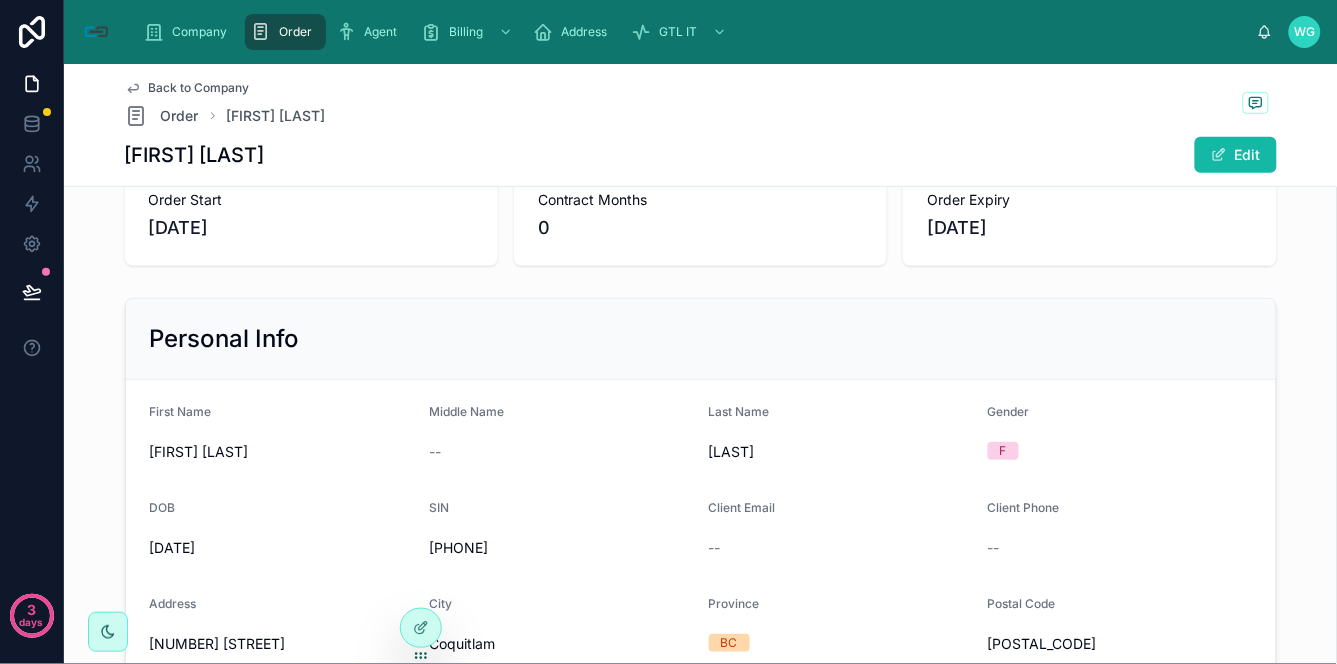 click on "Gender" at bounding box center [1120, 416] 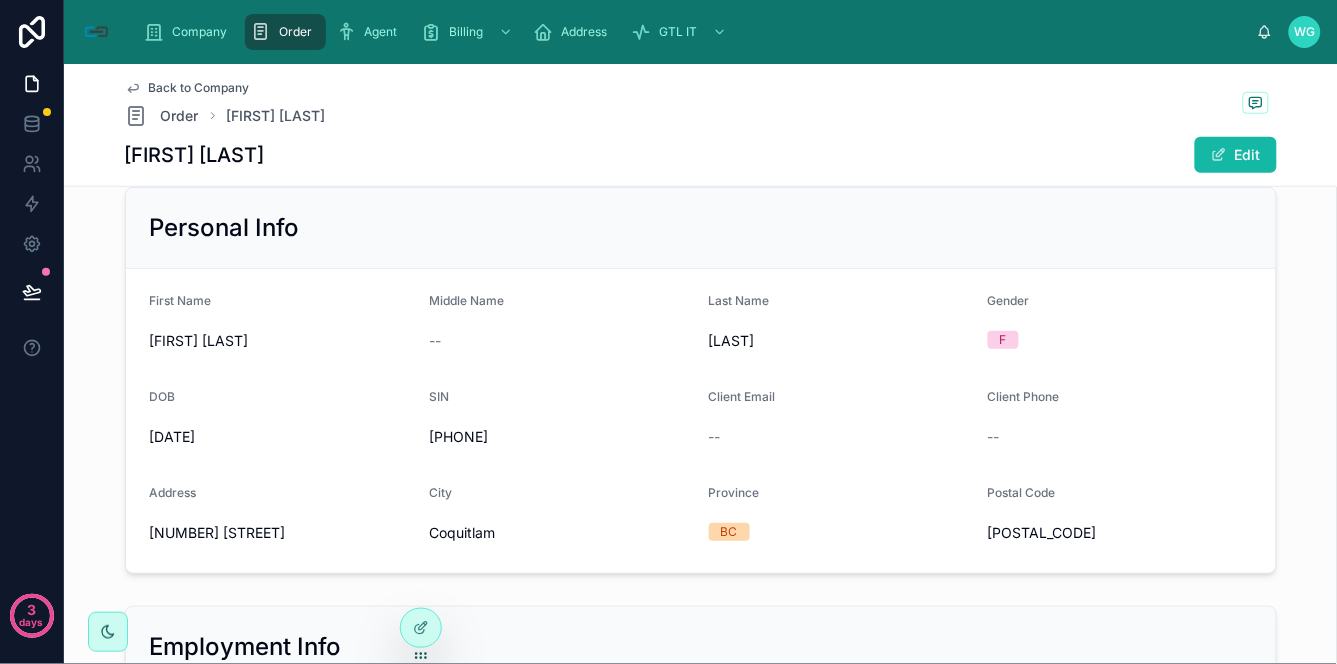 click on "[DATE]" at bounding box center [282, 437] 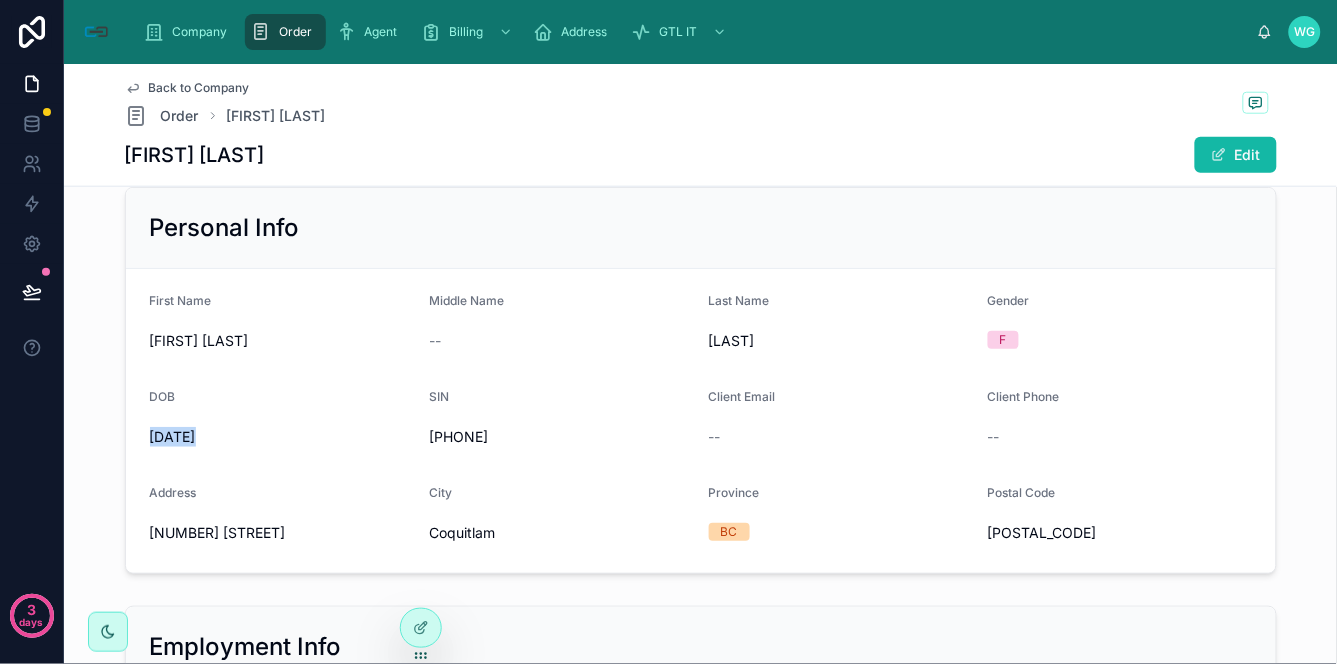click on "[DATE]" at bounding box center [282, 437] 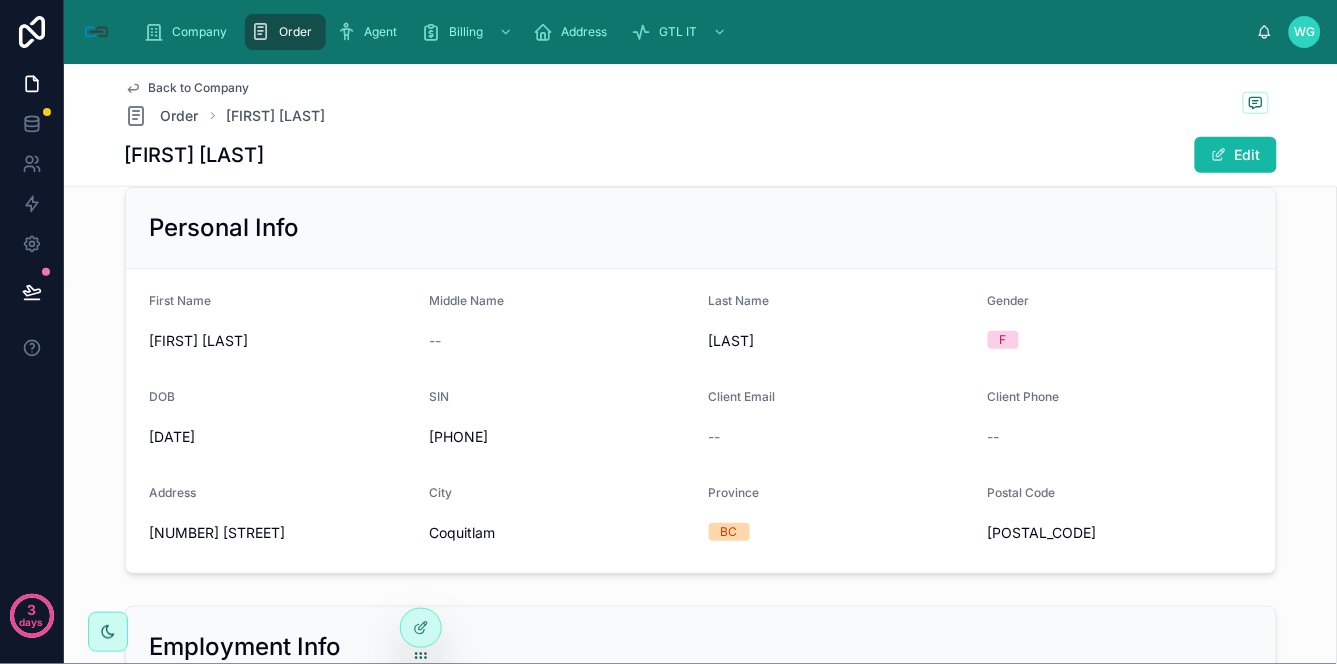 scroll, scrollTop: 666, scrollLeft: 0, axis: vertical 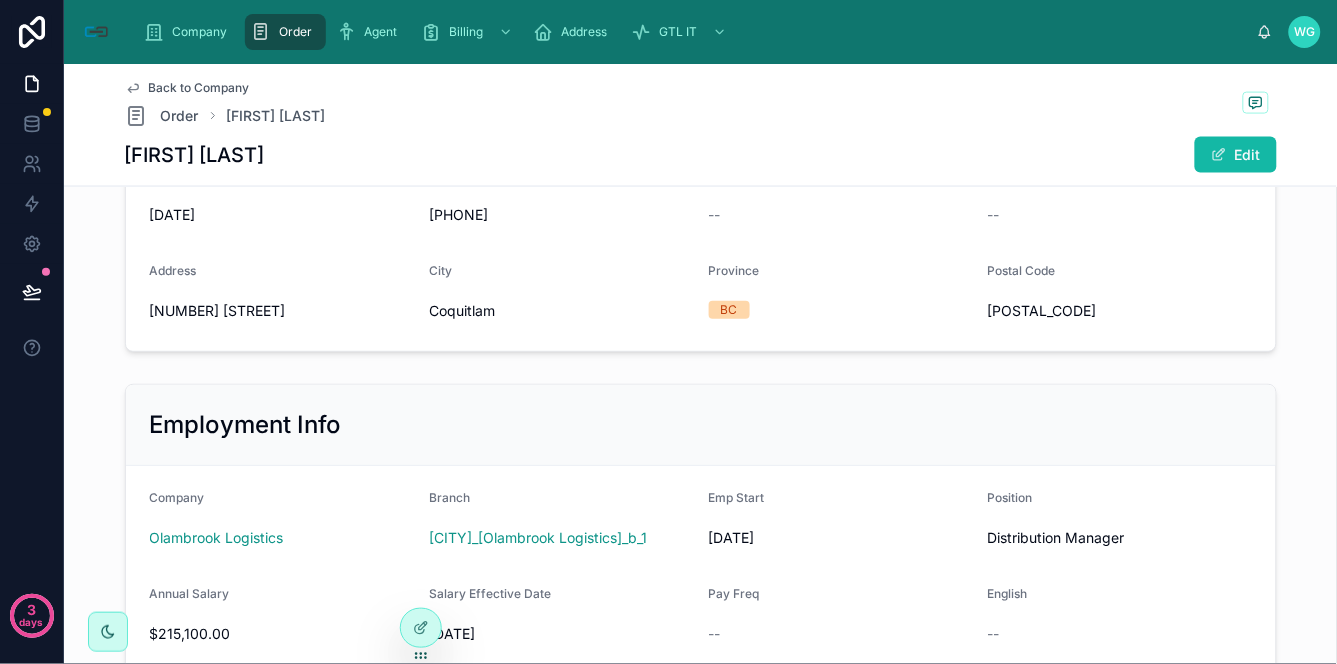 click on "Distribution Manager" at bounding box center [1120, 538] 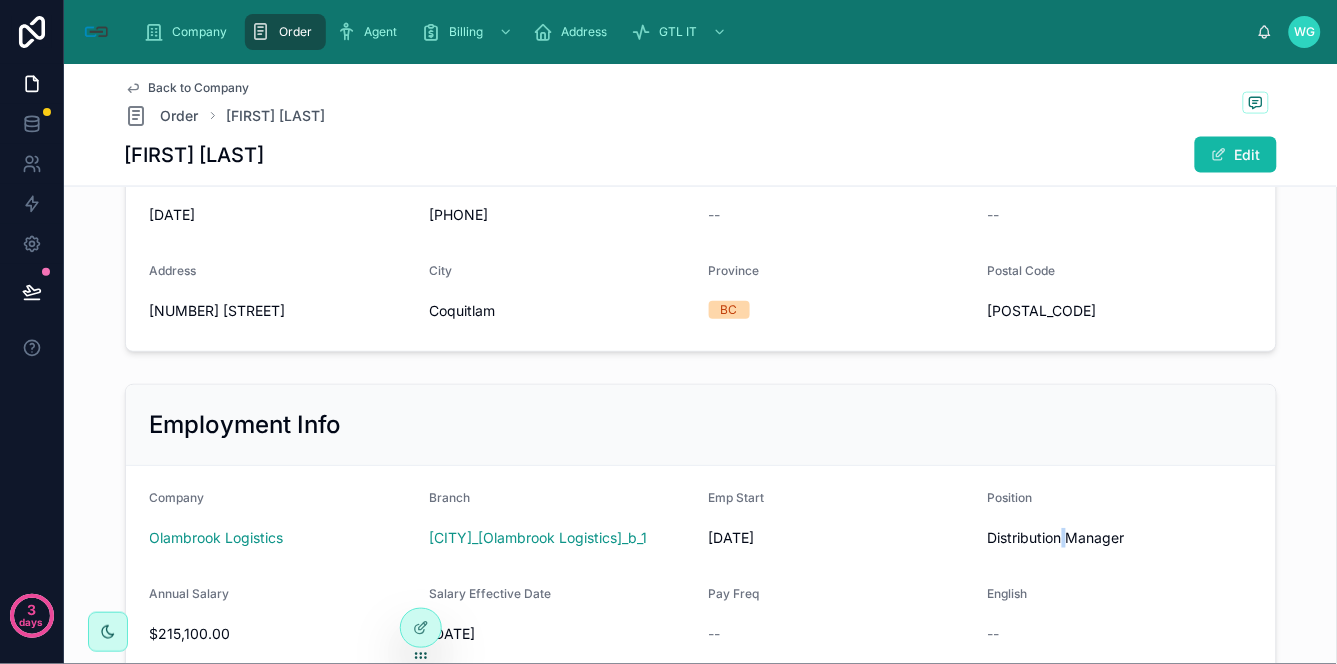 click on "Distribution Manager" at bounding box center (1120, 538) 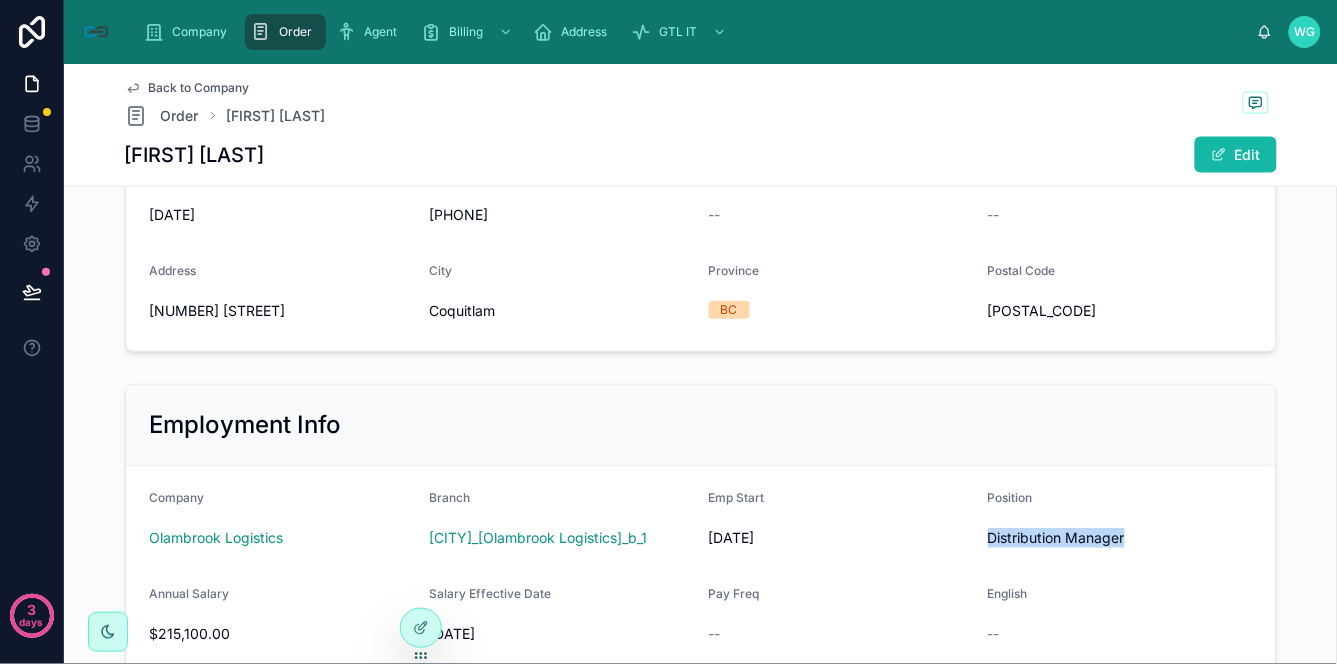 click on "Distribution Manager" at bounding box center (1120, 538) 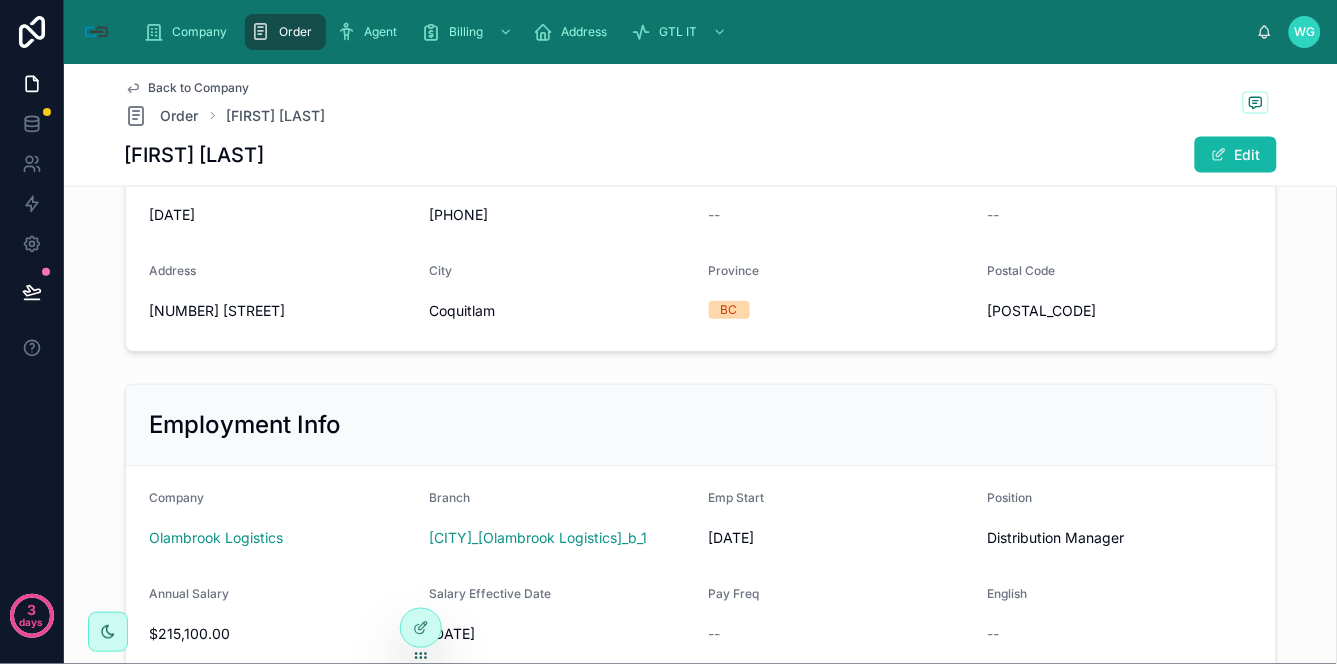 click on "Postal Code" at bounding box center [1120, 275] 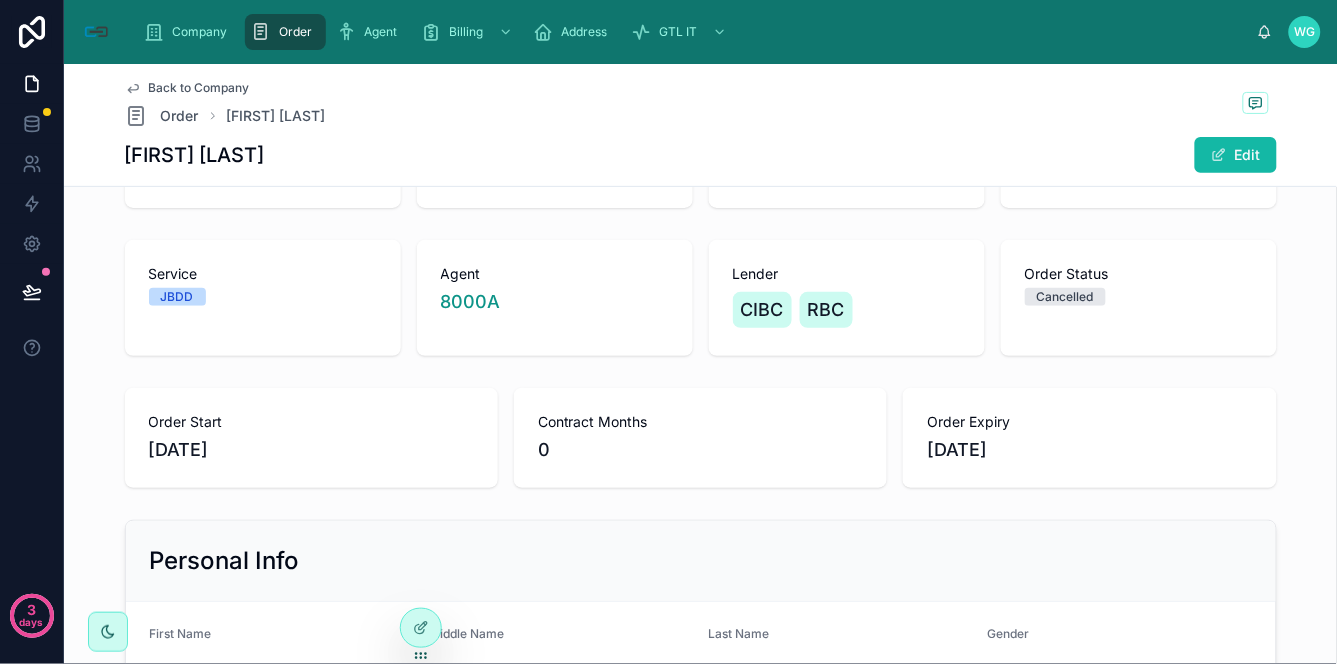 scroll, scrollTop: 0, scrollLeft: 0, axis: both 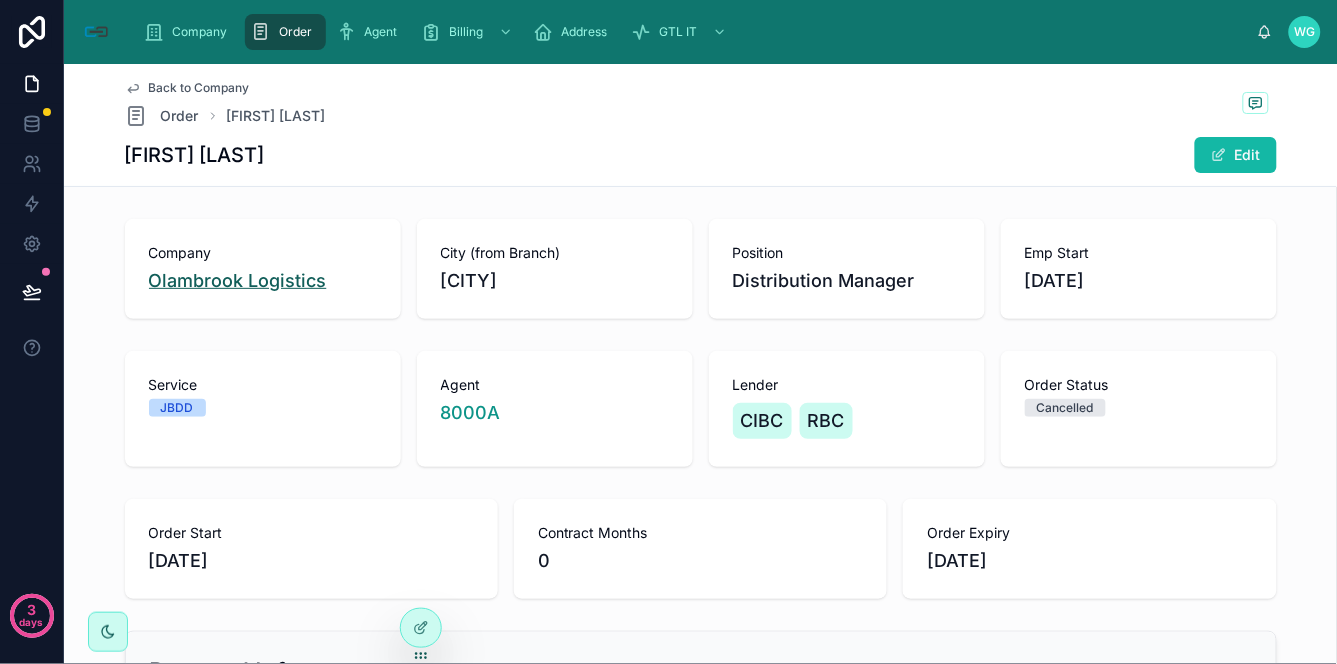 click on "Olambrook Logistics" at bounding box center (238, 281) 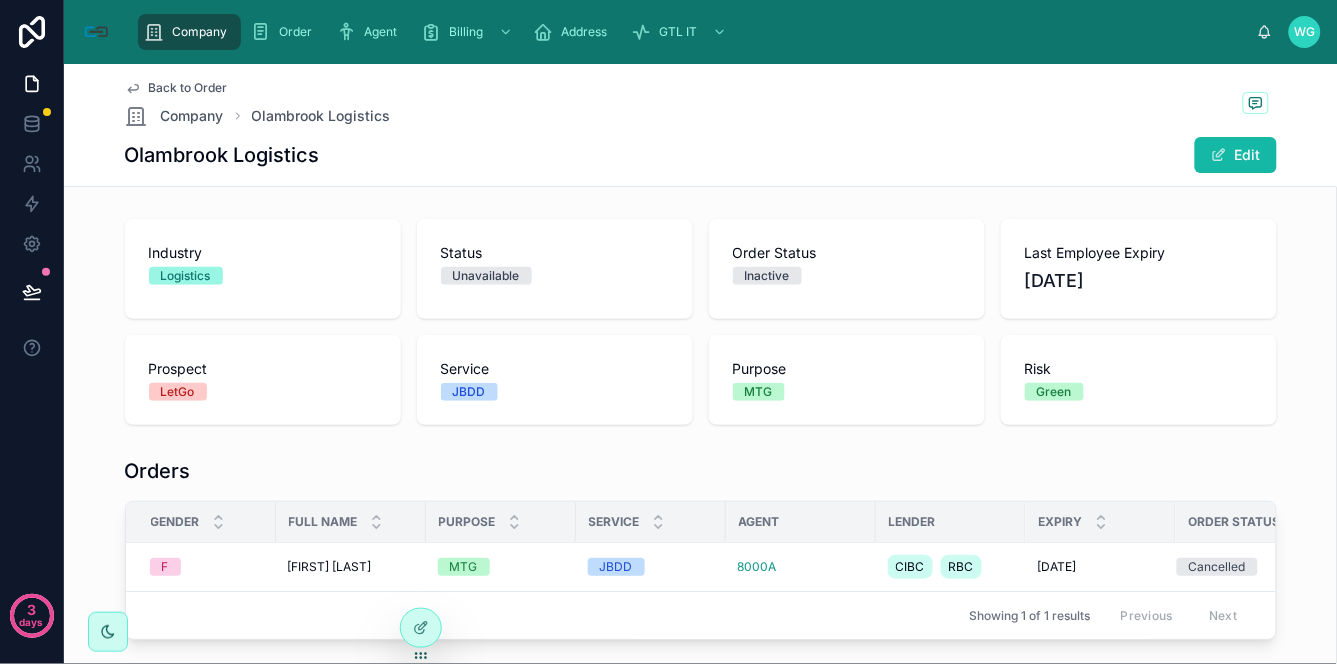 click on "Olambrook Logistics" at bounding box center [222, 155] 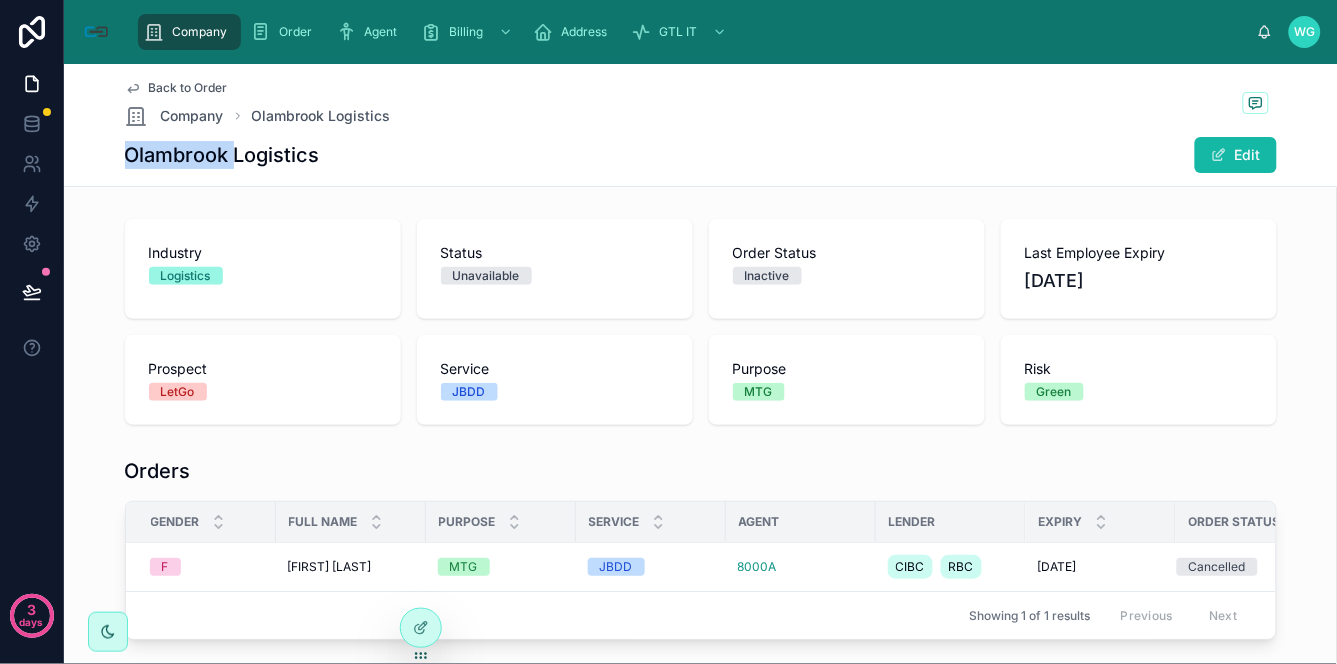 click on "Olambrook Logistics" at bounding box center [222, 155] 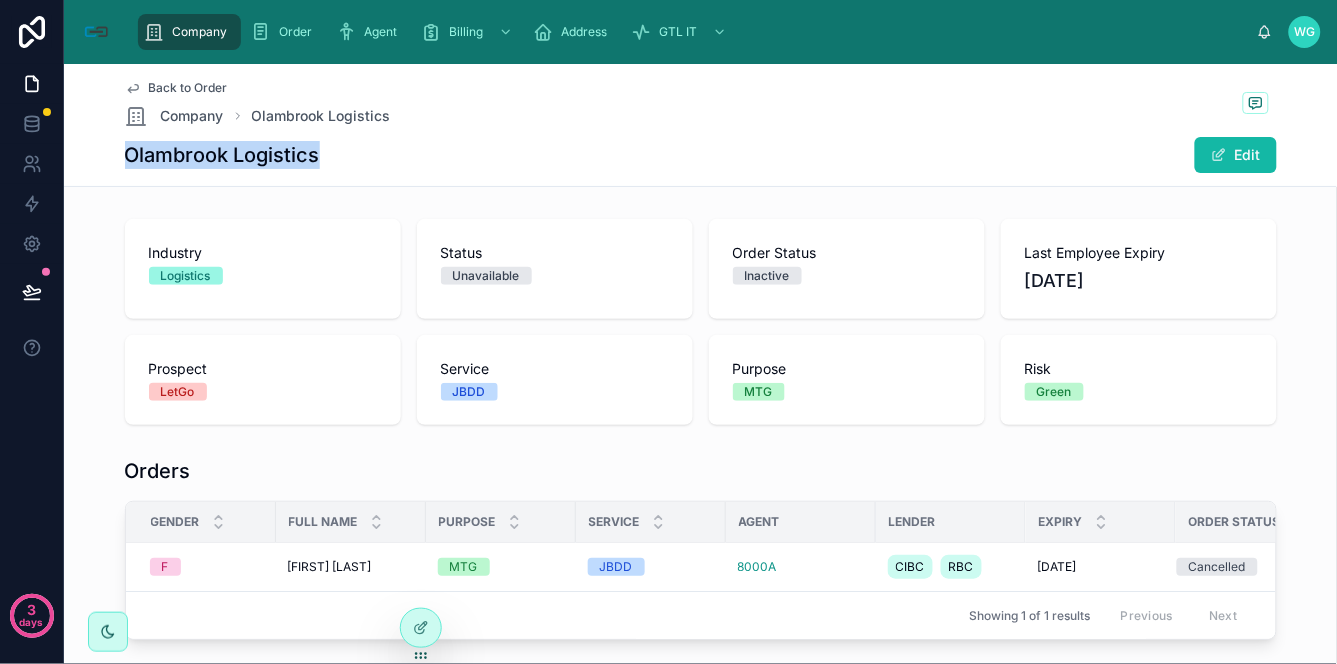 click on "Olambrook Logistics" at bounding box center (222, 155) 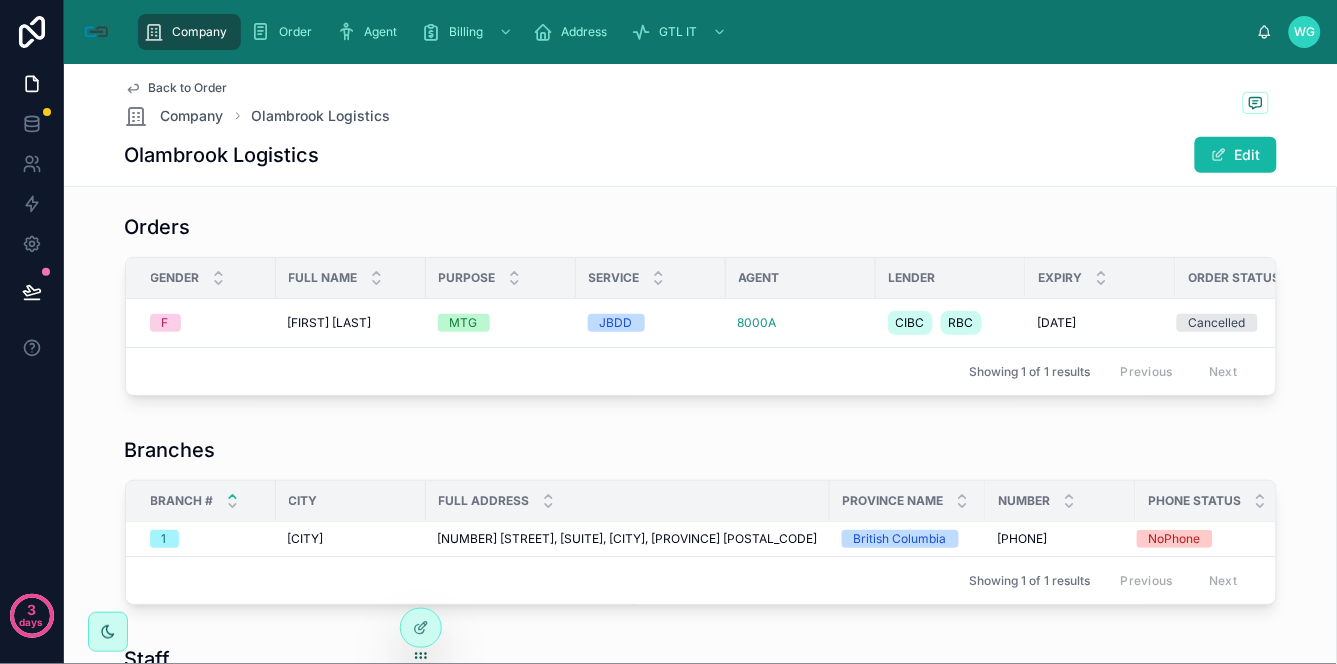 scroll, scrollTop: 555, scrollLeft: 0, axis: vertical 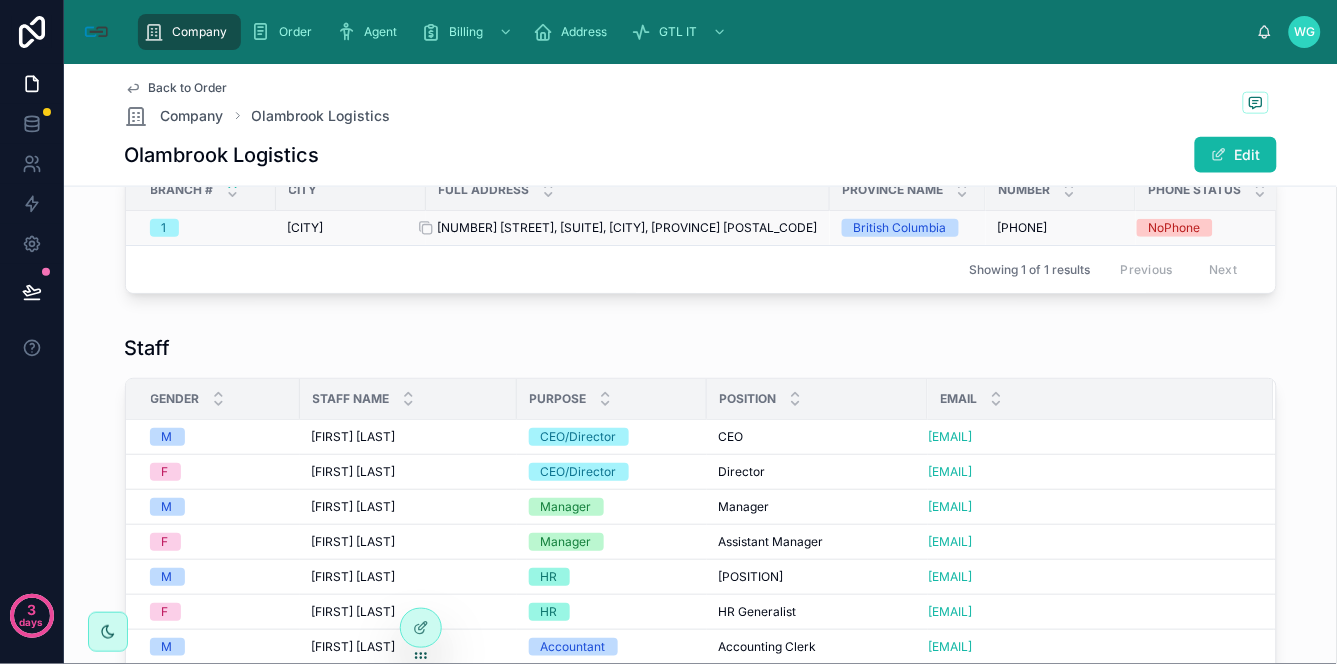 click at bounding box center (434, 228) 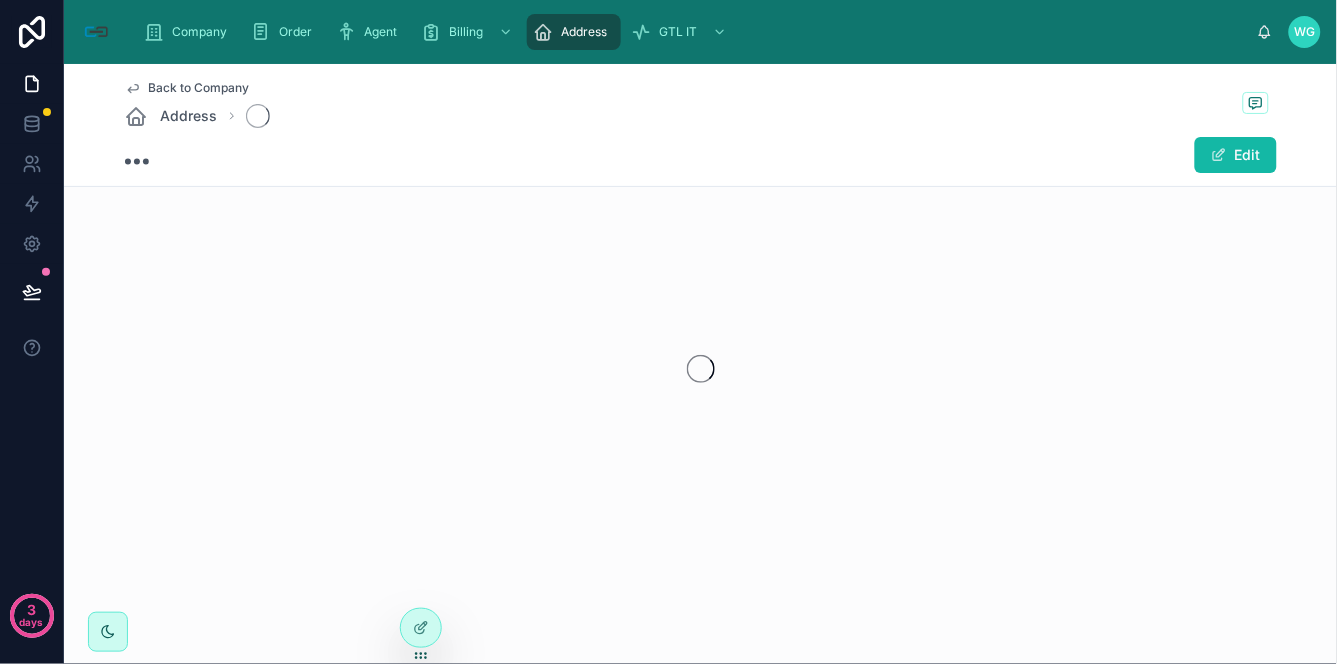 scroll, scrollTop: 0, scrollLeft: 0, axis: both 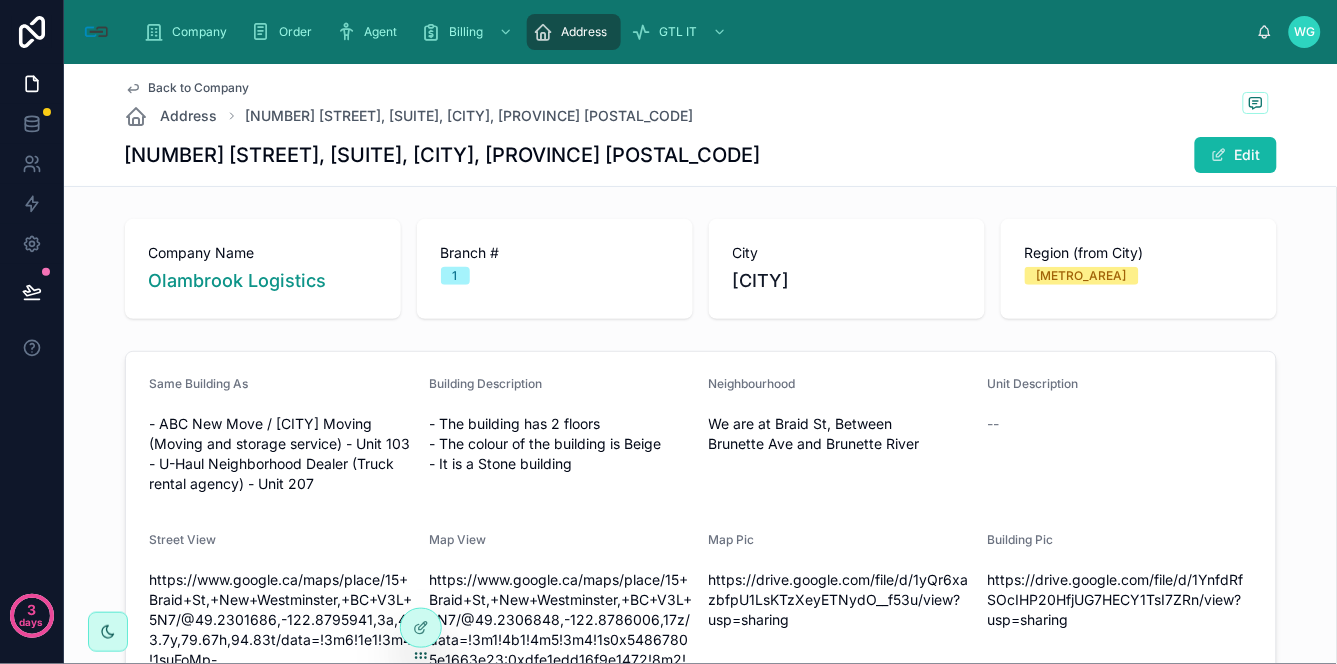 click on "[NUMBER] [STREET], [SUITE], [CITY], [PROVINCE] [POSTAL_CODE]" at bounding box center [443, 155] 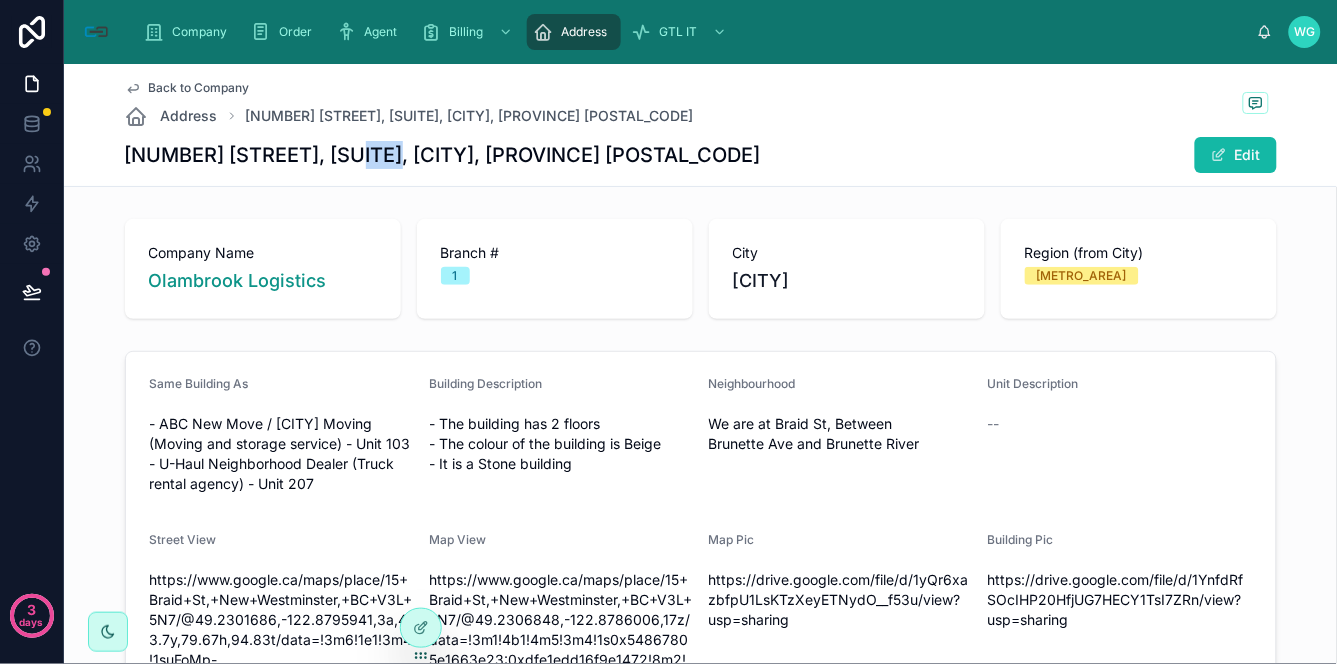 click on "[NUMBER] [STREET], [SUITE], [CITY], [PROVINCE] [POSTAL_CODE]" at bounding box center (443, 155) 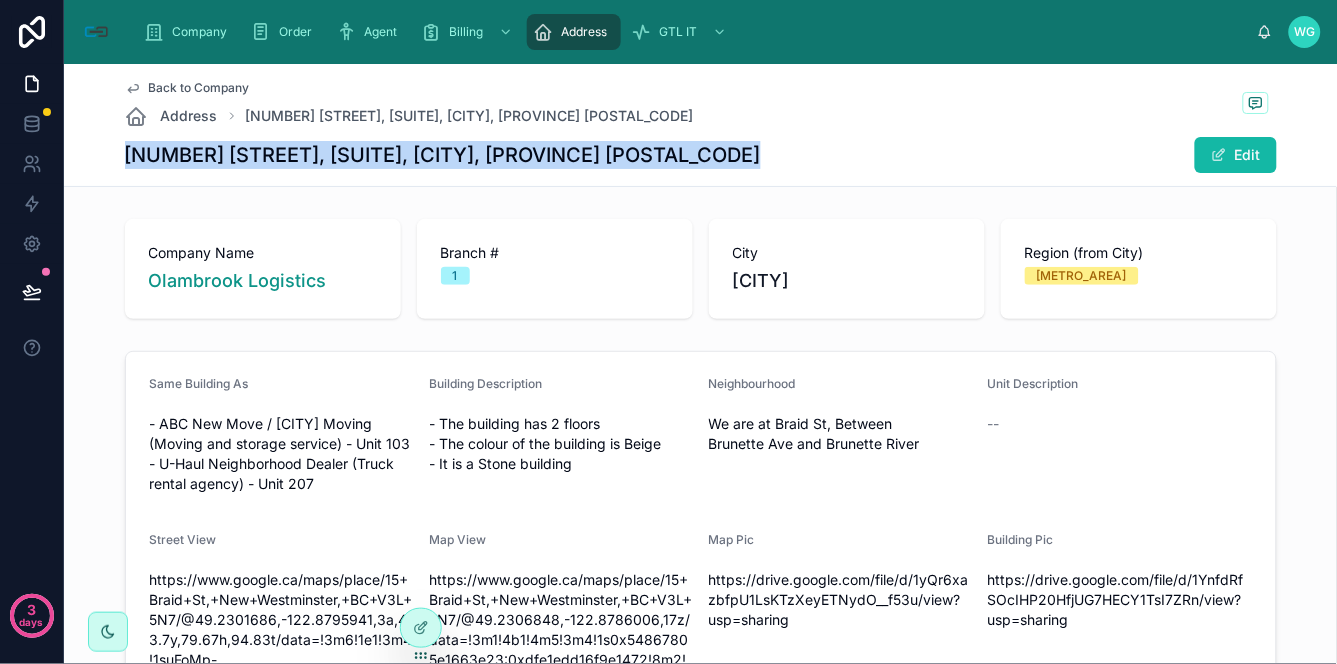 click on "[NUMBER] [STREET], [SUITE], [CITY], [PROVINCE] [POSTAL_CODE]" at bounding box center (443, 155) 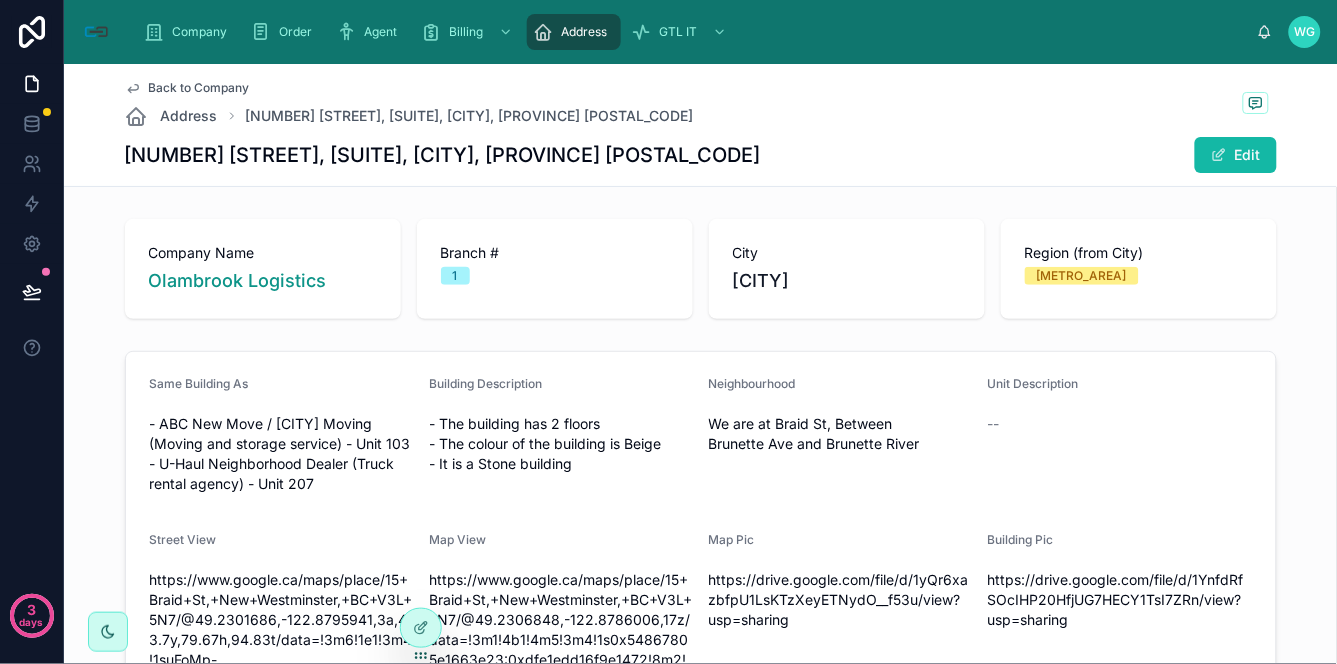 click on "Building Description - The building has [NUMBER] floors
- The colour of the building is Beige
- It is a Stone building Neighbourhood We are at [STREET], Between [STREET] and [STREET] Unit Description -- Street View [URL] Map View [URL] Map Pic [URL] Building Pic Address [NUMBER] [STREET] Unit Unit [NUMBER] Section -- City [CITY] [PROVINCE]" at bounding box center [700, 662] 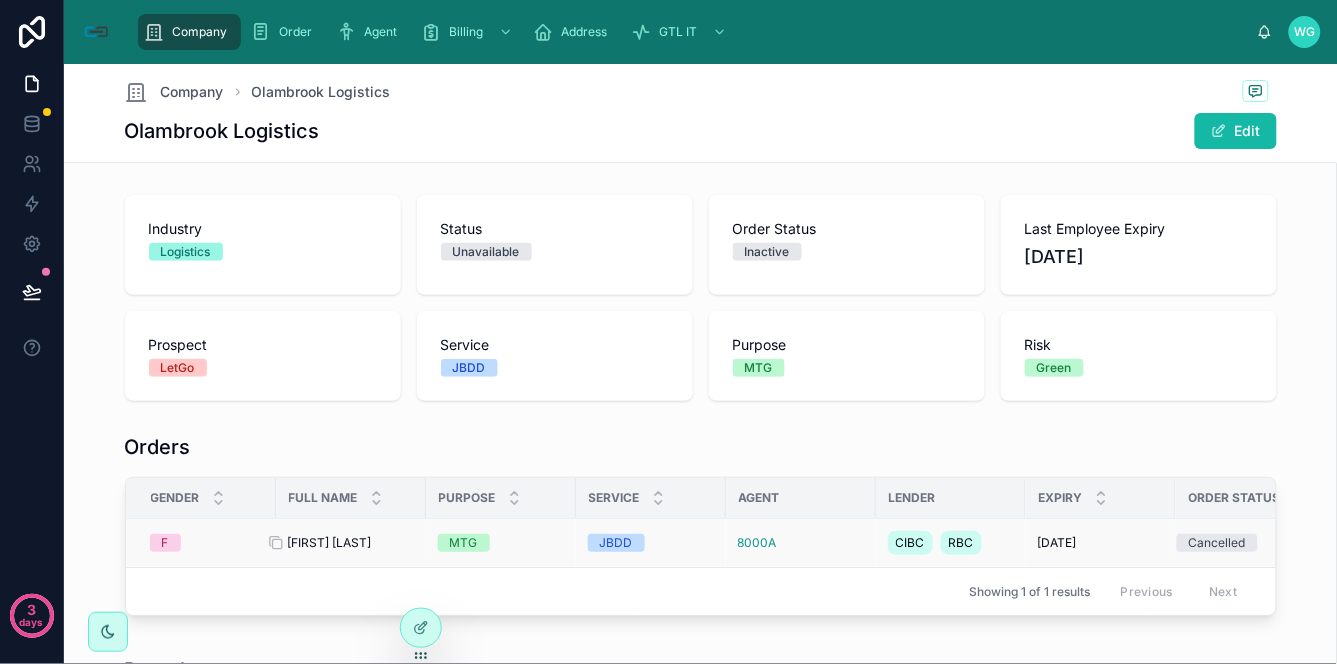 click on "[FIRST] [LAST]" at bounding box center [330, 543] 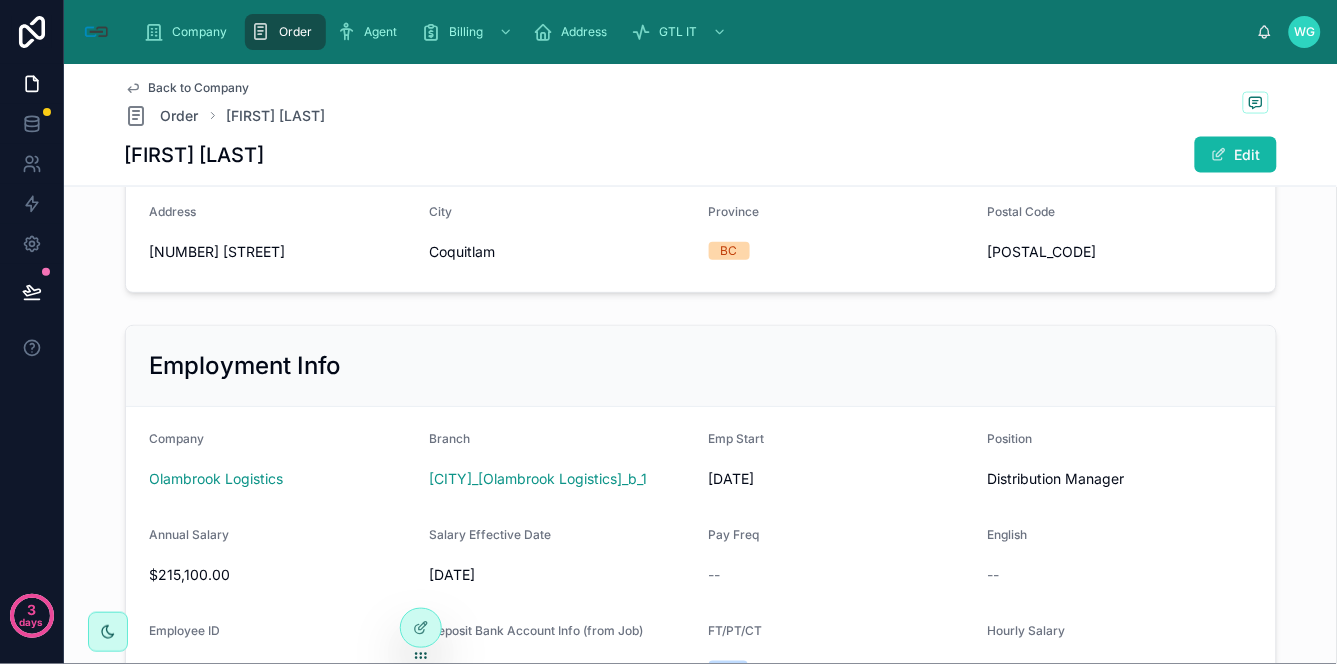 scroll, scrollTop: 777, scrollLeft: 0, axis: vertical 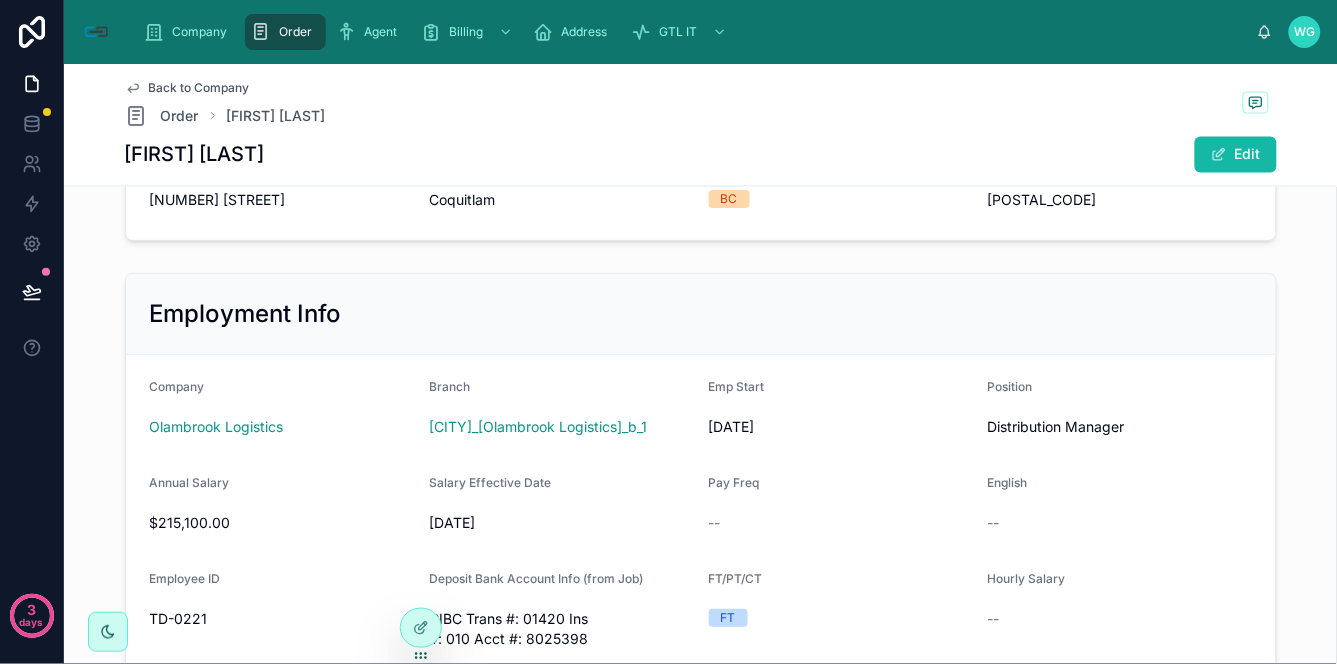 click on "$215,100.00" at bounding box center [282, 523] 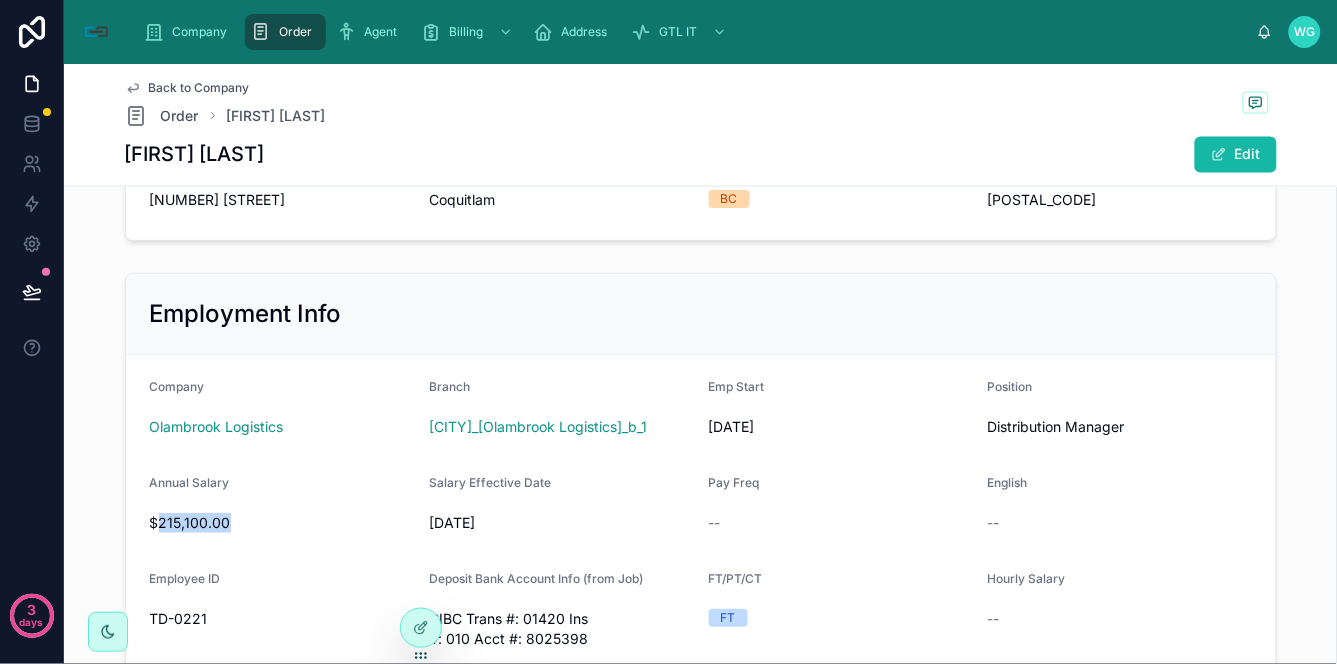 click on "$215,100.00" at bounding box center [282, 523] 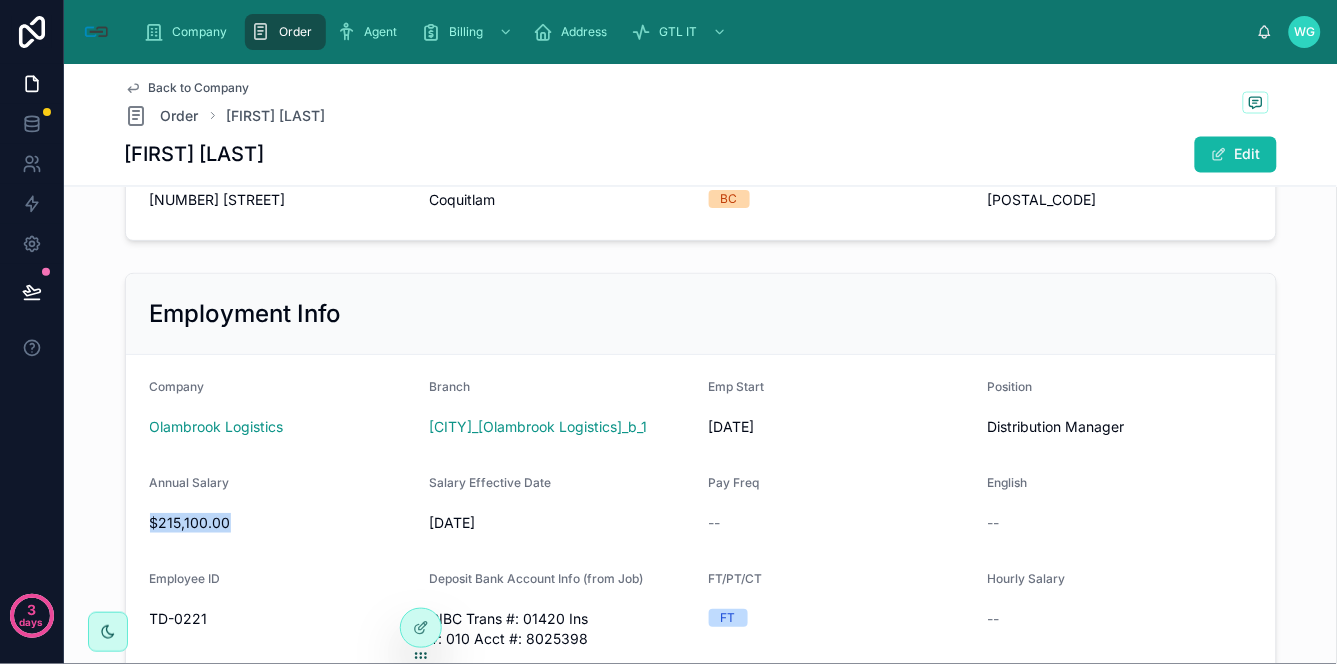 click on "$215,100.00" at bounding box center [282, 523] 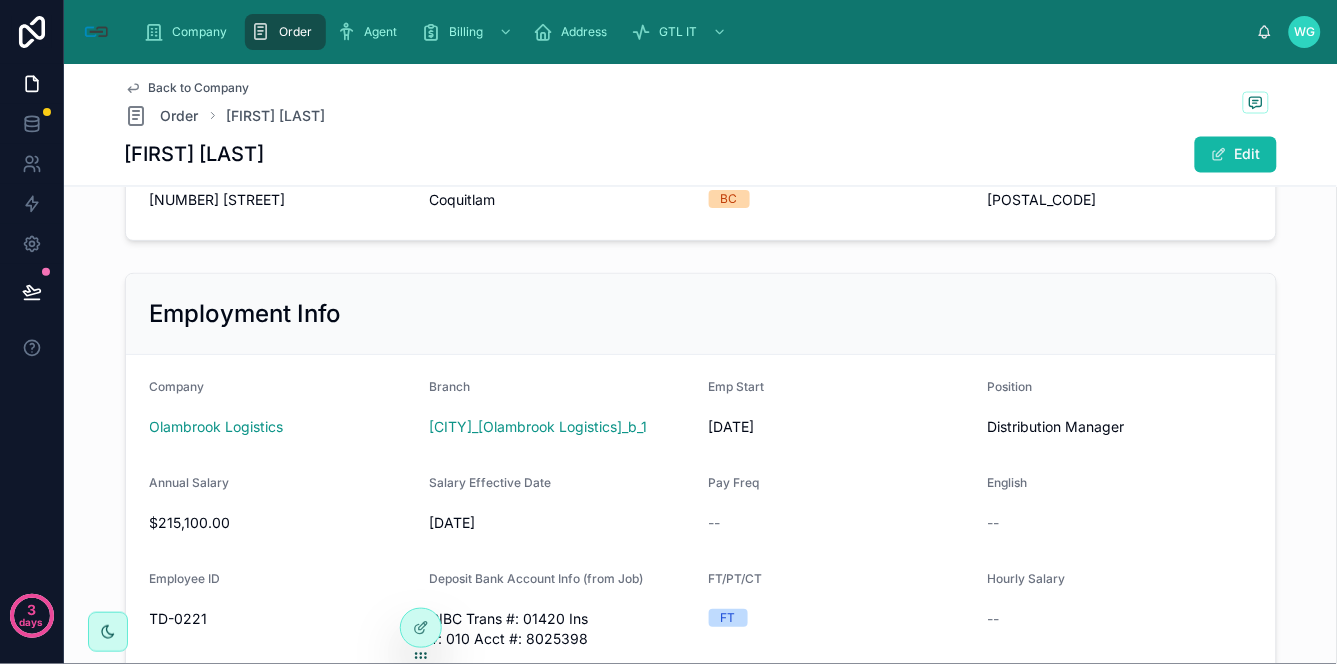 click on "Emp Start [DATE]" at bounding box center [841, 411] 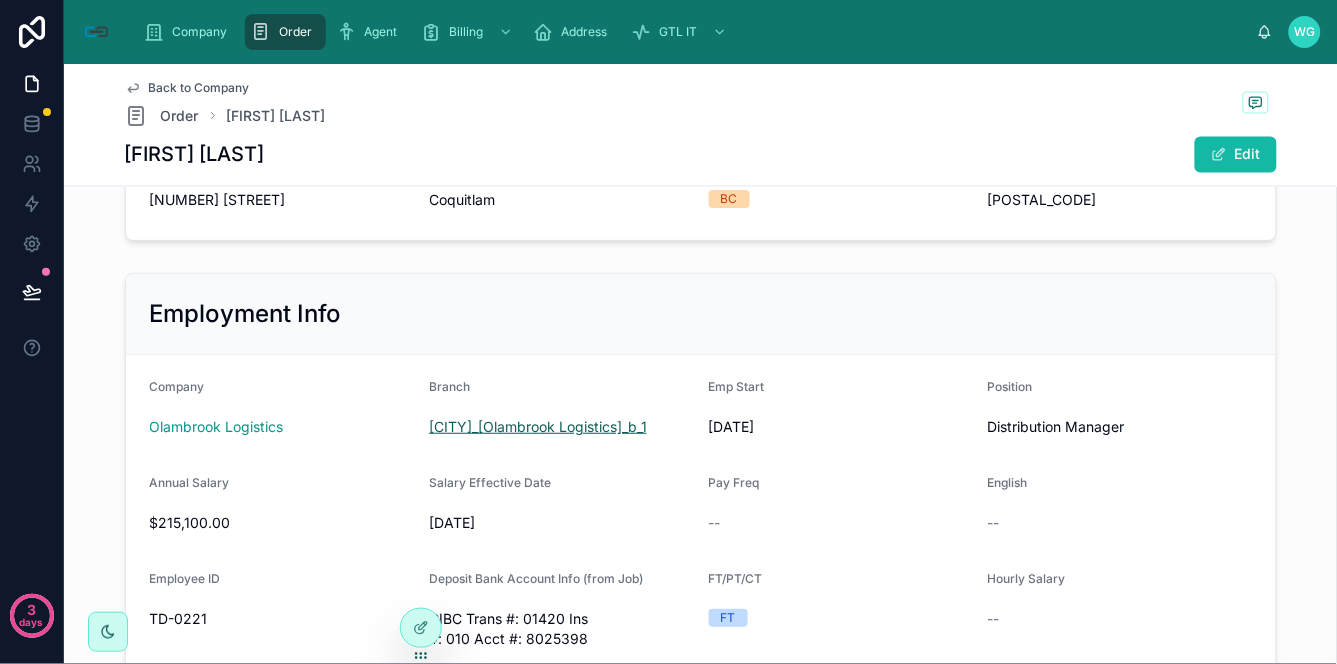 drag, startPoint x: 787, startPoint y: 425, endPoint x: 668, endPoint y: 425, distance: 119 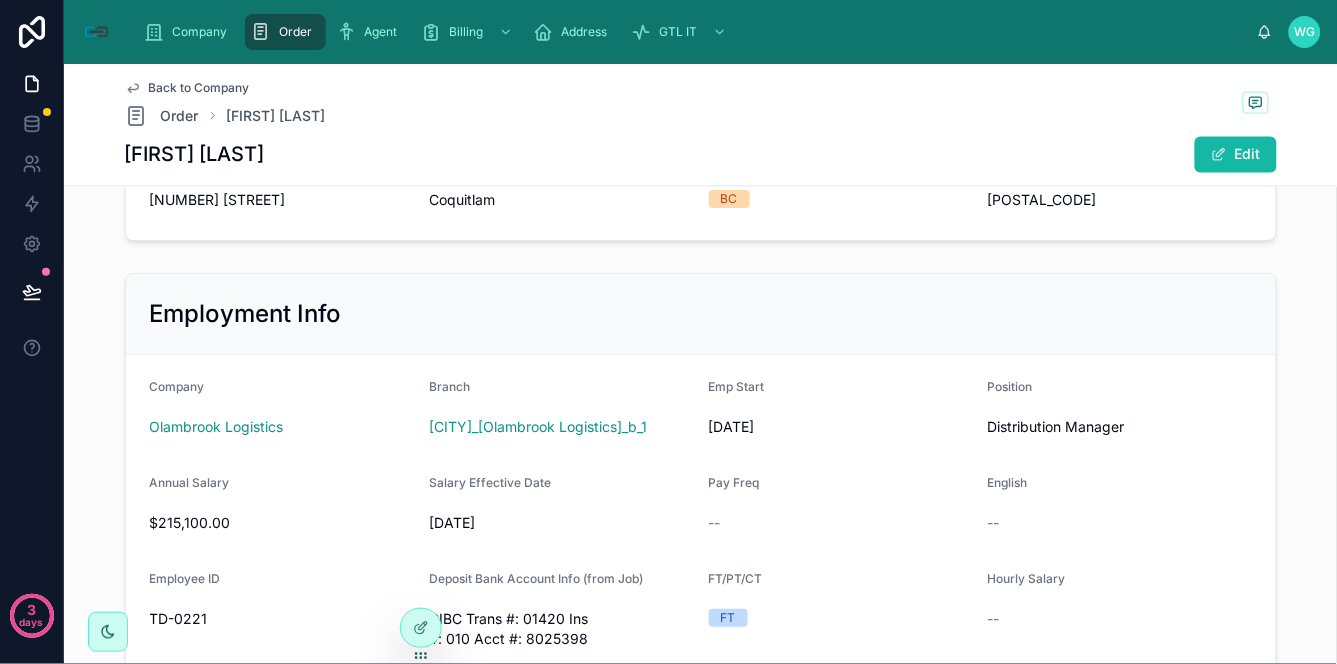 click on "[DATE]" at bounding box center [841, 427] 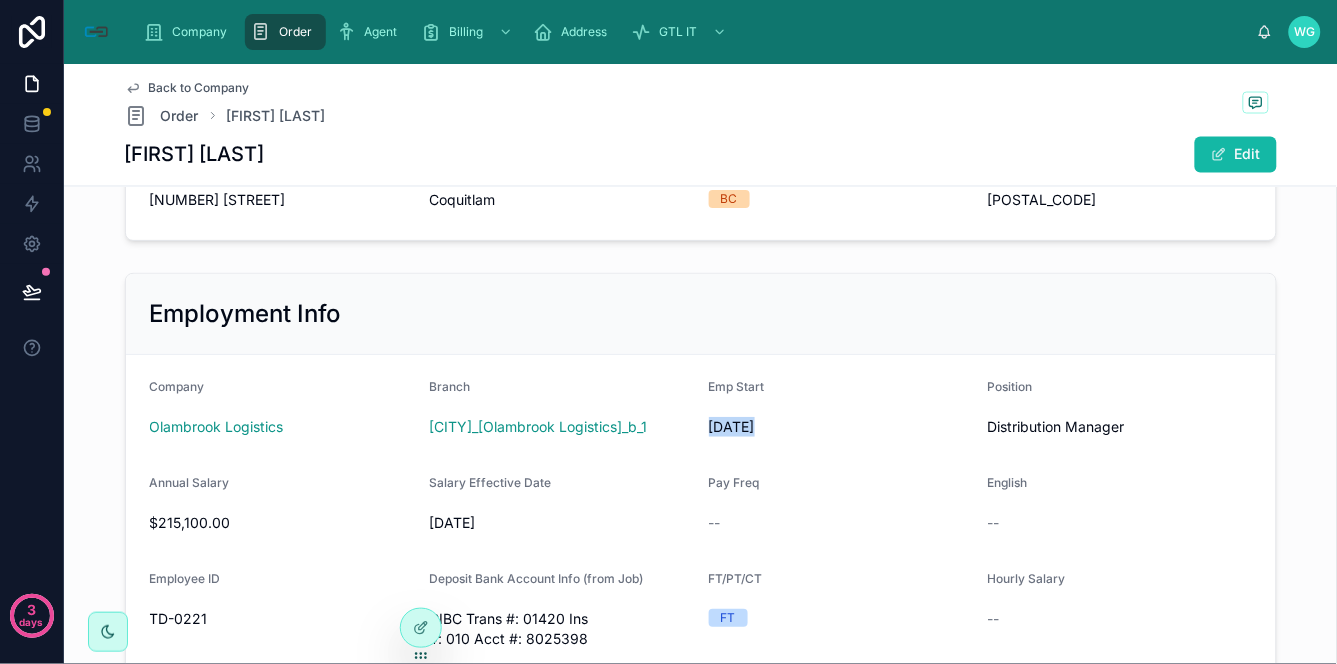 click on "[DATE]" at bounding box center (841, 427) 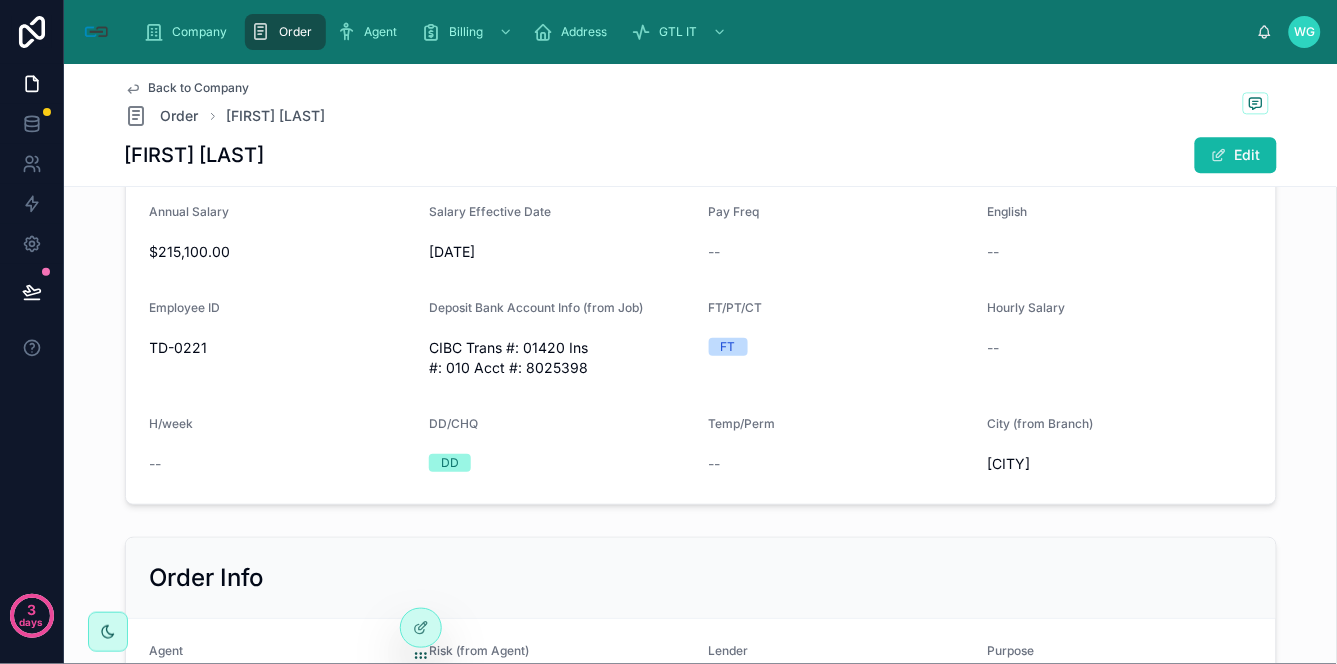 scroll, scrollTop: 1000, scrollLeft: 0, axis: vertical 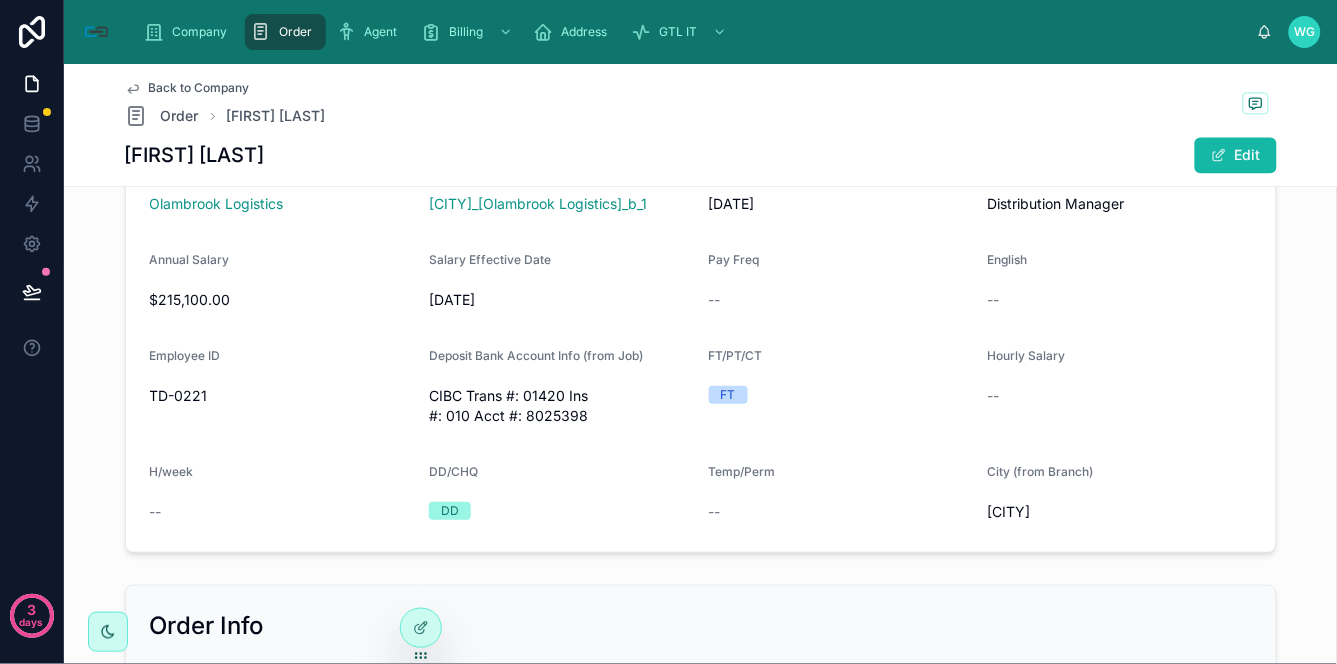 click on "CIBC Trans #: 01420 Ins #: 010 Acct #: 8025398" at bounding box center (561, 406) 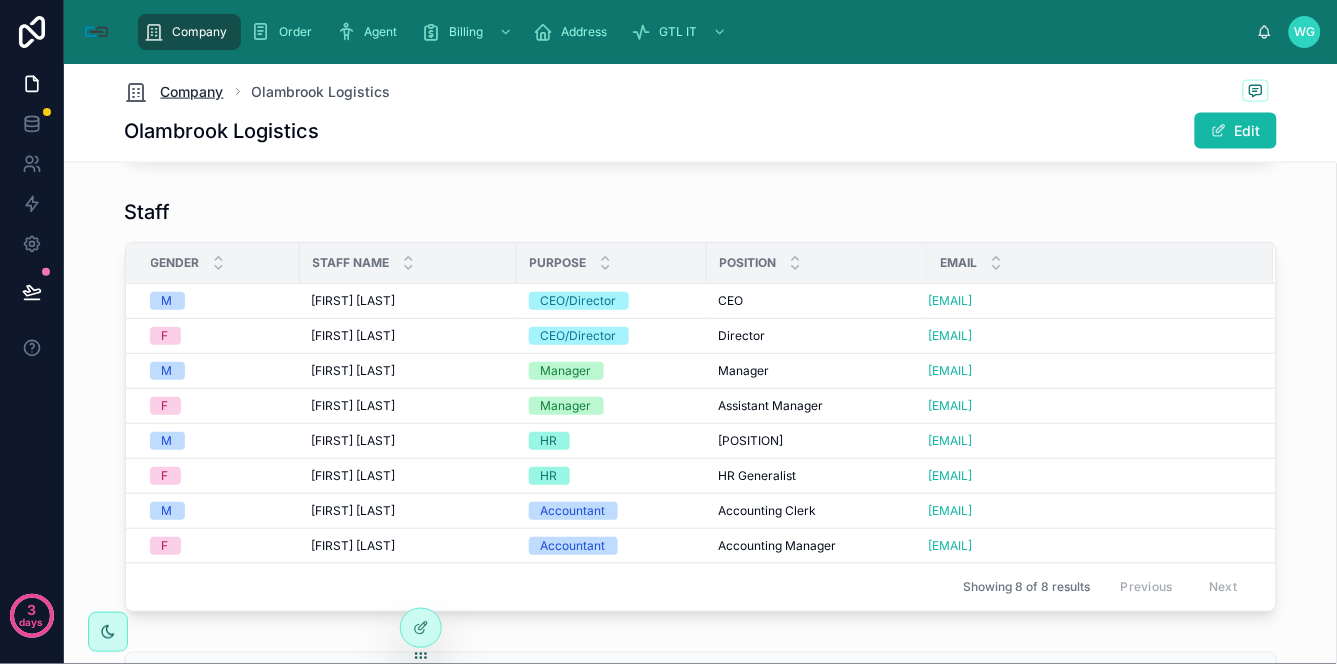 scroll, scrollTop: 666, scrollLeft: 0, axis: vertical 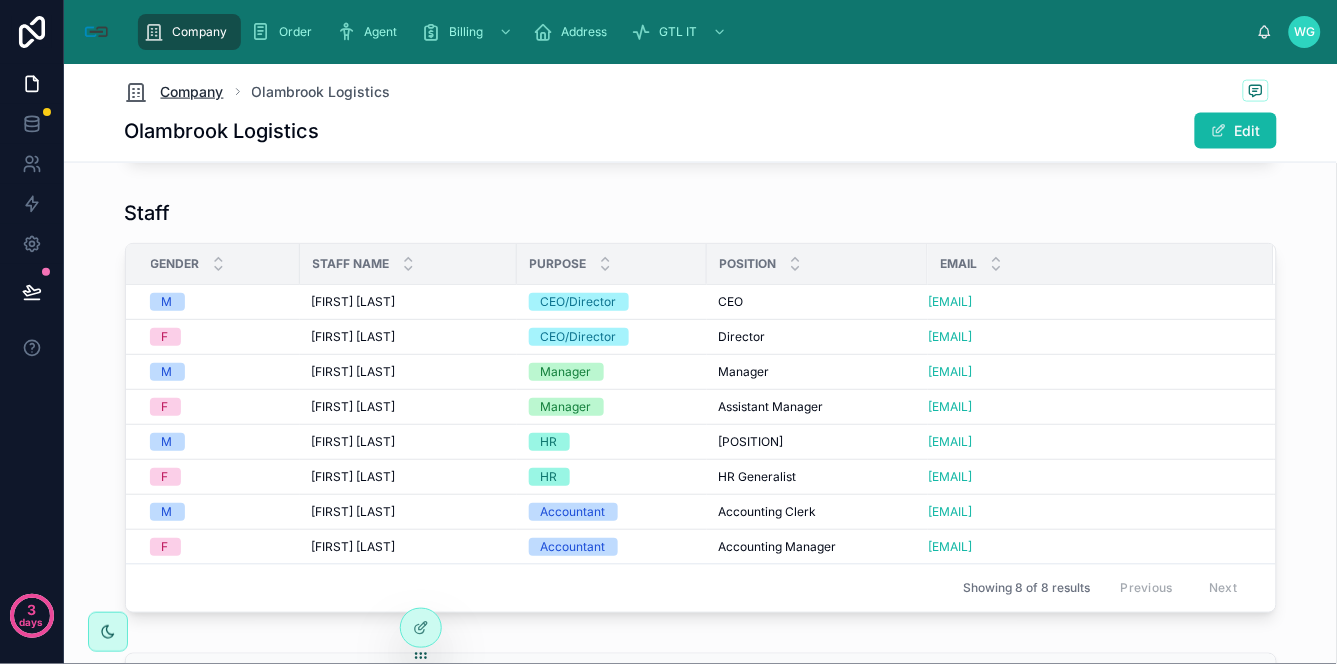 click on "Company" at bounding box center [192, 92] 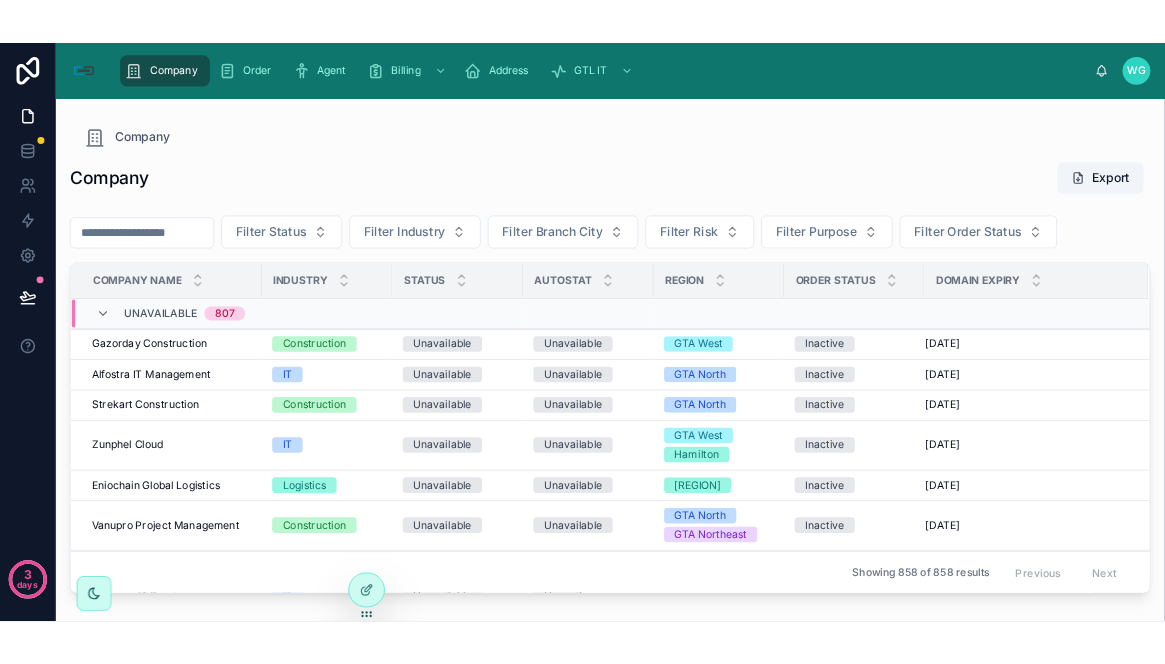 scroll, scrollTop: 0, scrollLeft: 0, axis: both 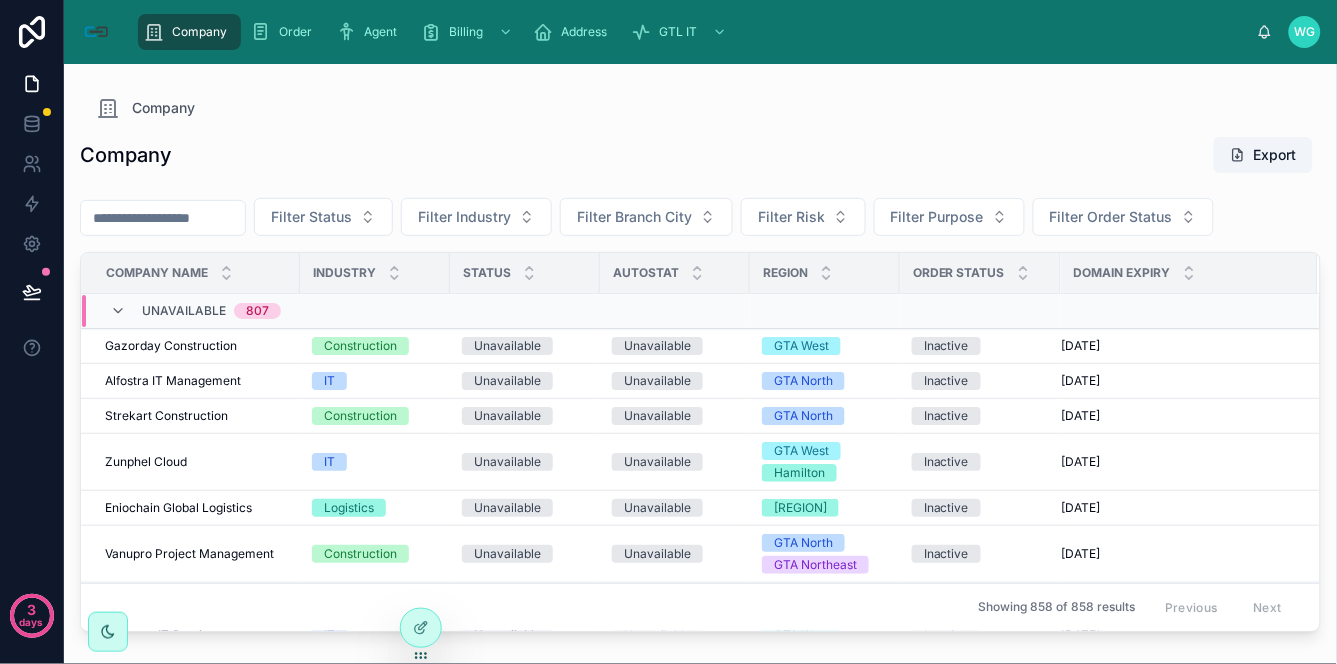 click at bounding box center (163, 218) 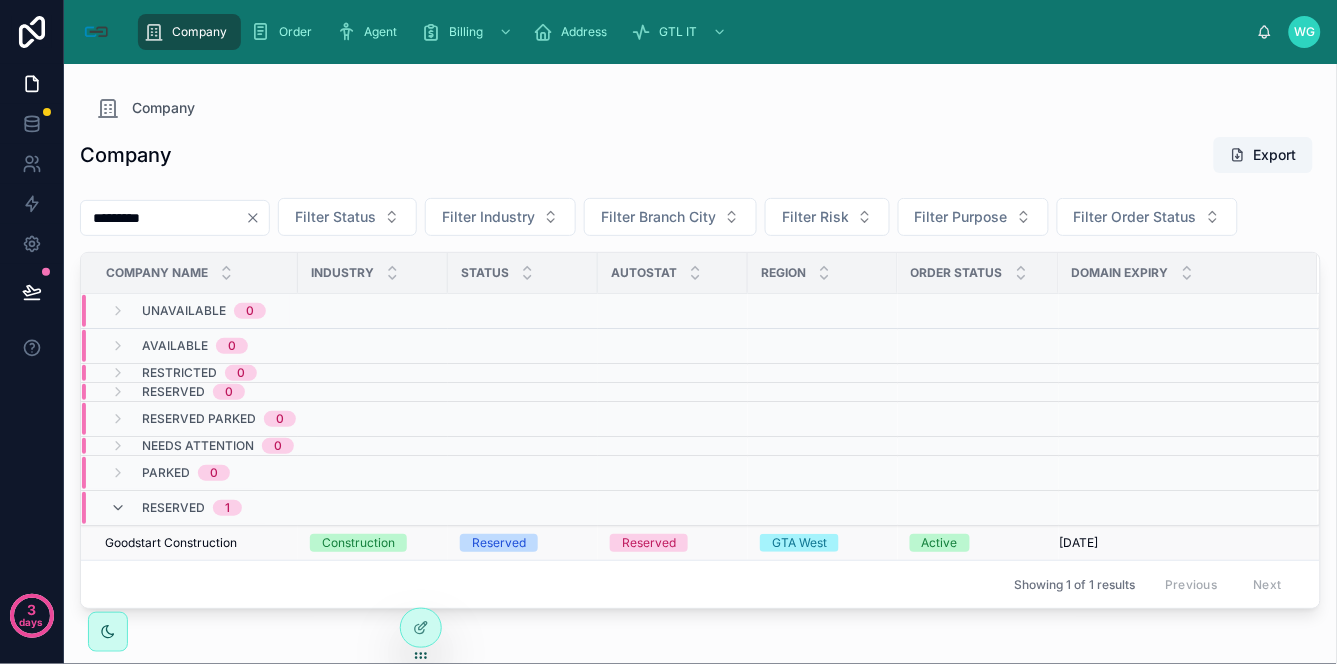 type on "*********" 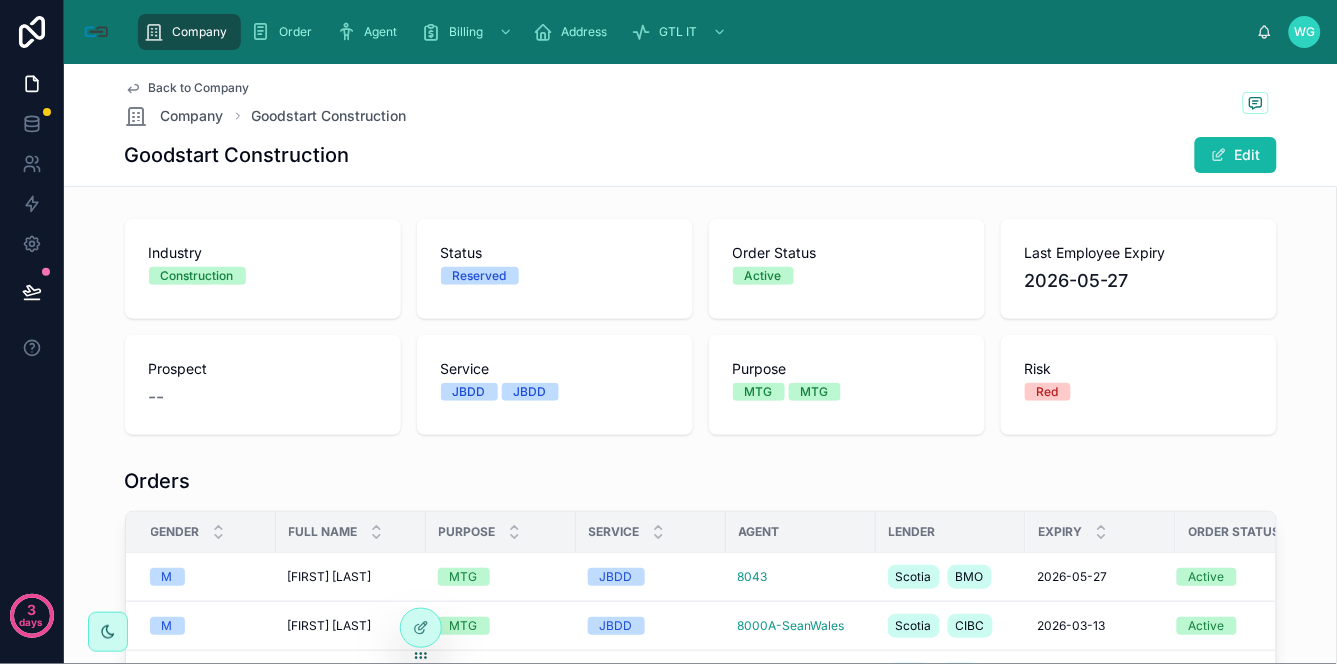 click on "Order Status Active" at bounding box center (847, 269) 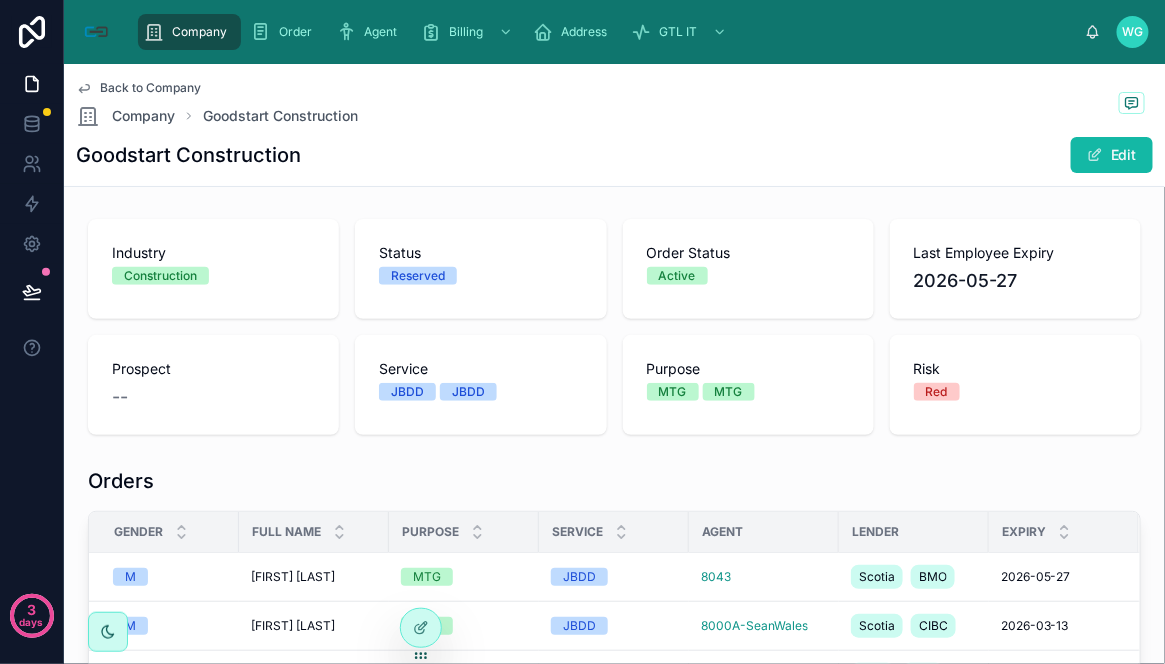 click on "Orders Gender Full Name Purpose Service Agent Lender Expiry Order Status M [FIRST] [LAST] [FIRST] [LAST] MTG JBDD 8043 Scotia BMO [DATE] [DATE] Active M [FIRST] [LAST] [FIRST] [LAST] MTG JBDD 8000A-SeanWales Scotia CIBC [DATE] [DATE] Active F [FIRST] [LAST] [FIRST] [LAST] MTG JBDD 8000B-Maggie_Tuyet BMO RBC Scotia [DATE] [DATE] Active M [FIRST] [LAST] [FIRST] [LAST] MTG JBDD 8000A BMO TD [DATE] [DATE] Active M [FIRST] [LAST] [FIRST] [LAST] MTG JBDD 8043 HSBC [DATE] [DATE] Active Showing 5 of 5 results Previous Next" at bounding box center (614, 676) 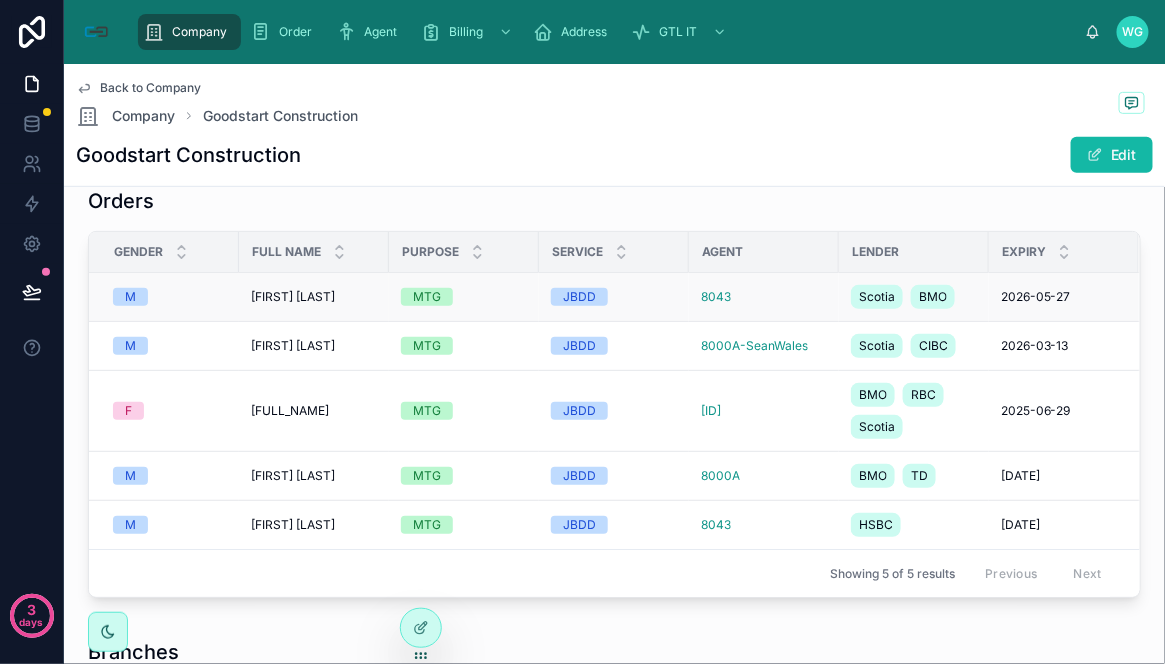 scroll, scrollTop: 333, scrollLeft: 0, axis: vertical 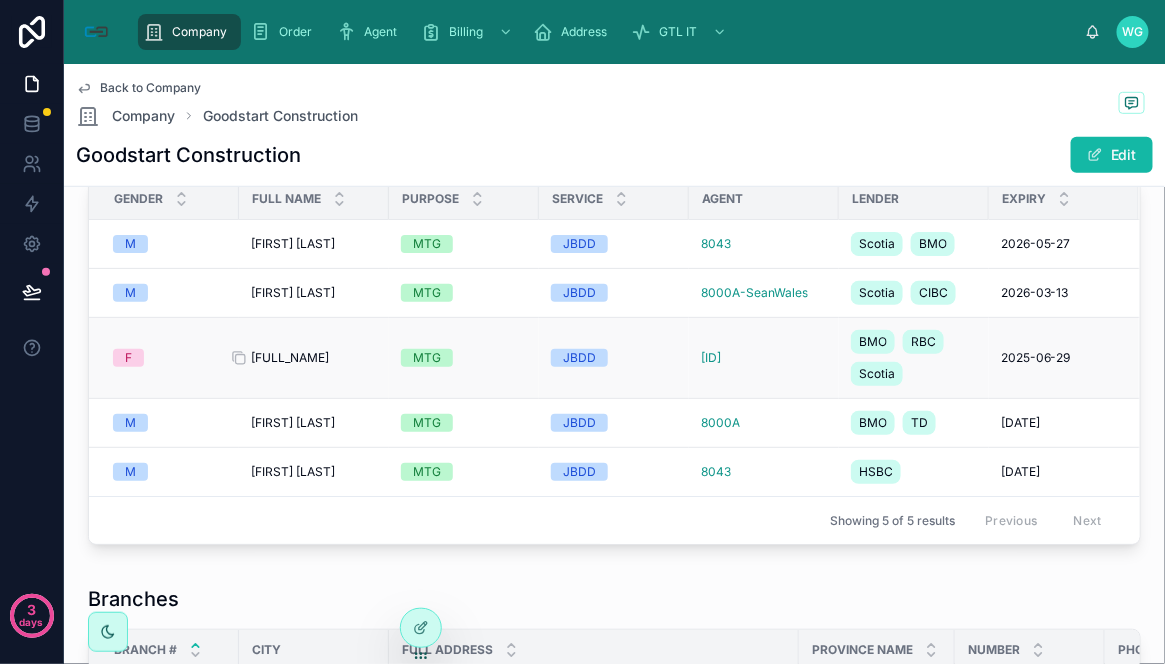 click on "[FULL_NAME]" at bounding box center [290, 358] 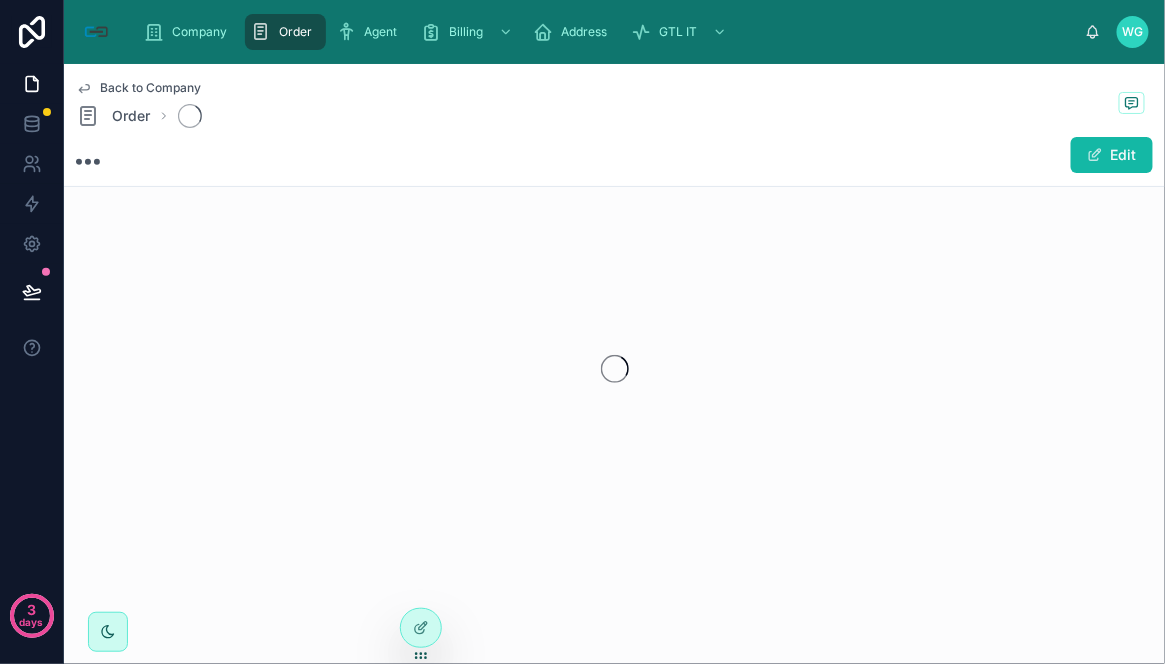 scroll, scrollTop: 0, scrollLeft: 0, axis: both 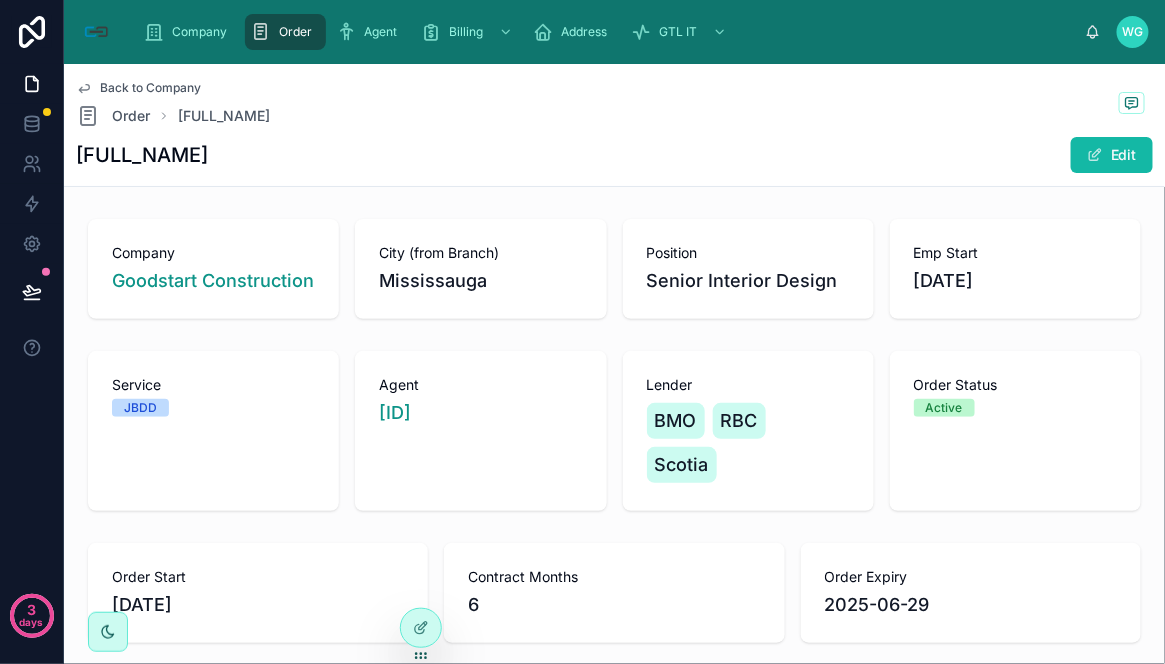 click on "Back to Company Order [FIRST] [LAST] [FIRST] [LAST] Edit" at bounding box center [614, 125] 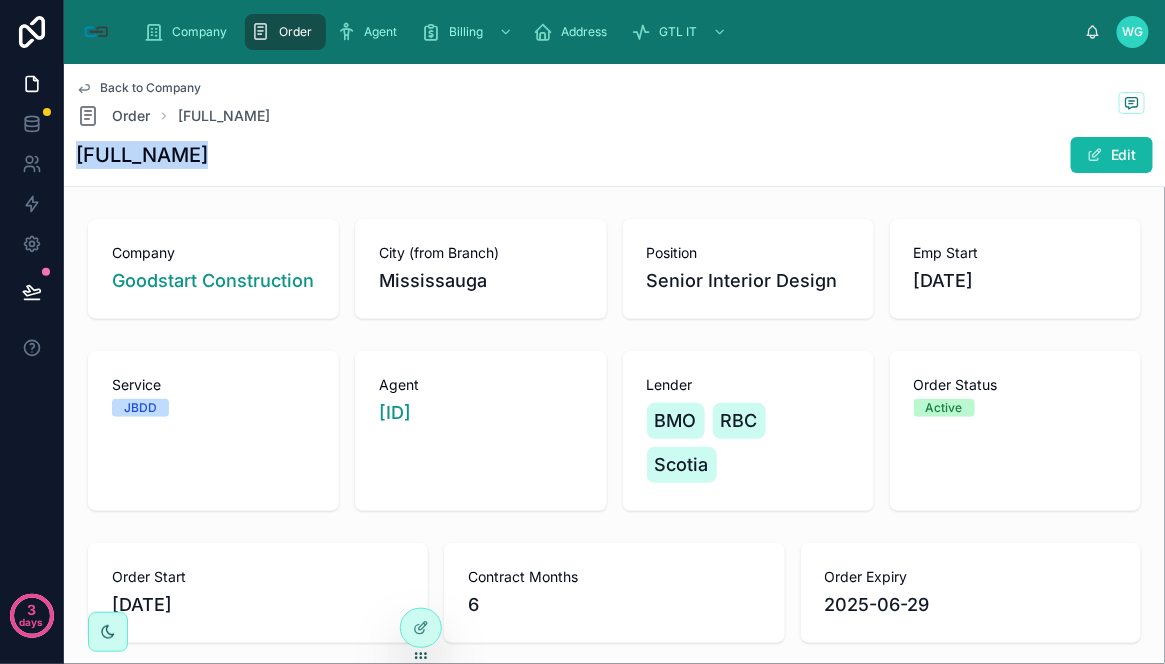 click on "[FULL_NAME] Edit" at bounding box center [614, 155] 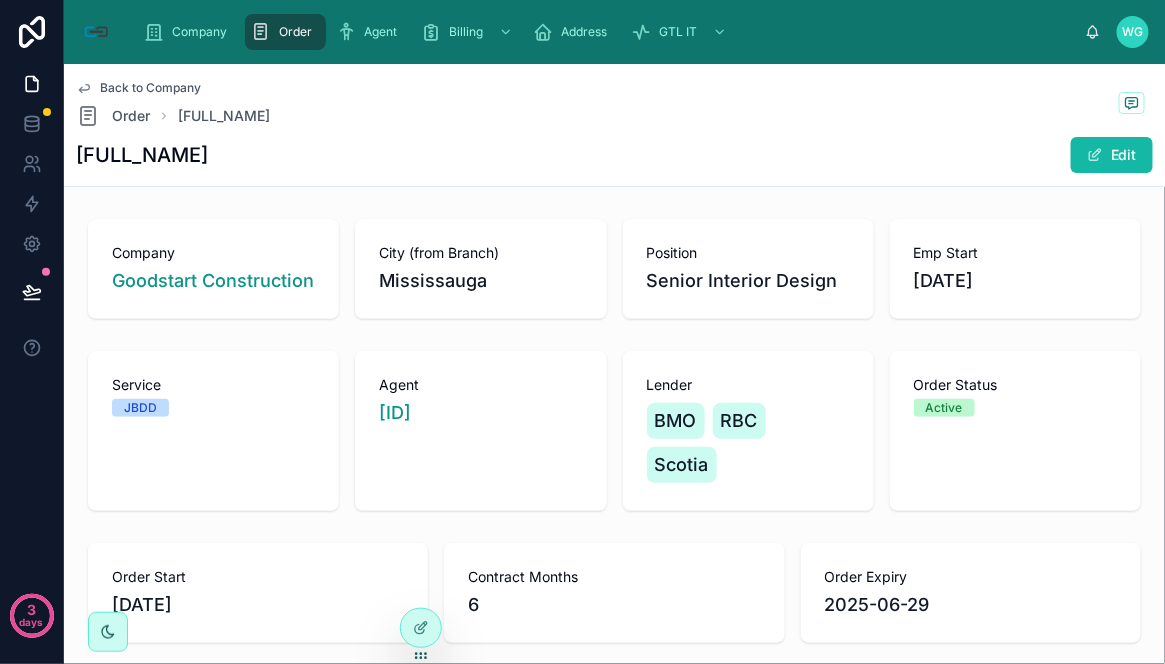 click on "Lender" at bounding box center (748, 385) 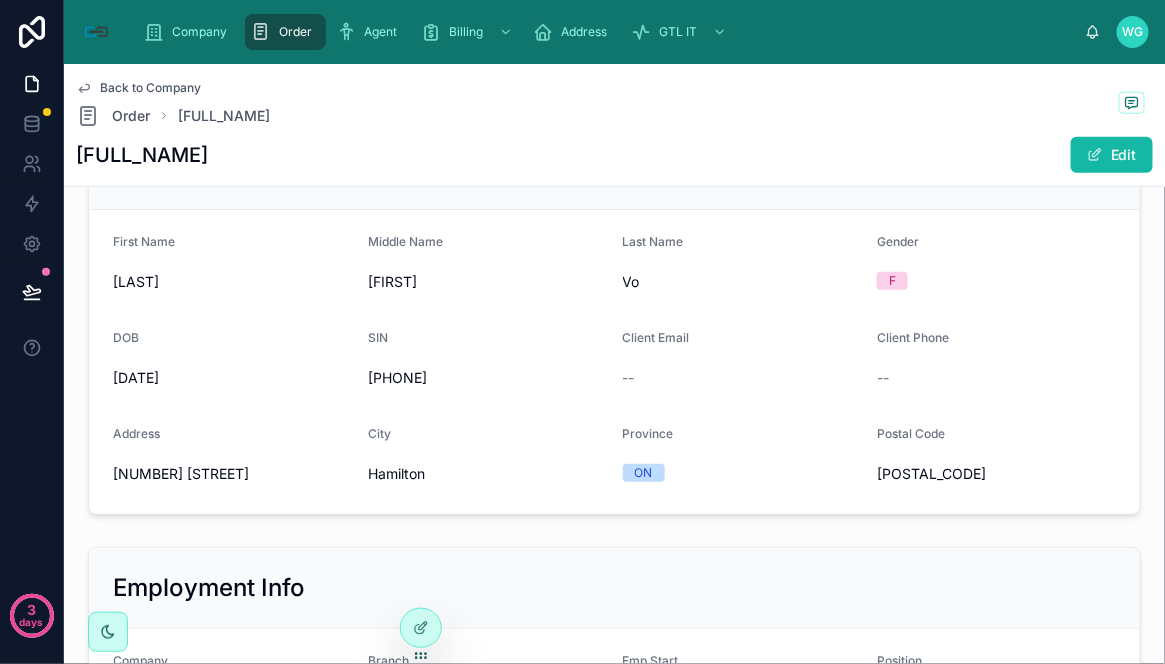 scroll, scrollTop: 666, scrollLeft: 0, axis: vertical 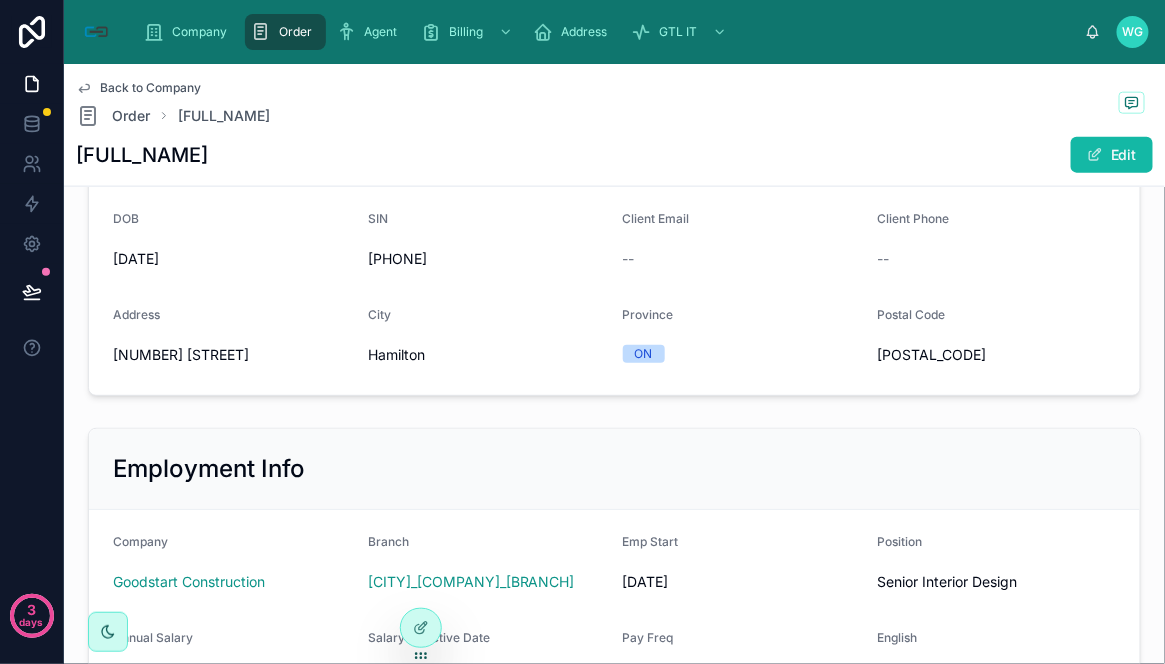 click on "Employment Info" at bounding box center [614, 469] 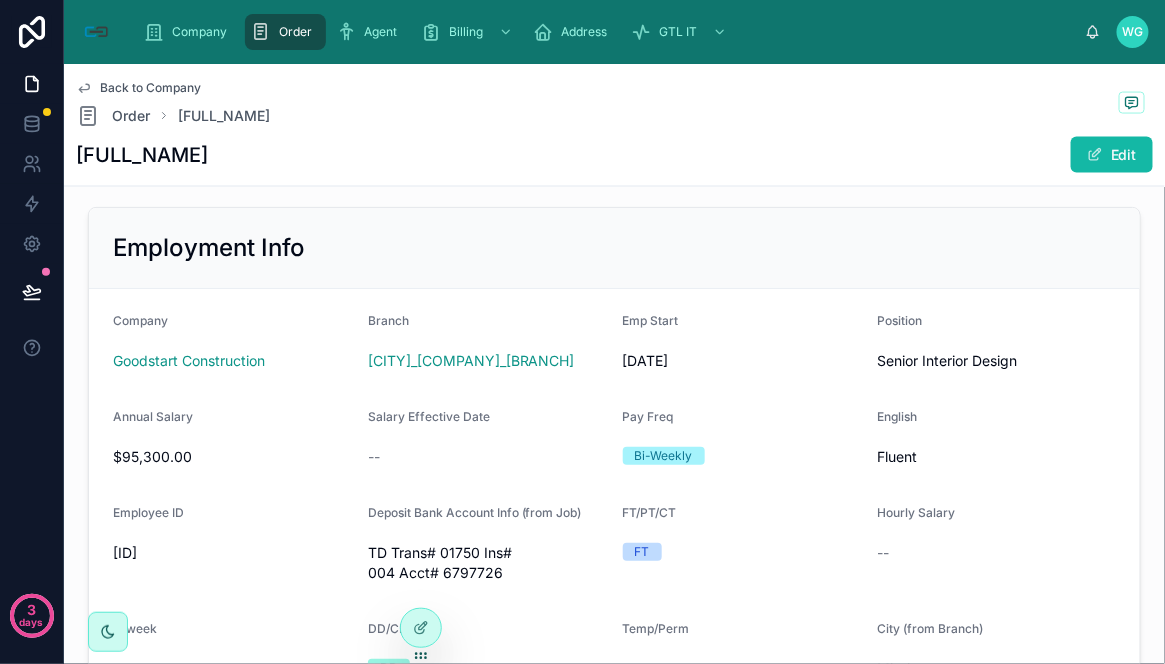 scroll, scrollTop: 888, scrollLeft: 0, axis: vertical 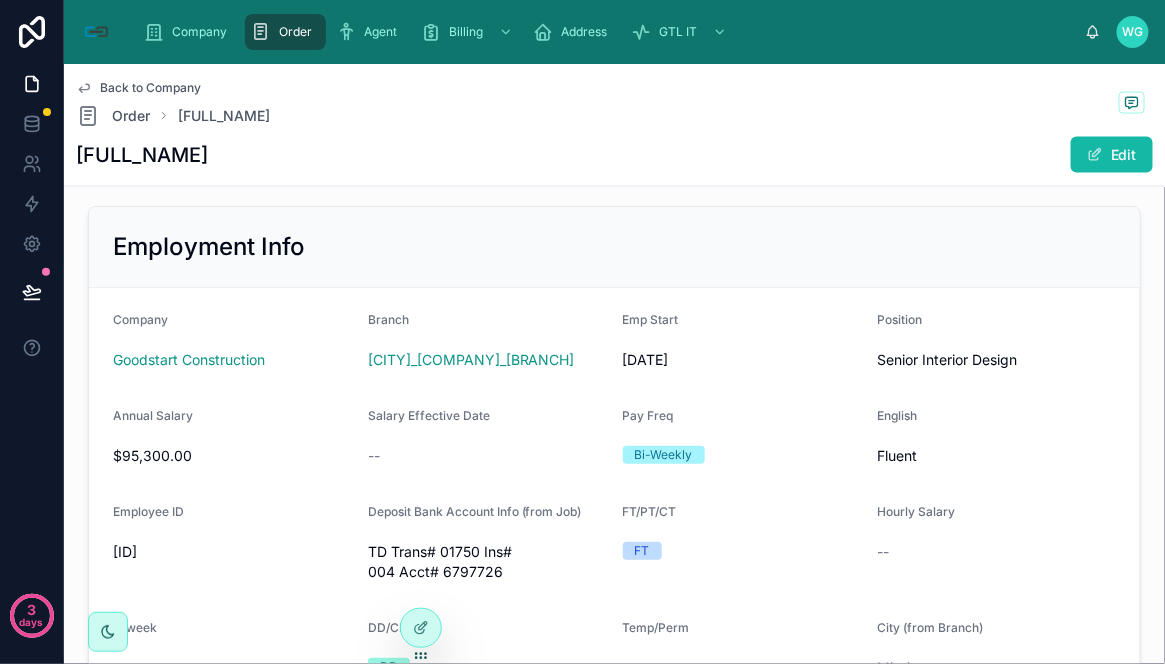 click on "Senior Interior Design" at bounding box center (996, 360) 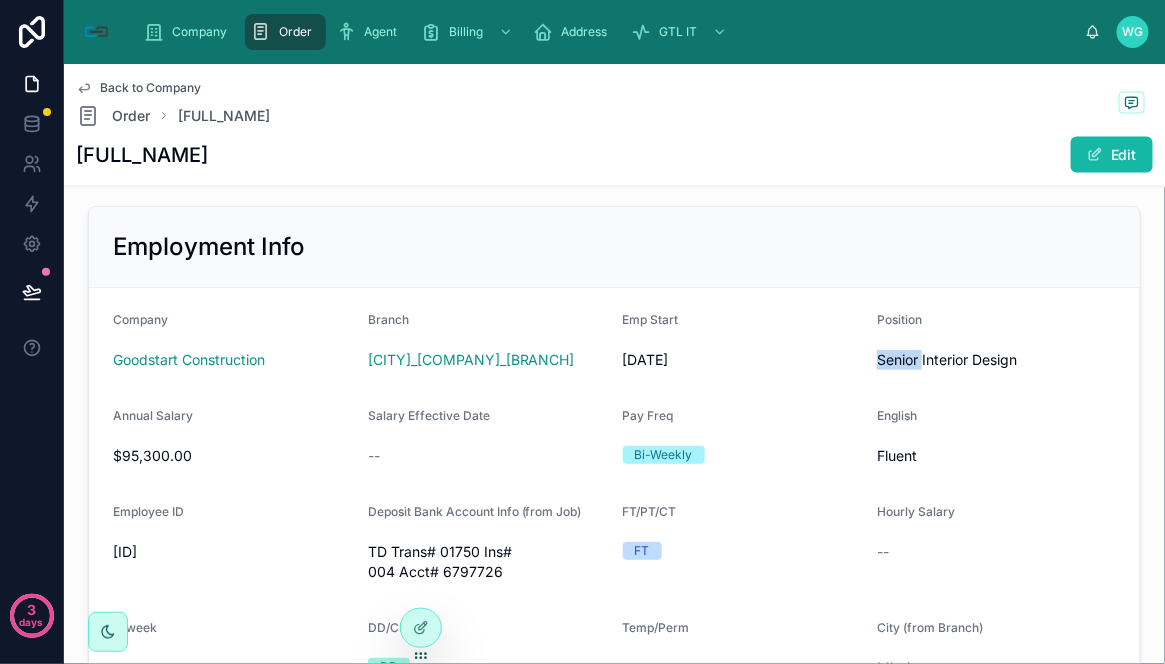 click on "Senior Interior Design" at bounding box center (996, 360) 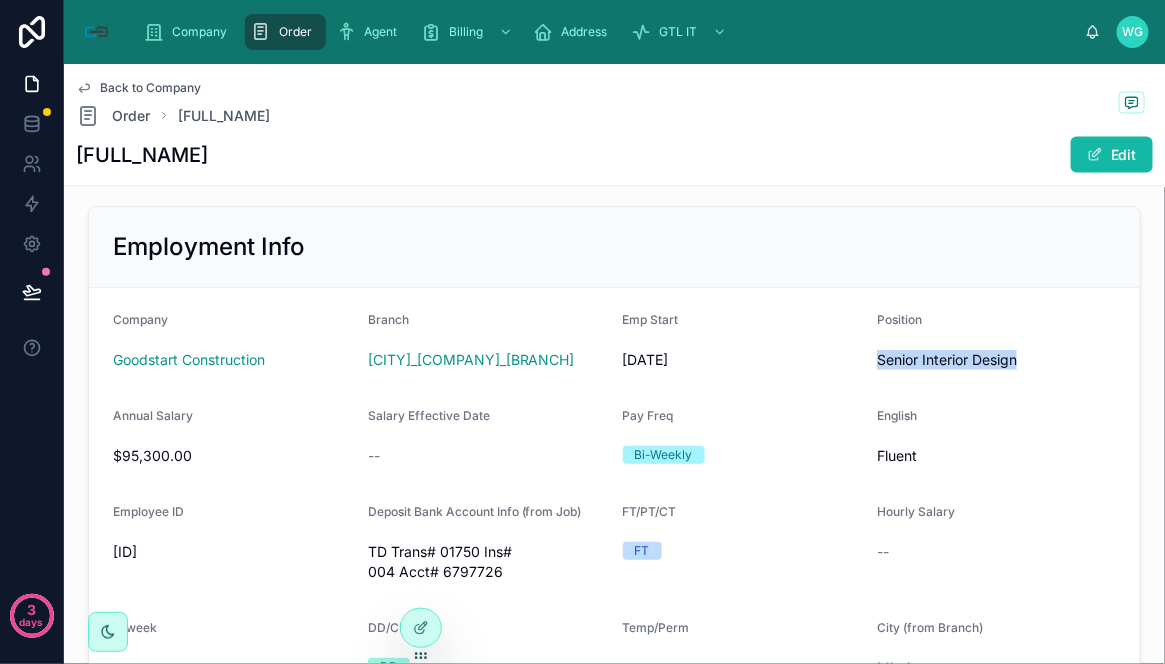 click on "Senior Interior Design" at bounding box center [996, 360] 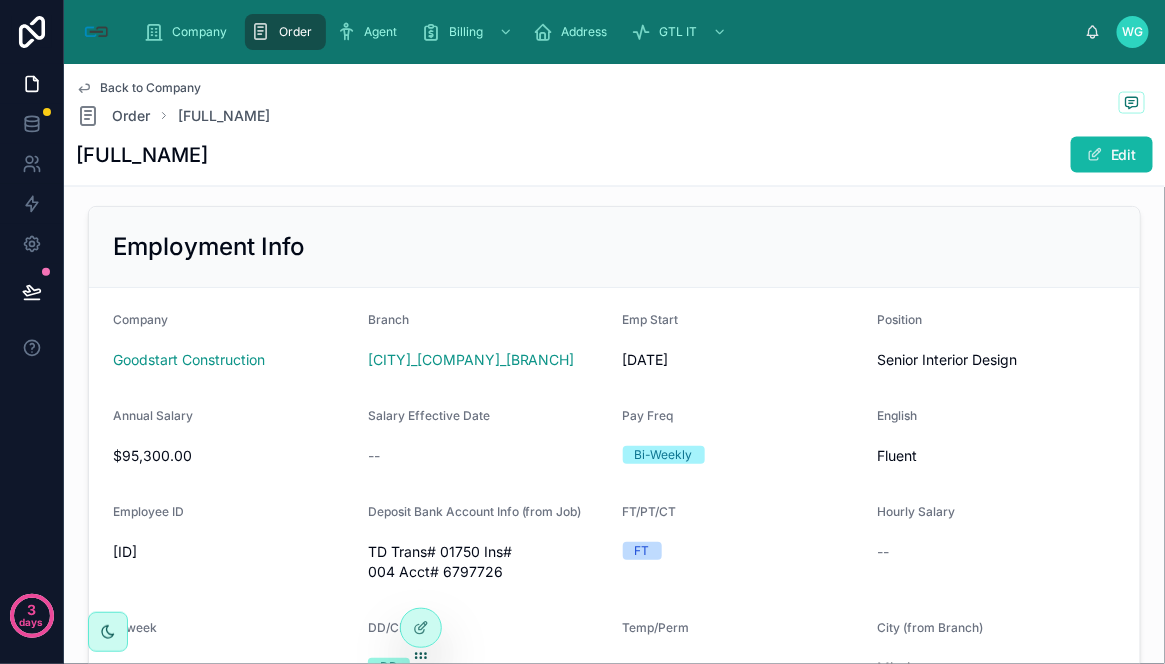 click on "Company Goodstart Construction Branch [CITY]_[Goodstart Construction]_b_1 Emp Start [DATE] Position Senior Interior Design Annual Salary [SALARY] Salary Effective Date -- Pay Freq Bi-Weekly English Fluent Employee ID TV-1303 Deposit Bank Account Info (from Job) TD Trans# 01750 Ins# 004 Acct# 6797726 FT/PT/CT FT Hourly Salary -- H/week -- DD/CHQ DD Temp/Perm -- City (from Branch) [CITY]" at bounding box center (614, 498) 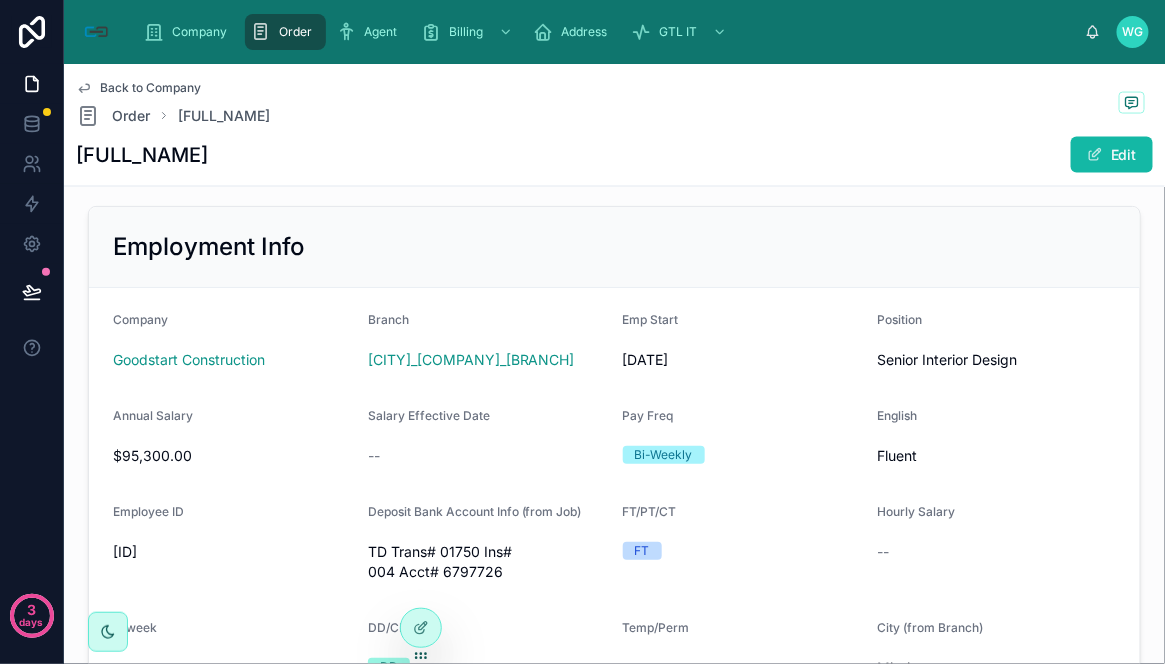 click on "Company Goodstart Construction Branch [CITY]_[Goodstart Construction]_b_1 Emp Start [DATE] Position Senior Interior Design Annual Salary [SALARY] Salary Effective Date -- Pay Freq Bi-Weekly English Fluent Employee ID TV-1303 Deposit Bank Account Info (from Job) TD Trans# 01750 Ins# 004 Acct# 6797726 FT/PT/CT FT Hourly Salary -- H/week -- DD/CHQ DD Temp/Perm -- City (from Branch) [CITY]" at bounding box center (614, 498) 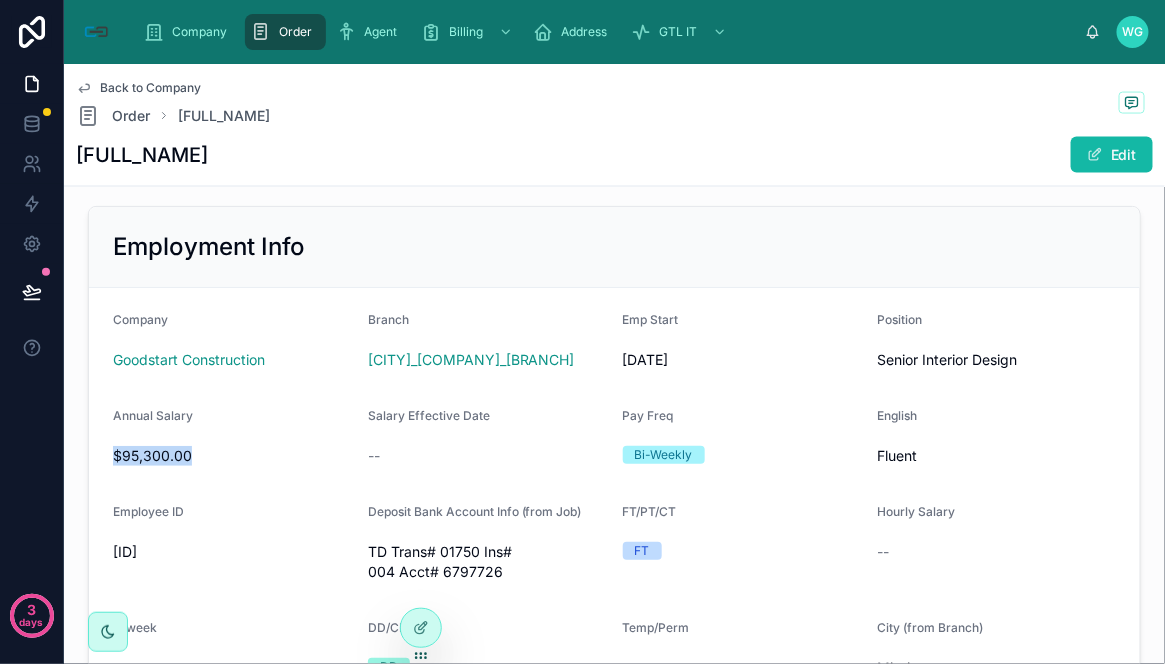 click on "$95,300.00" at bounding box center [232, 456] 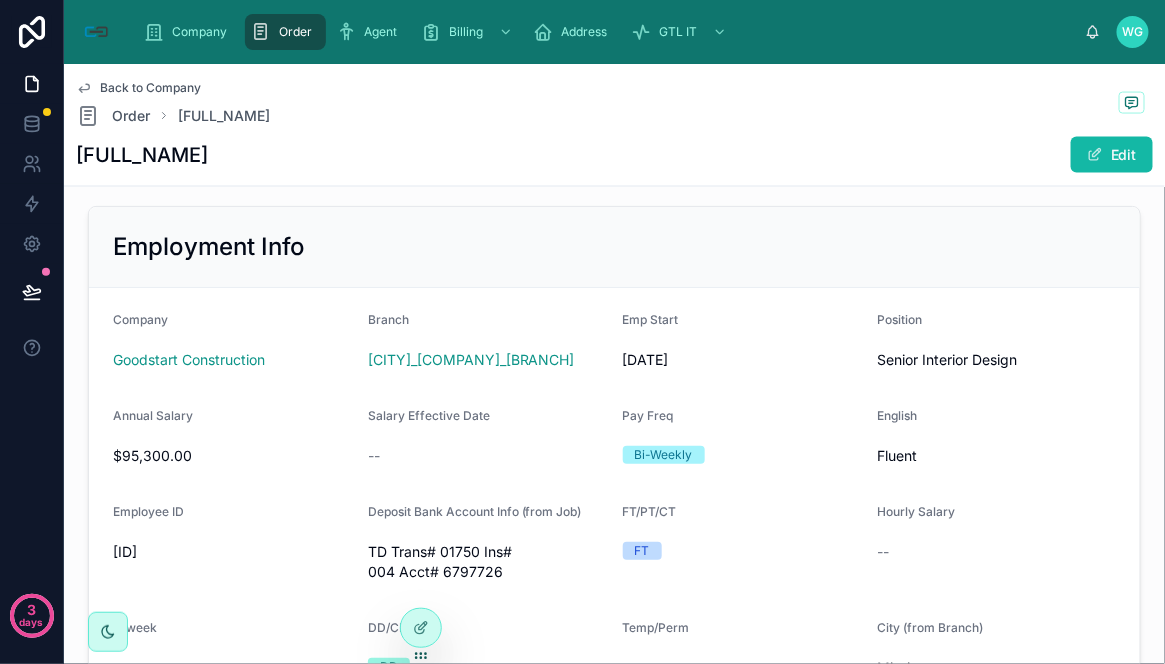 click on "Emp Start" at bounding box center (742, 324) 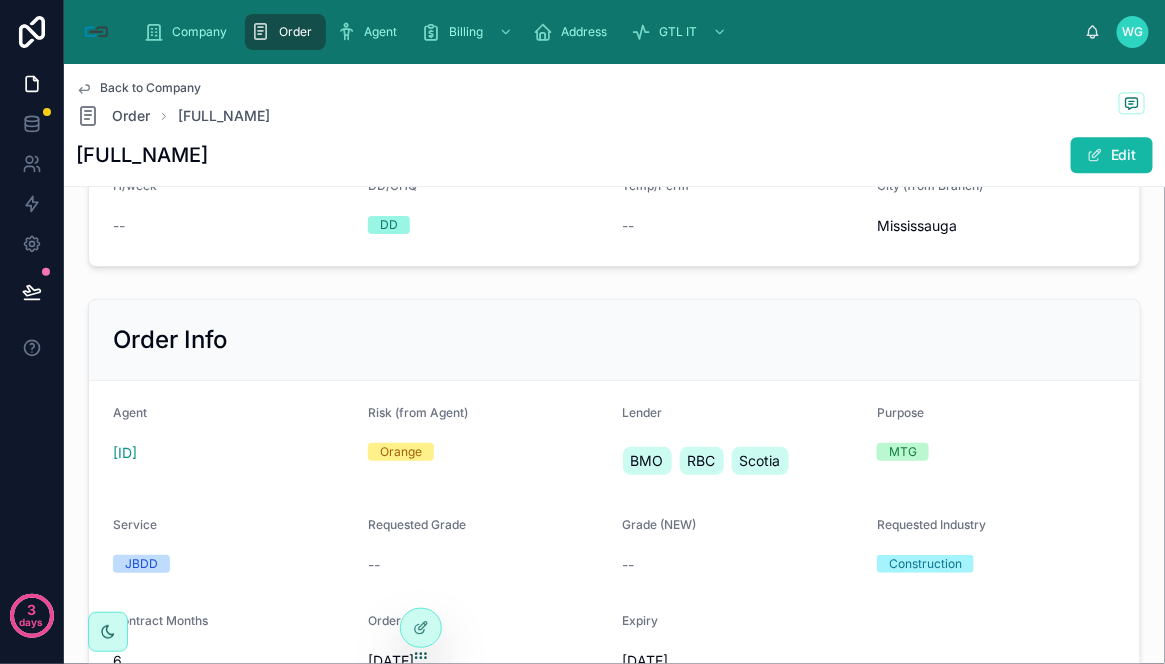 scroll, scrollTop: 1333, scrollLeft: 0, axis: vertical 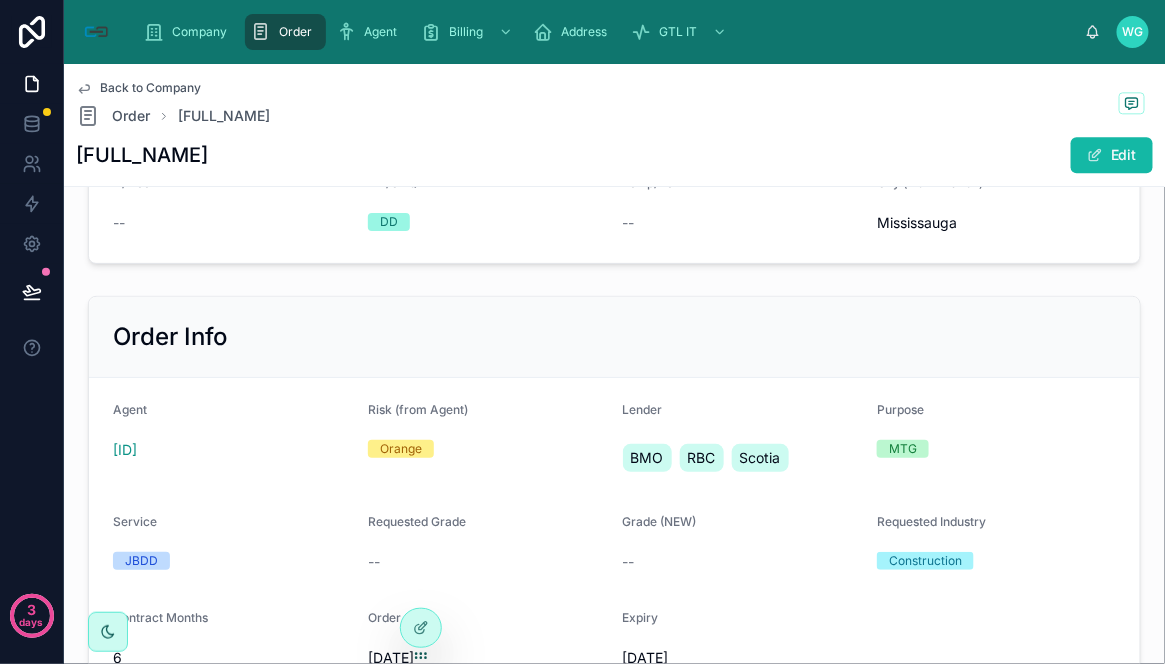 click on "Agent 8000B-Maggie_Tuyet Risk (from Agent) Orange Lender BMO RBC Scotia Purpose MTG Service JBDD Requested Grade -- Grade (NEW) -- Requested Industry Construction Contract Months 6 Order Start [DATE] Expiry [DATE]" at bounding box center (614, 538) 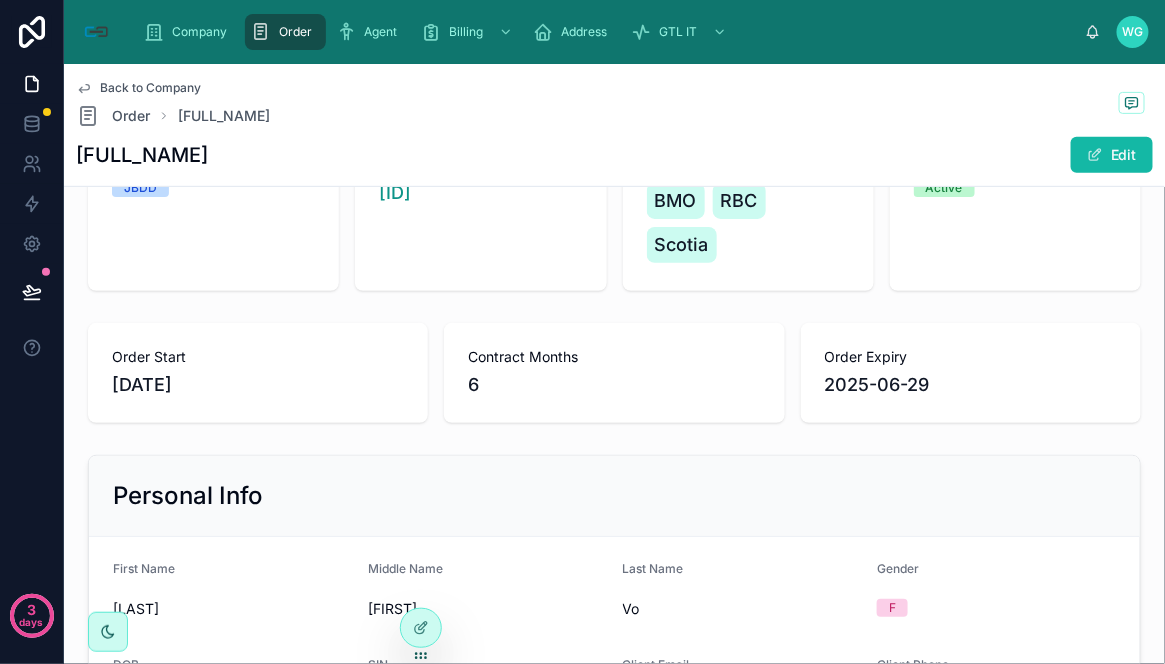 scroll, scrollTop: 222, scrollLeft: 0, axis: vertical 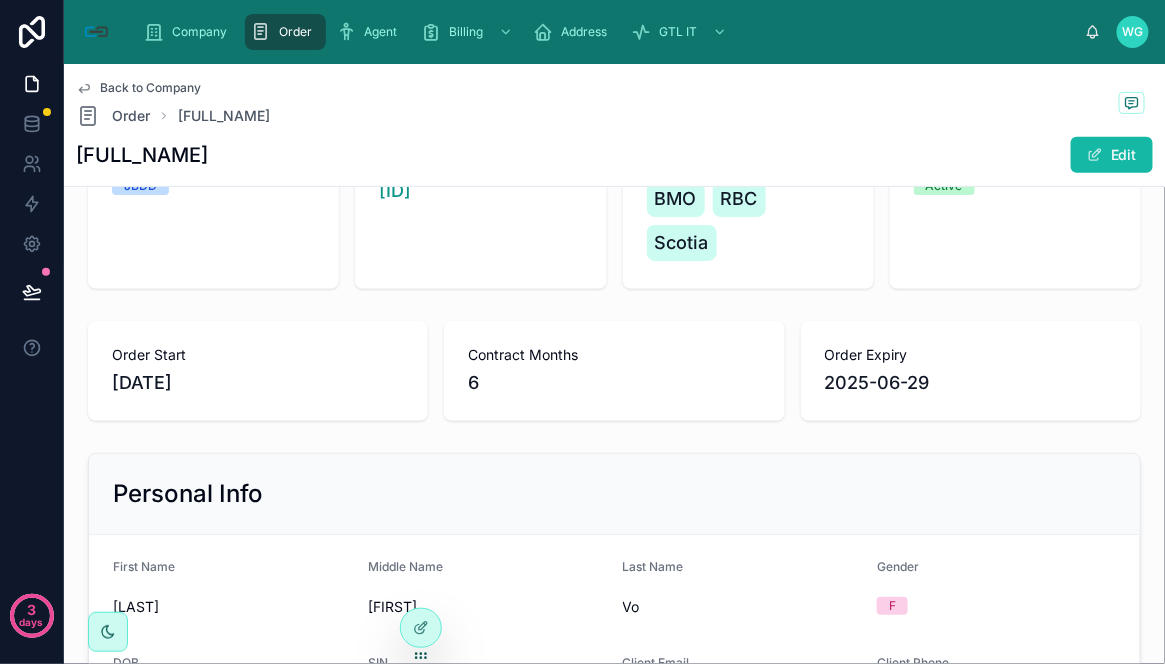 click on "2025-06-29" at bounding box center [971, 383] 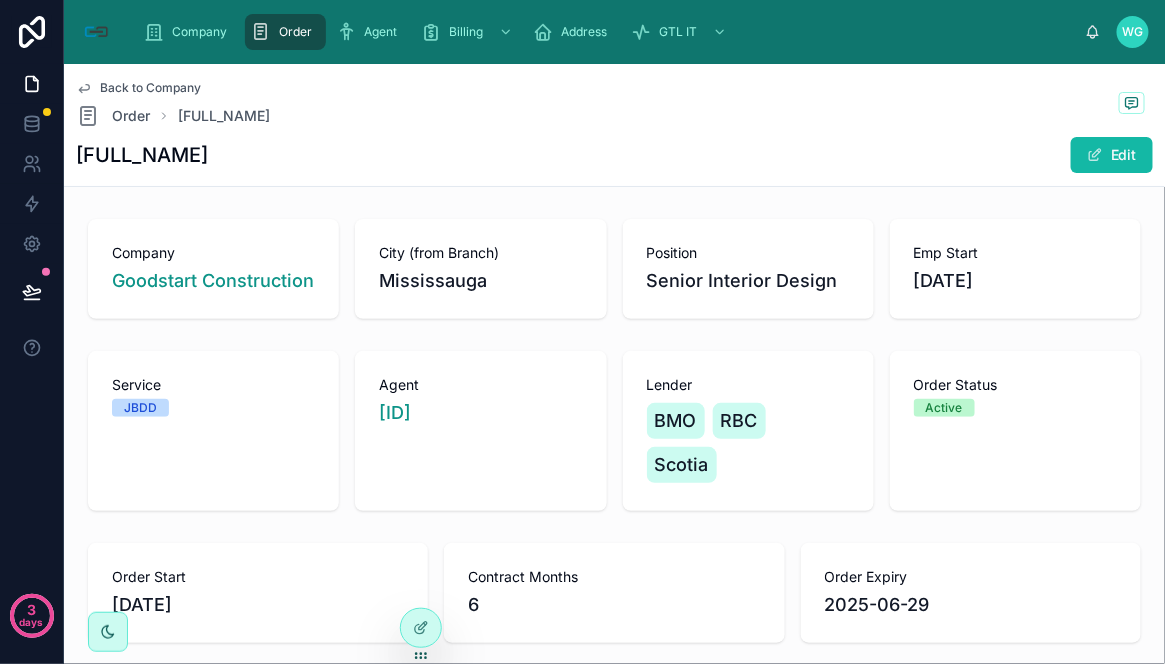 click on "Order Status" at bounding box center [1015, 385] 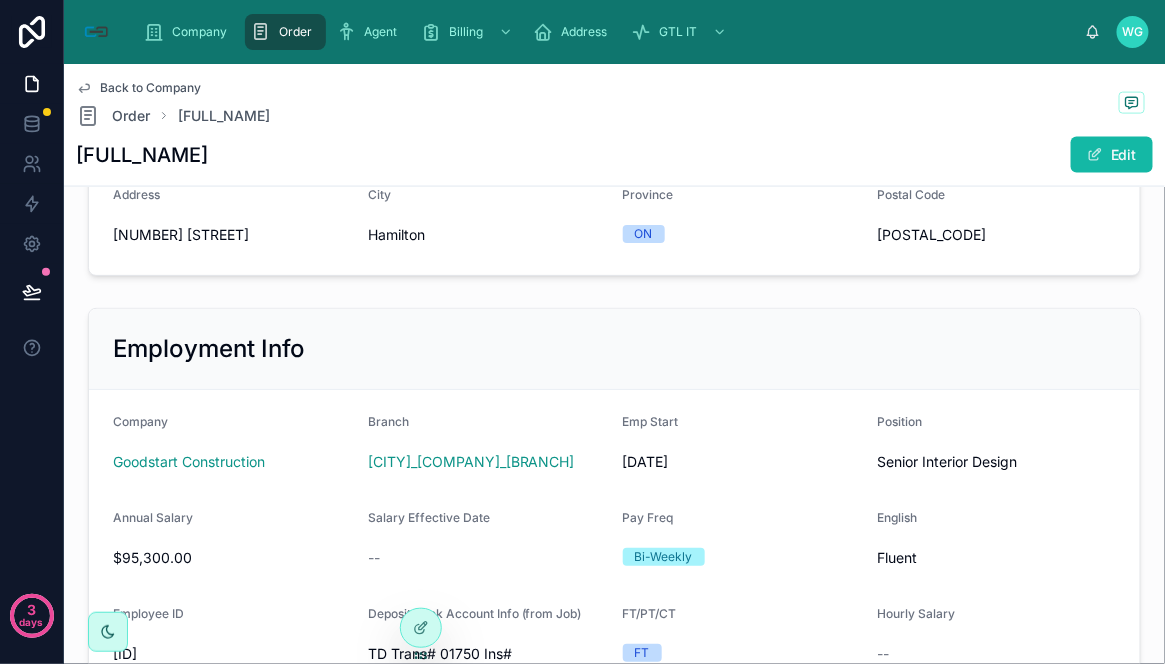 scroll, scrollTop: 1000, scrollLeft: 0, axis: vertical 